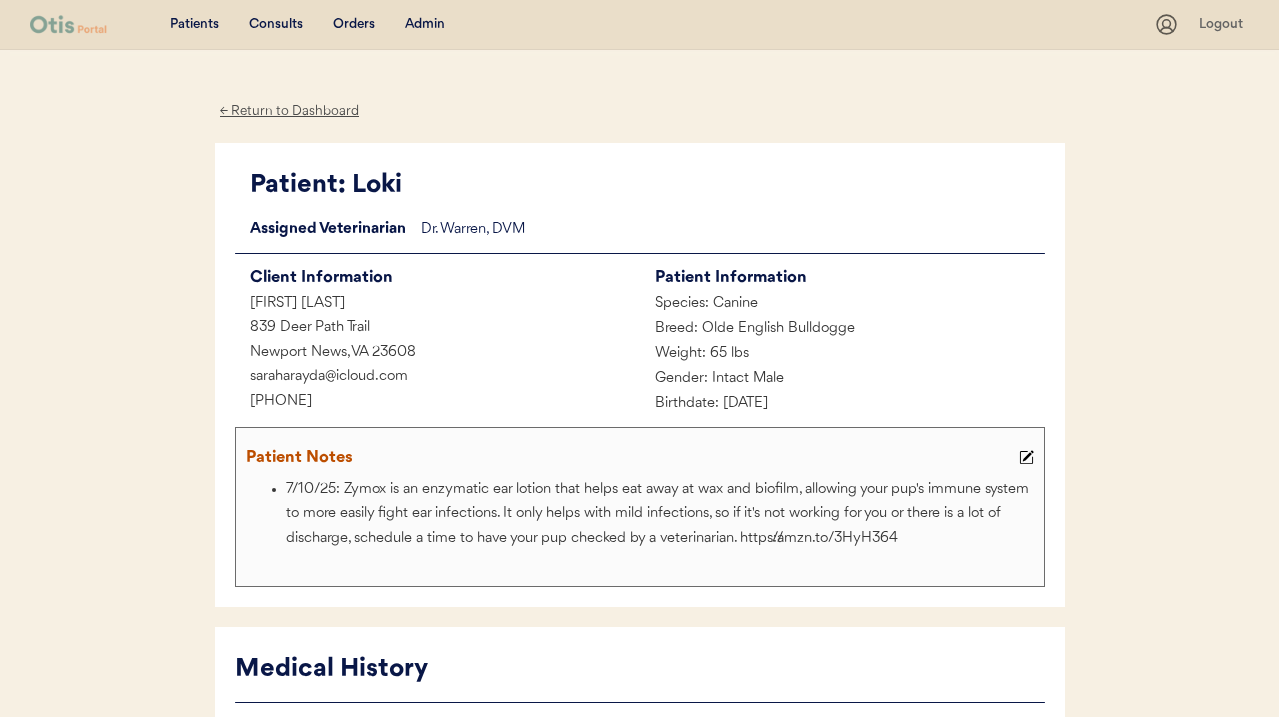 scroll, scrollTop: 0, scrollLeft: 0, axis: both 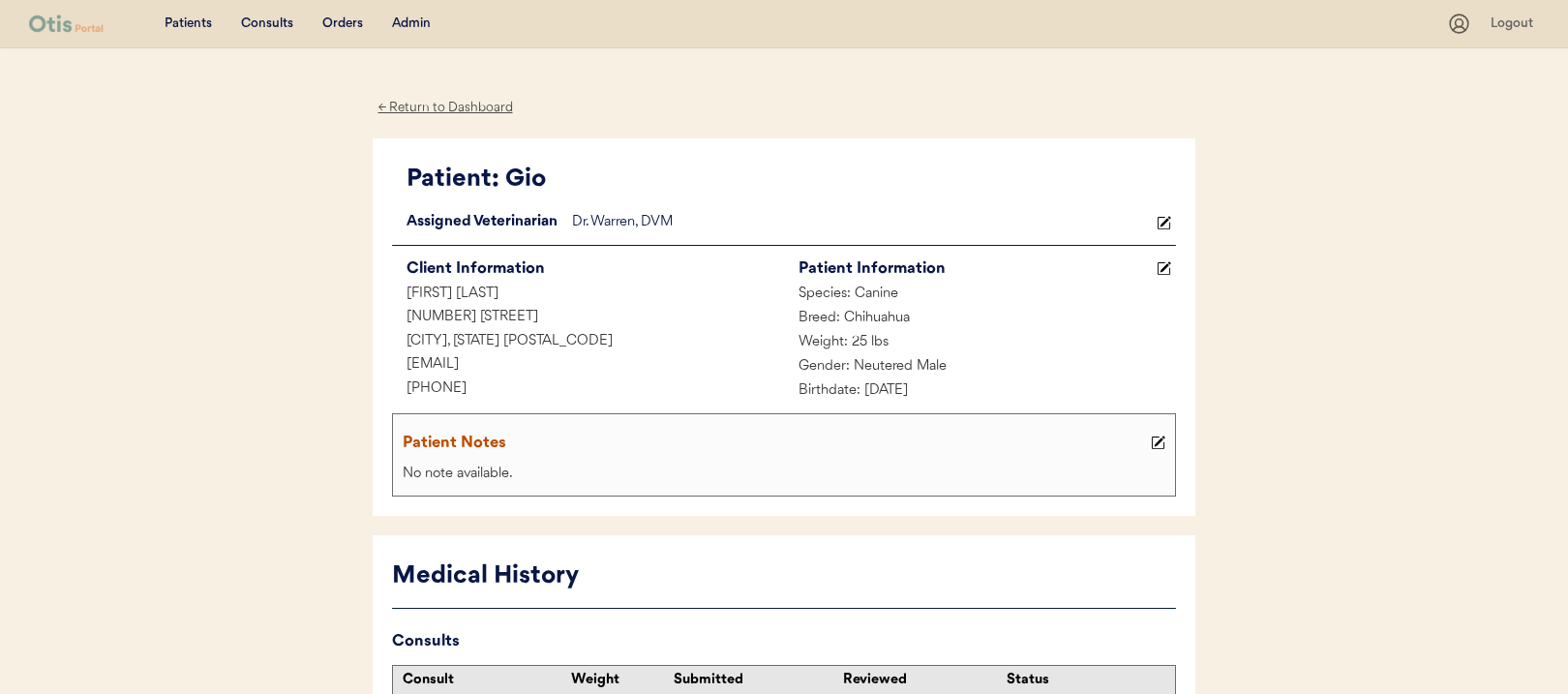 click on "Admin" at bounding box center (411, 24) 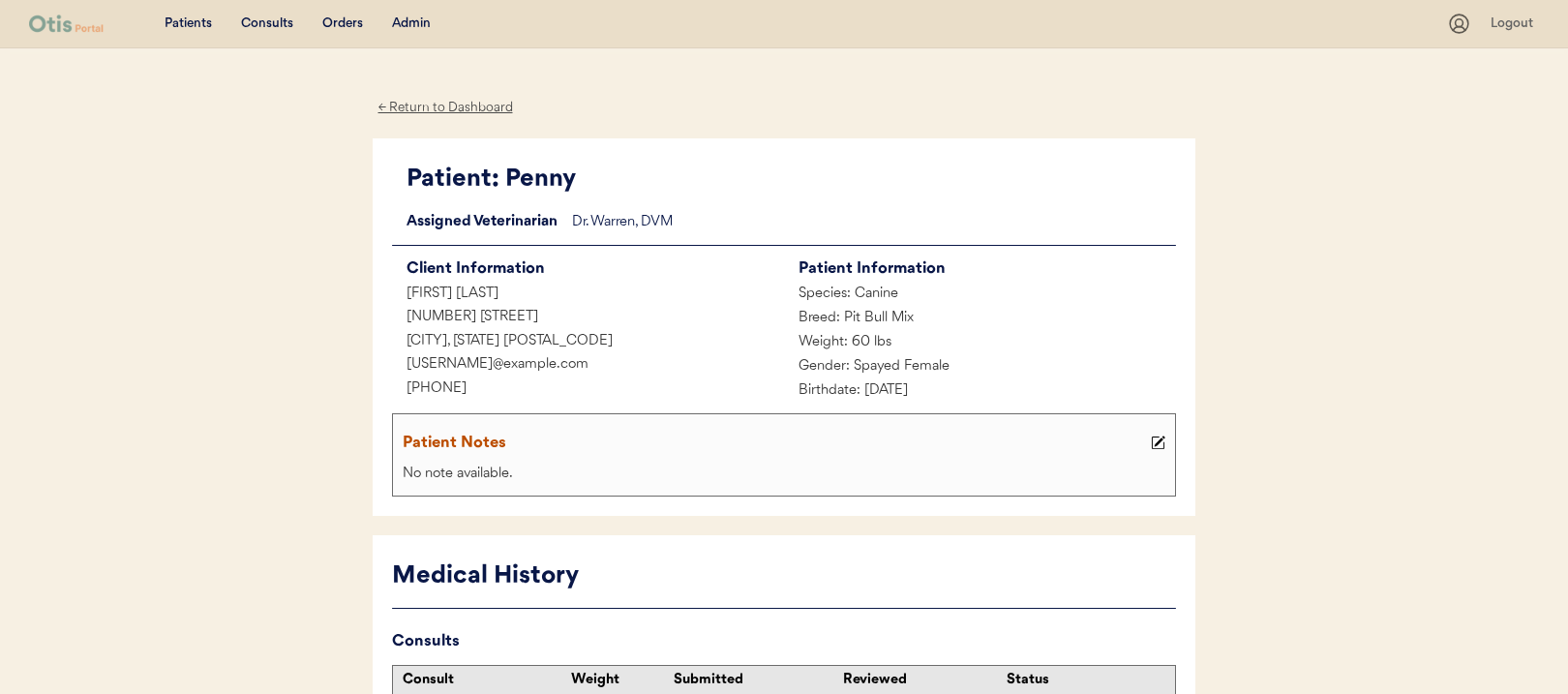 scroll, scrollTop: 0, scrollLeft: 0, axis: both 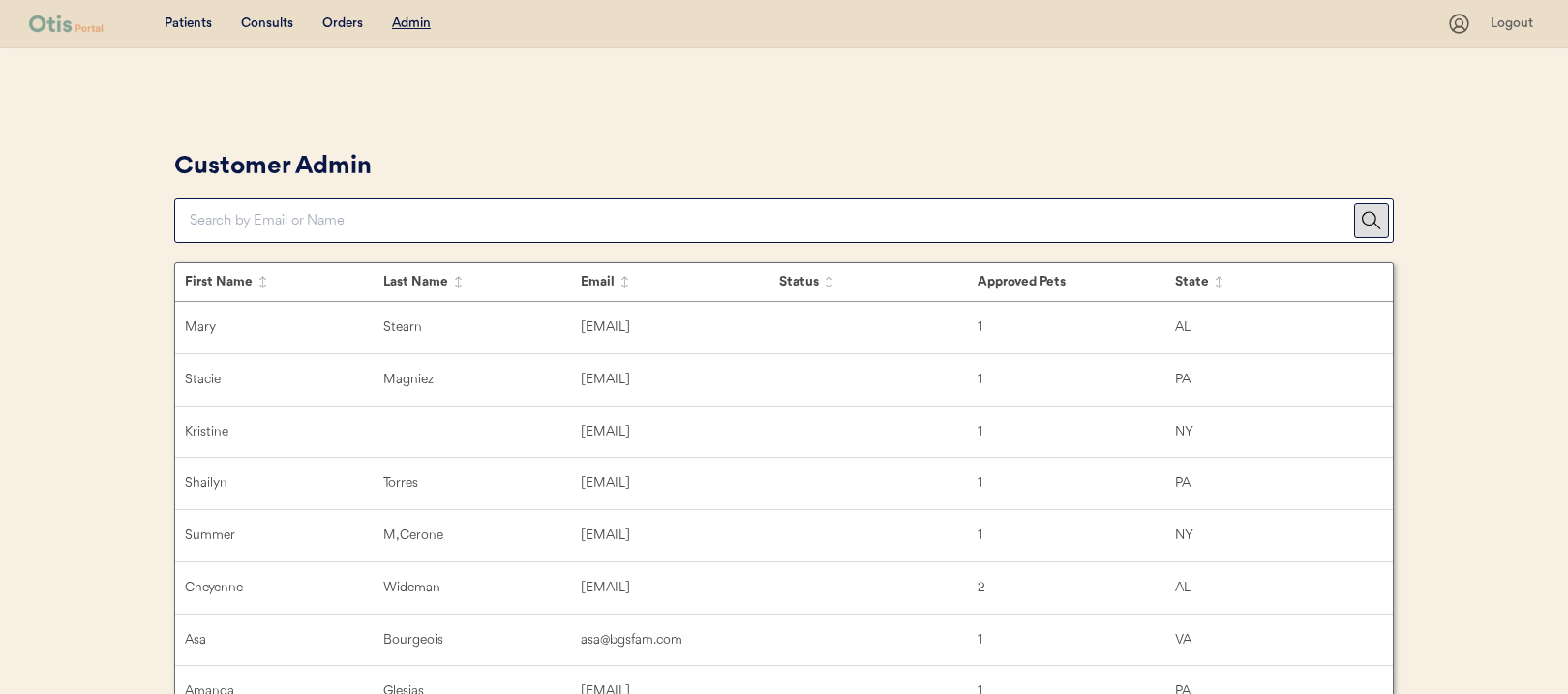 click at bounding box center [771, 221] 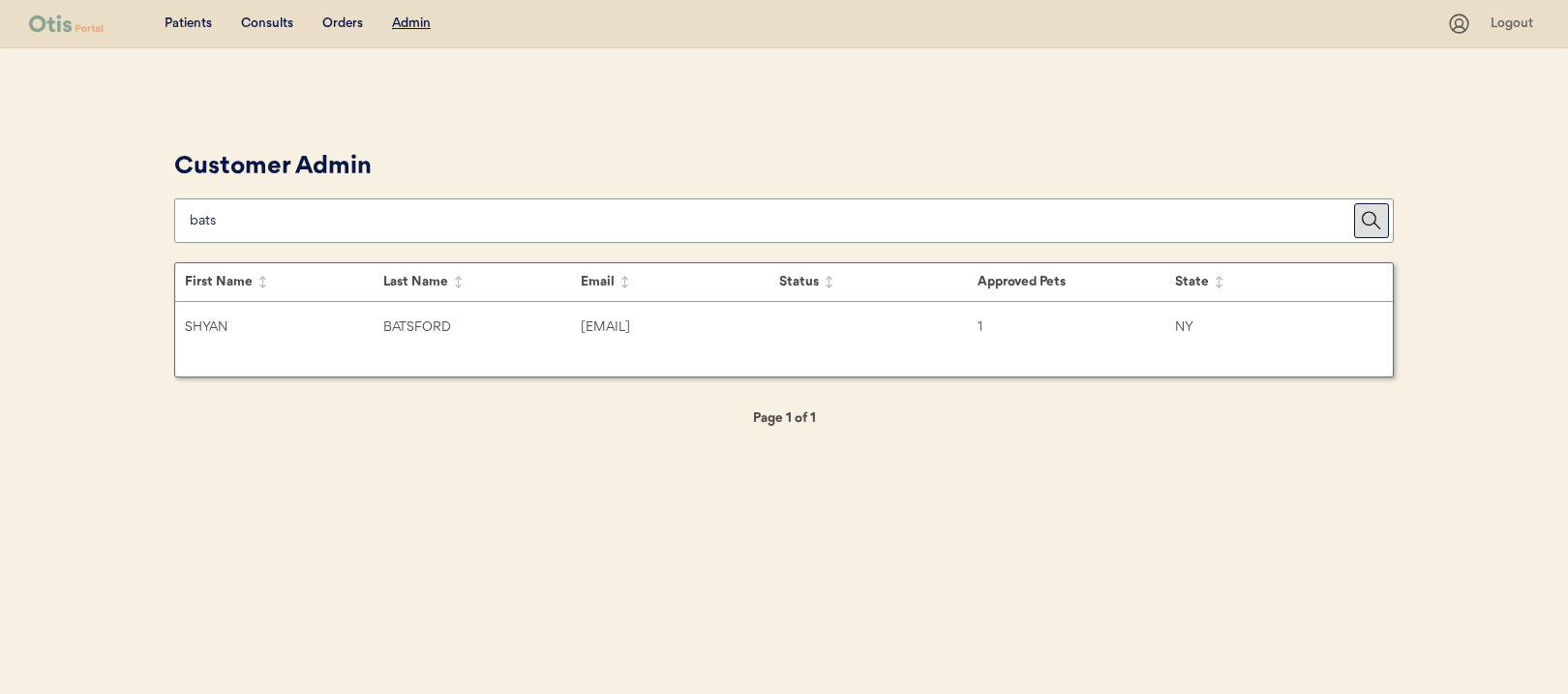 type on "bats" 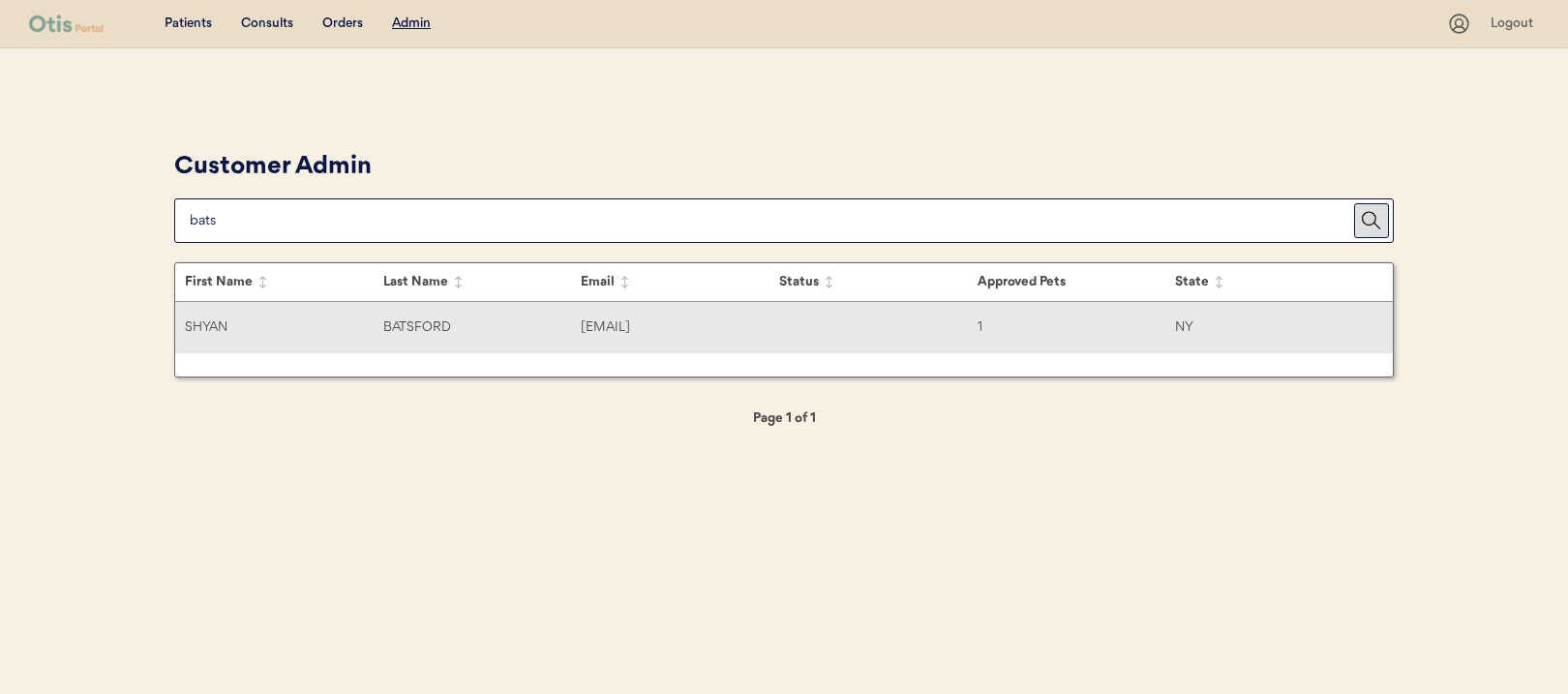 click on "BATSFORD" at bounding box center (482, 327) 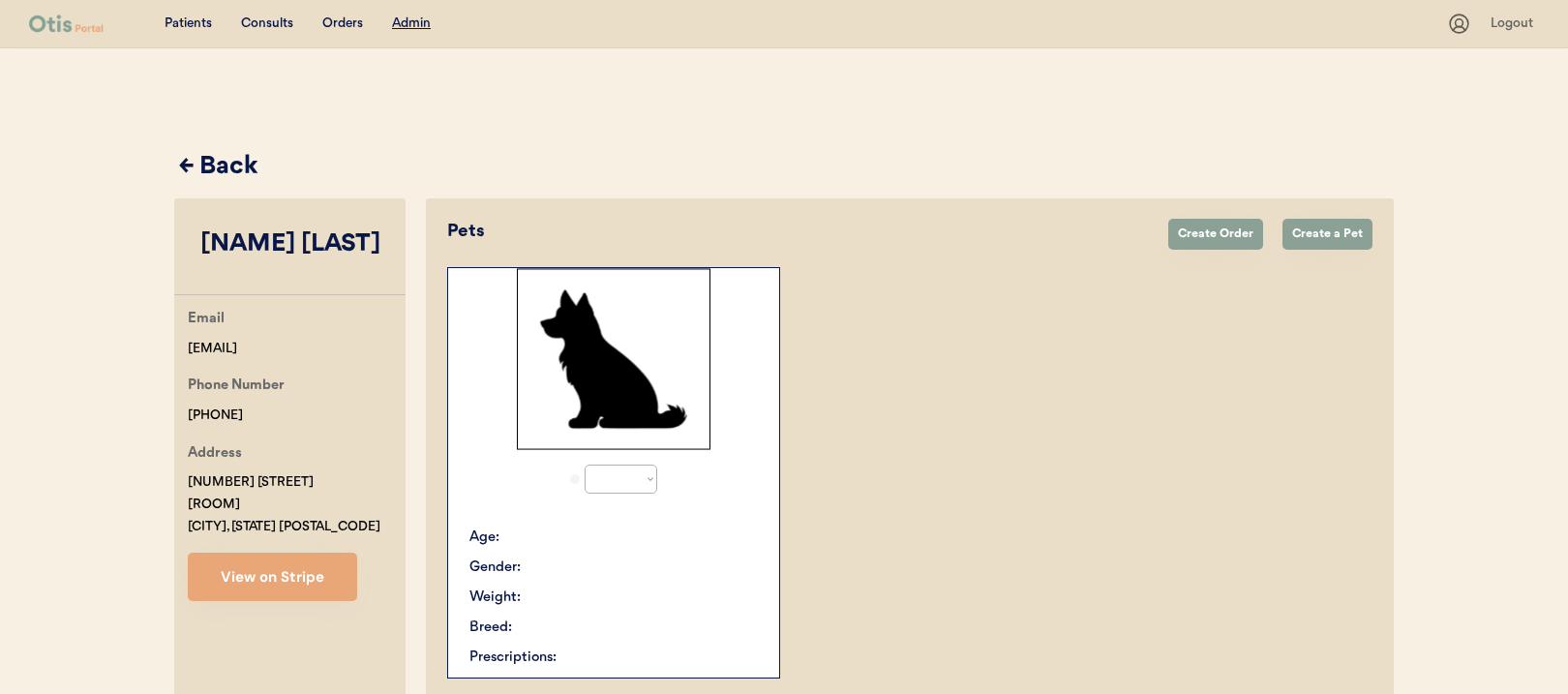 select on "true" 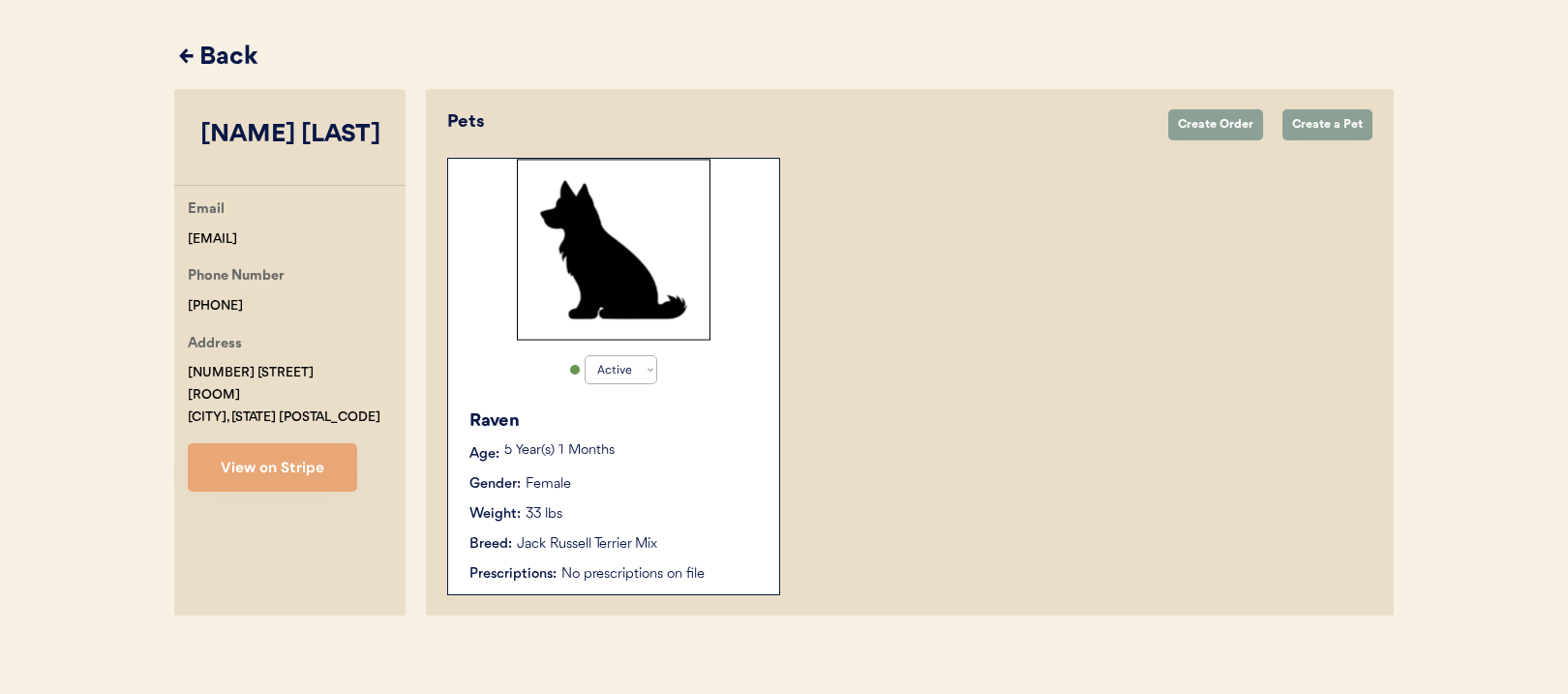 scroll, scrollTop: 120, scrollLeft: 0, axis: vertical 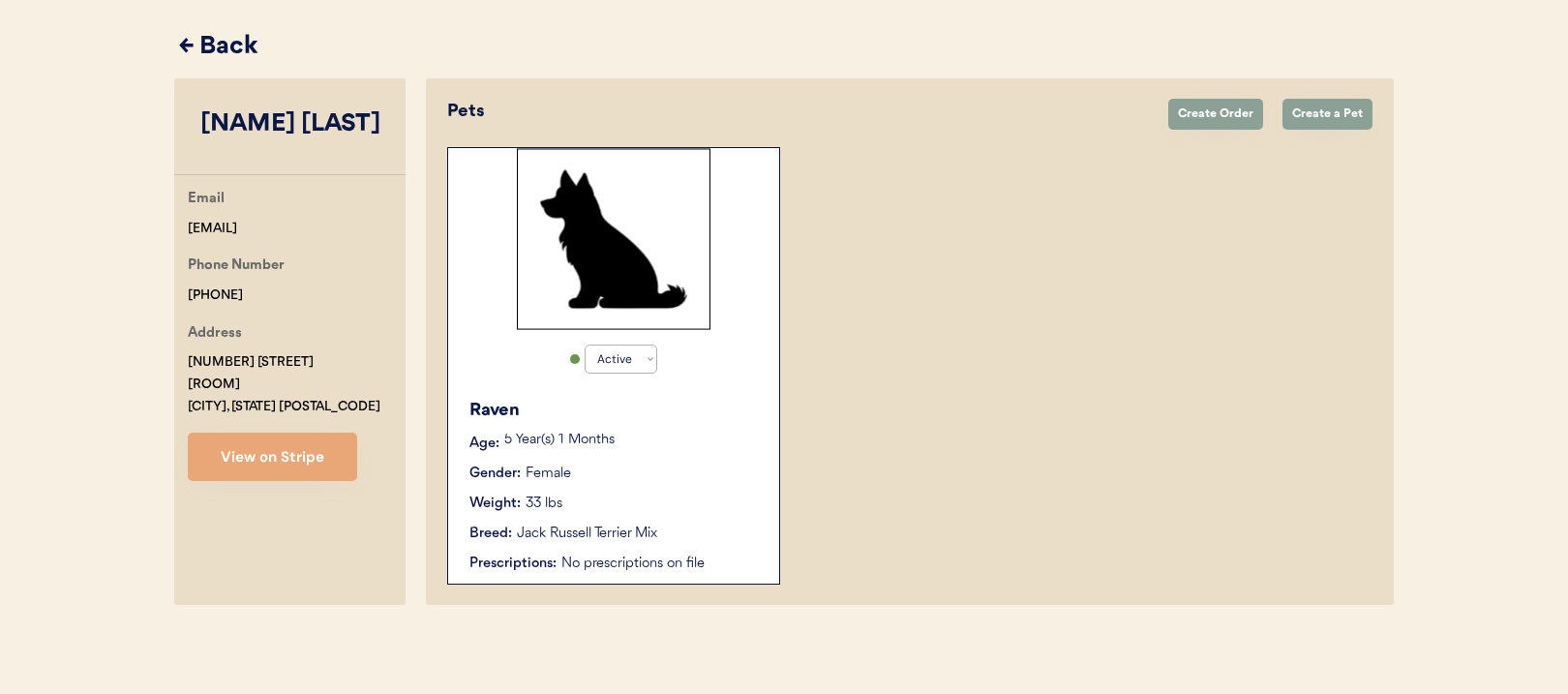 click on "Gender: Female" at bounding box center [615, 473] 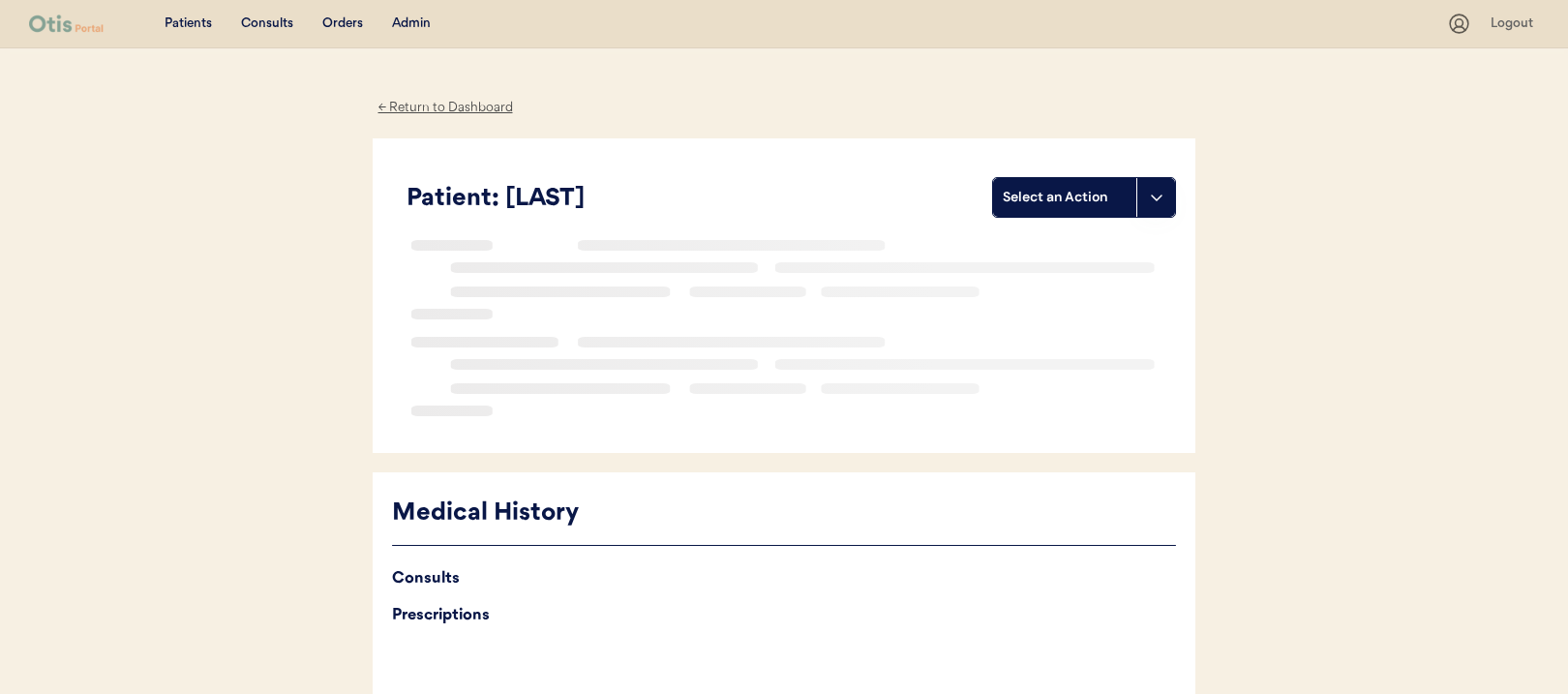 scroll, scrollTop: 0, scrollLeft: 0, axis: both 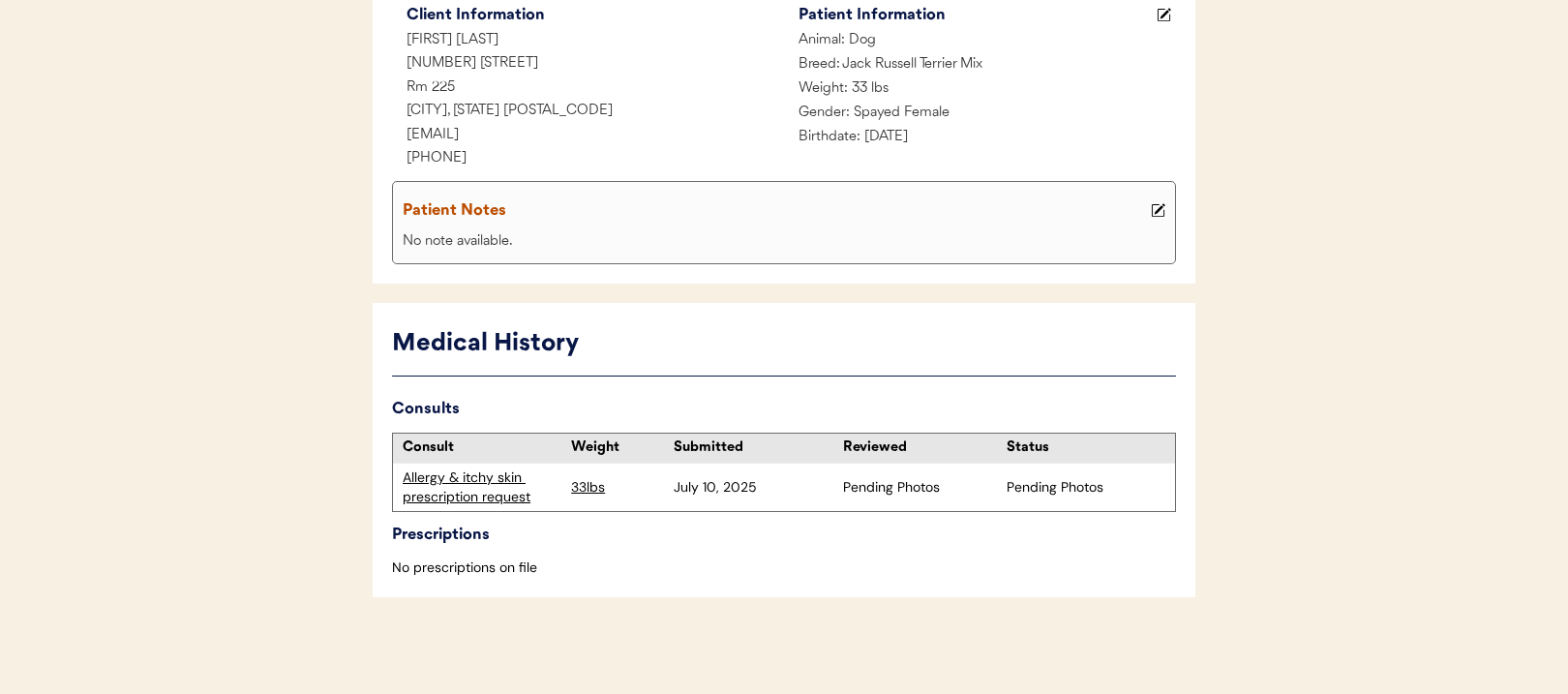 click on "Allergy & itchy skin prescription request" at bounding box center (482, 487) 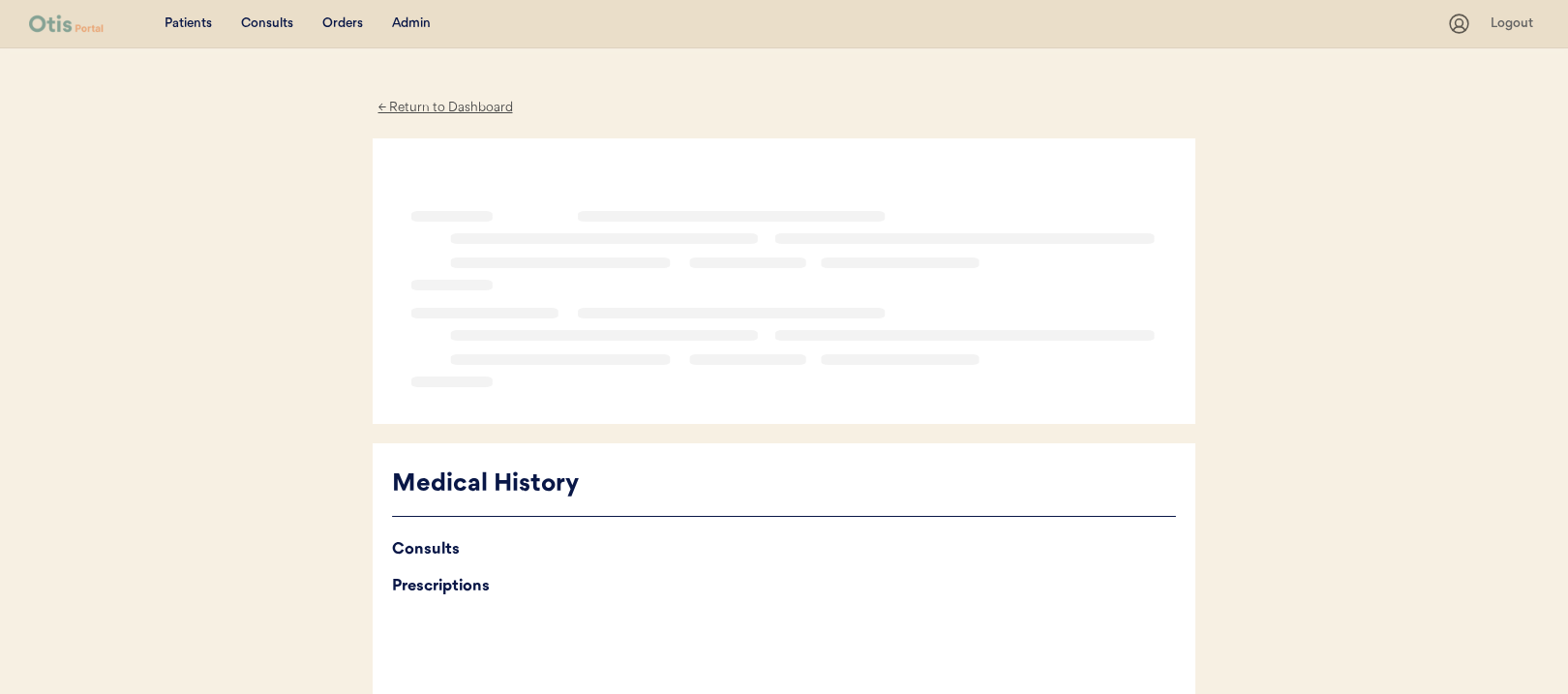 scroll, scrollTop: 0, scrollLeft: 0, axis: both 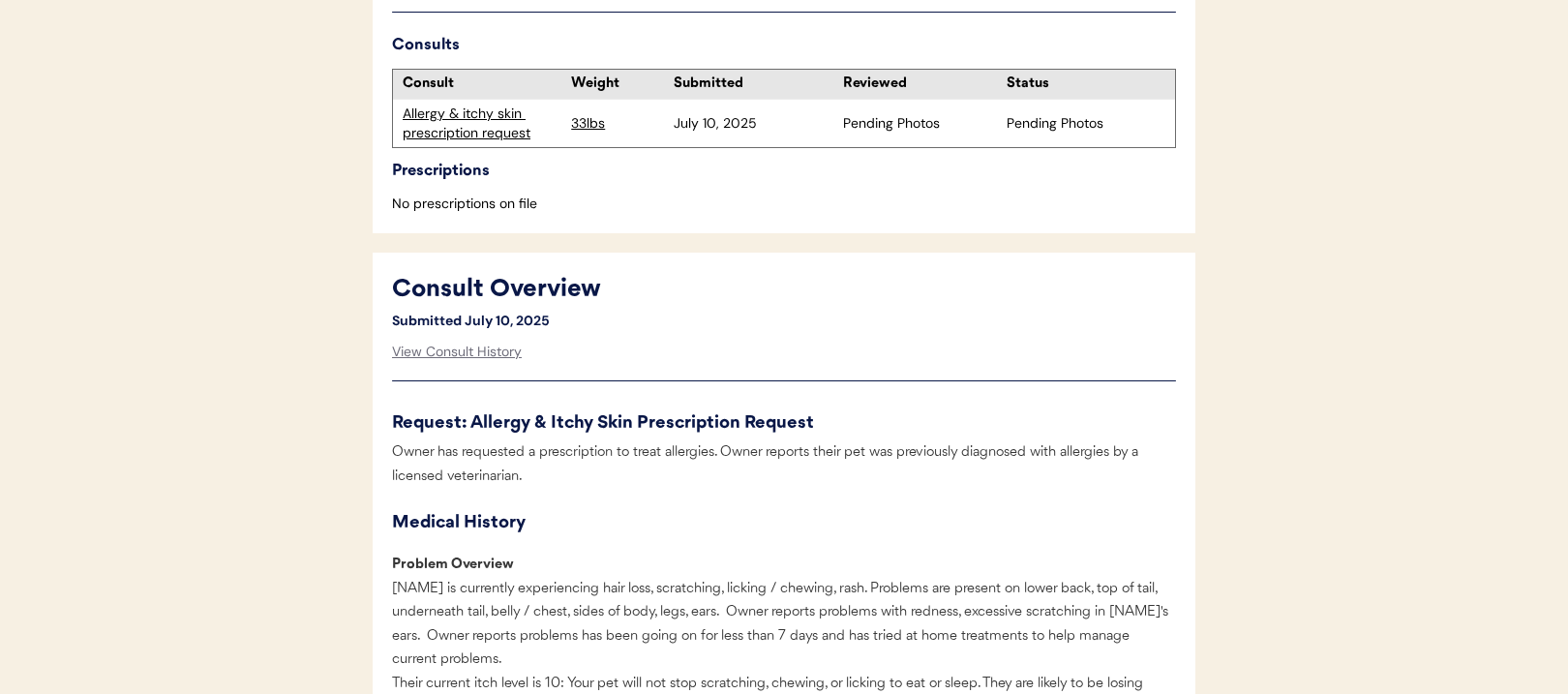 click on "Allergy & itchy skin prescription request" at bounding box center (482, 123) 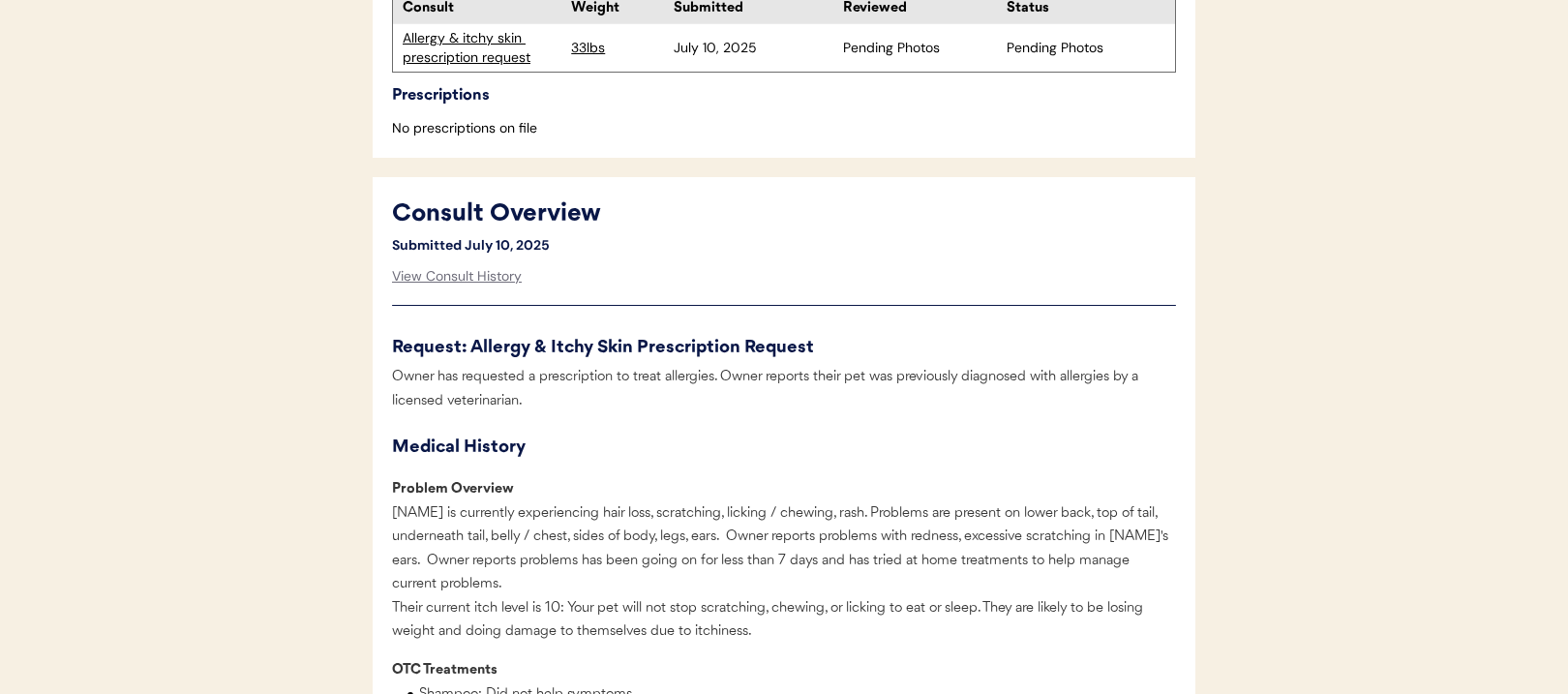 scroll, scrollTop: 707, scrollLeft: 0, axis: vertical 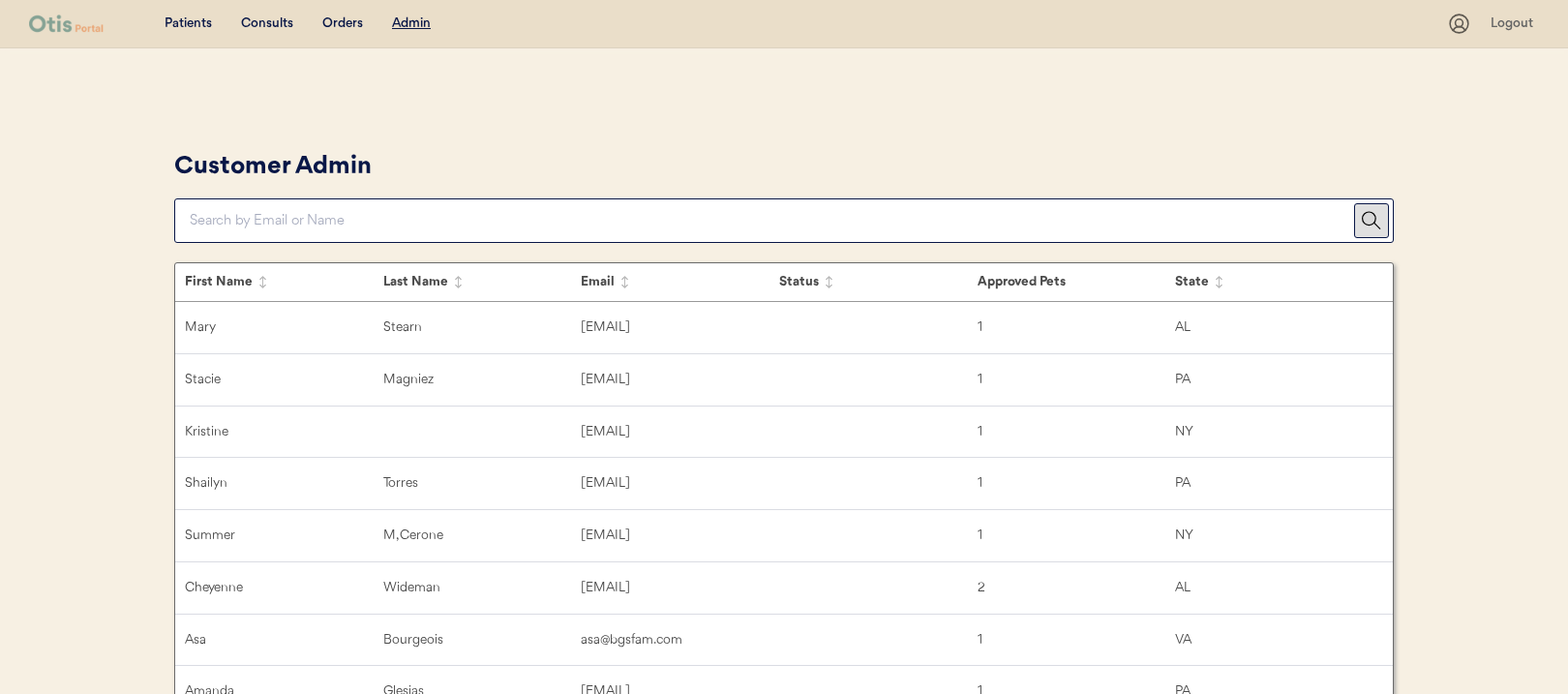 click at bounding box center [771, 221] 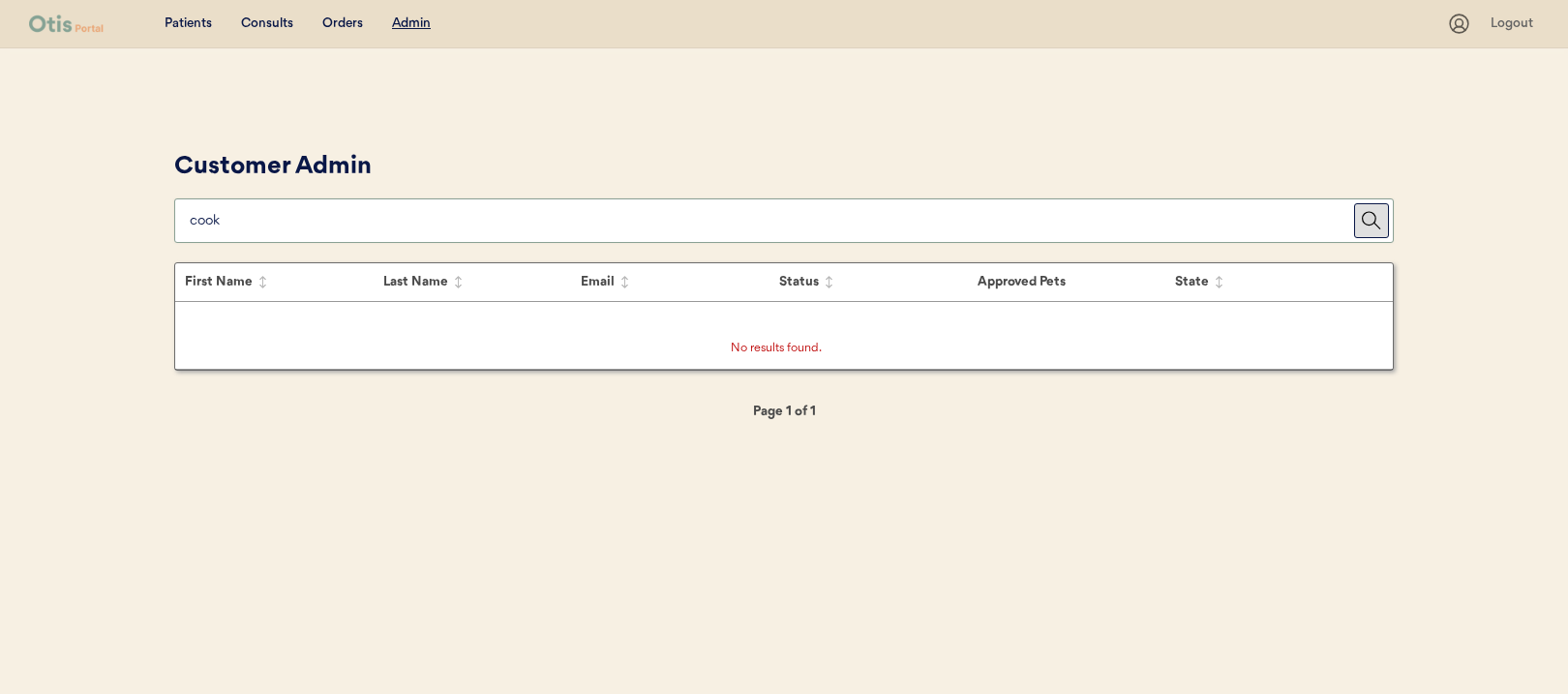 type on "cook" 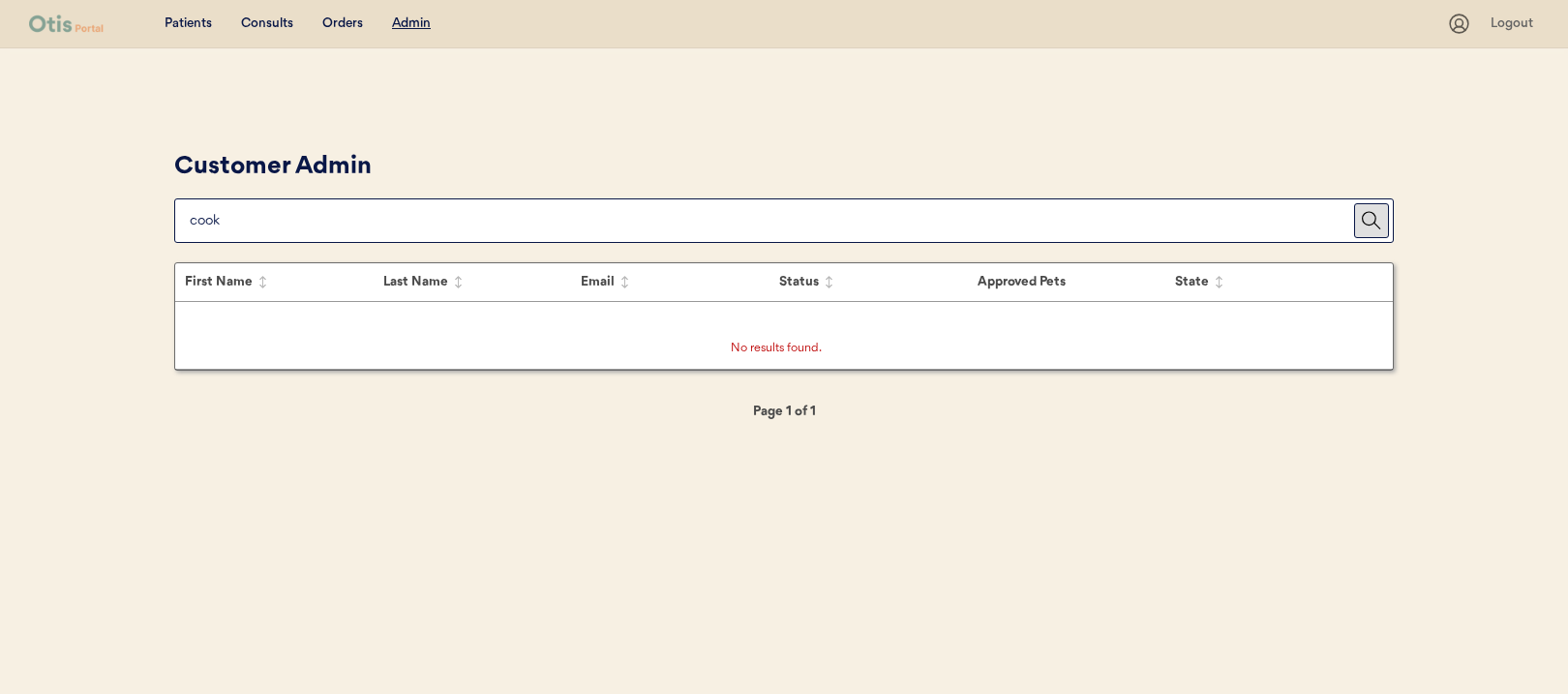 click 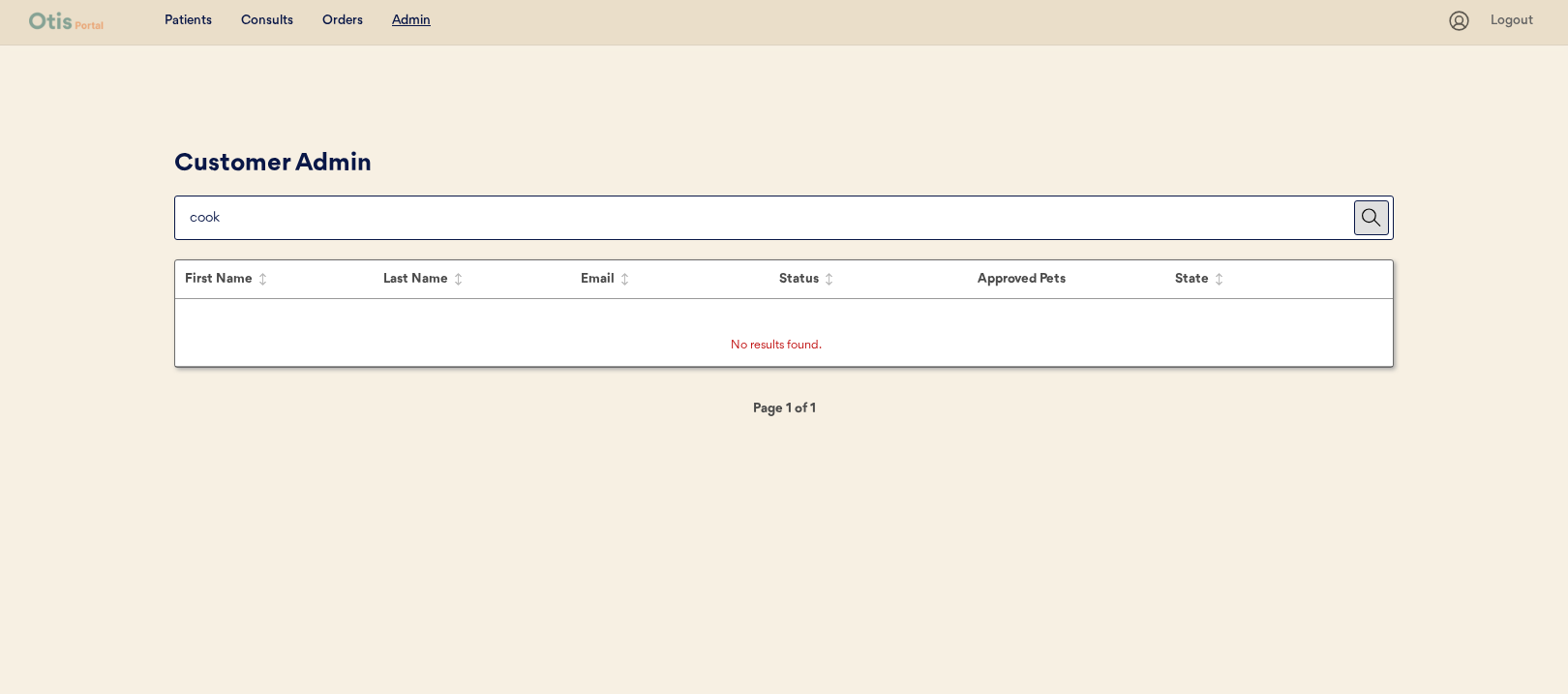 scroll, scrollTop: 4, scrollLeft: 0, axis: vertical 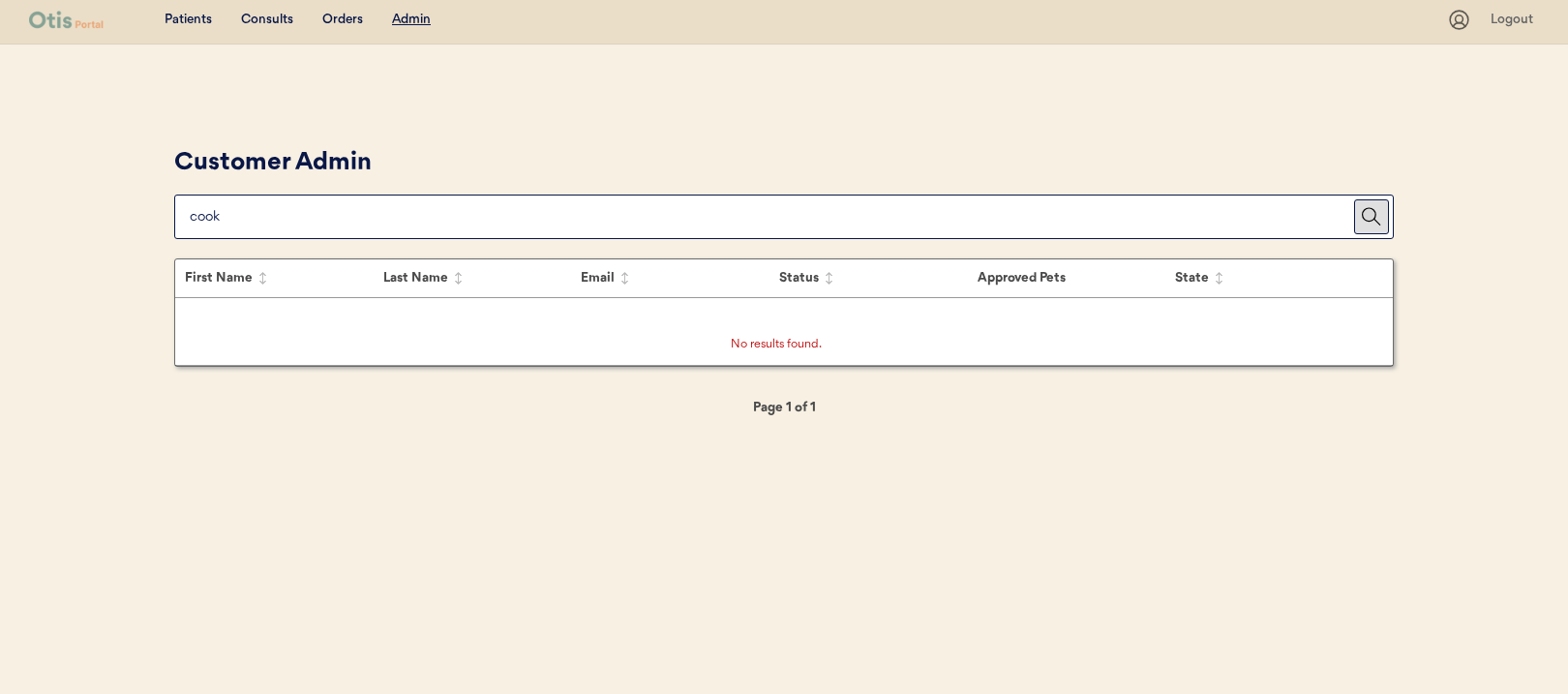 click at bounding box center [771, 217] 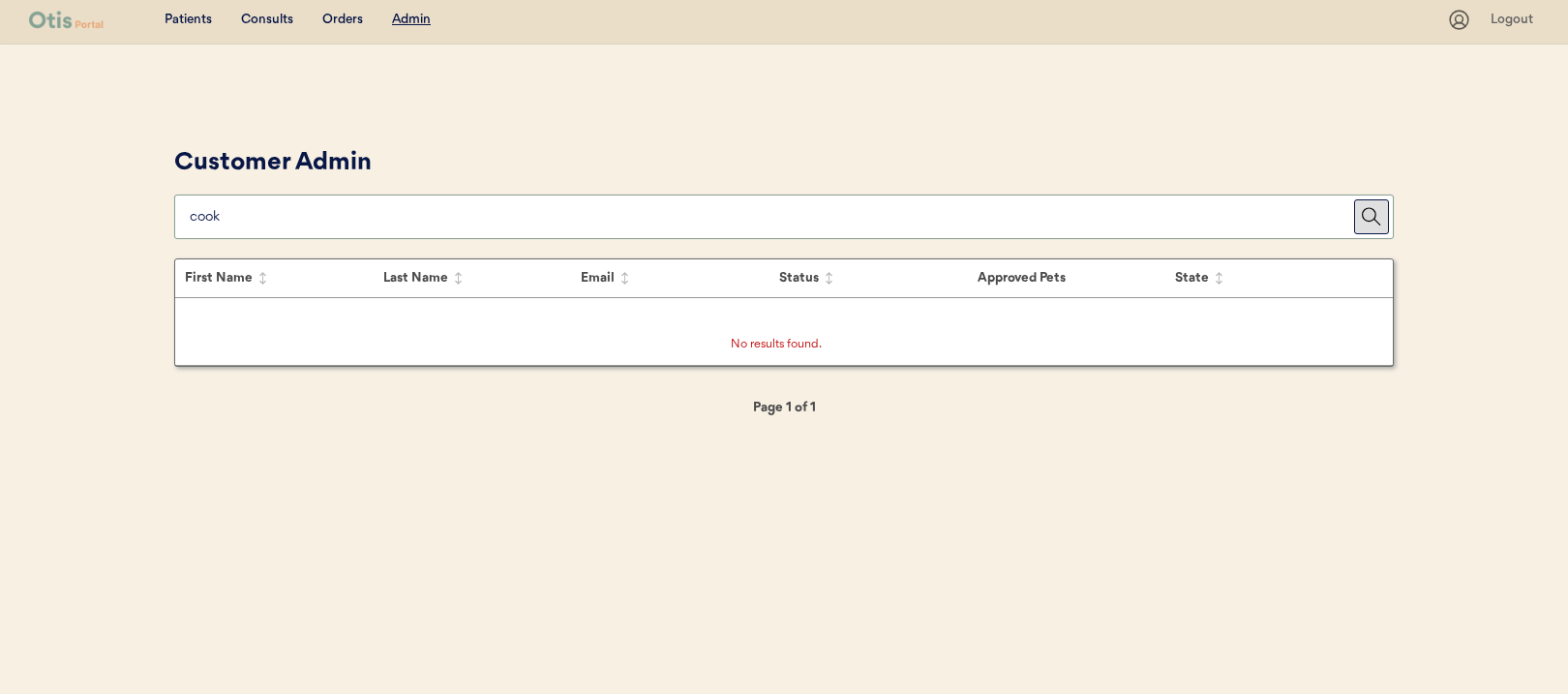 click at bounding box center [771, 217] 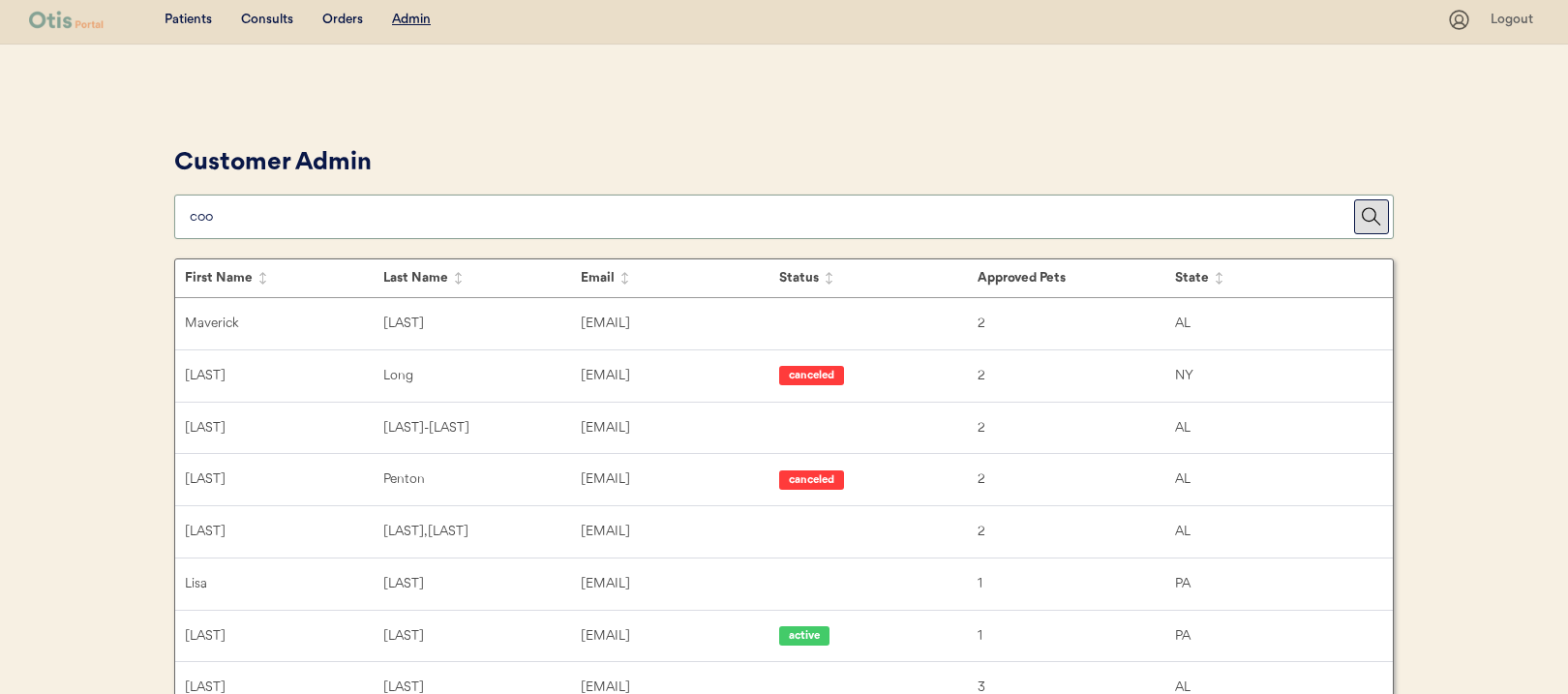 type on "cook" 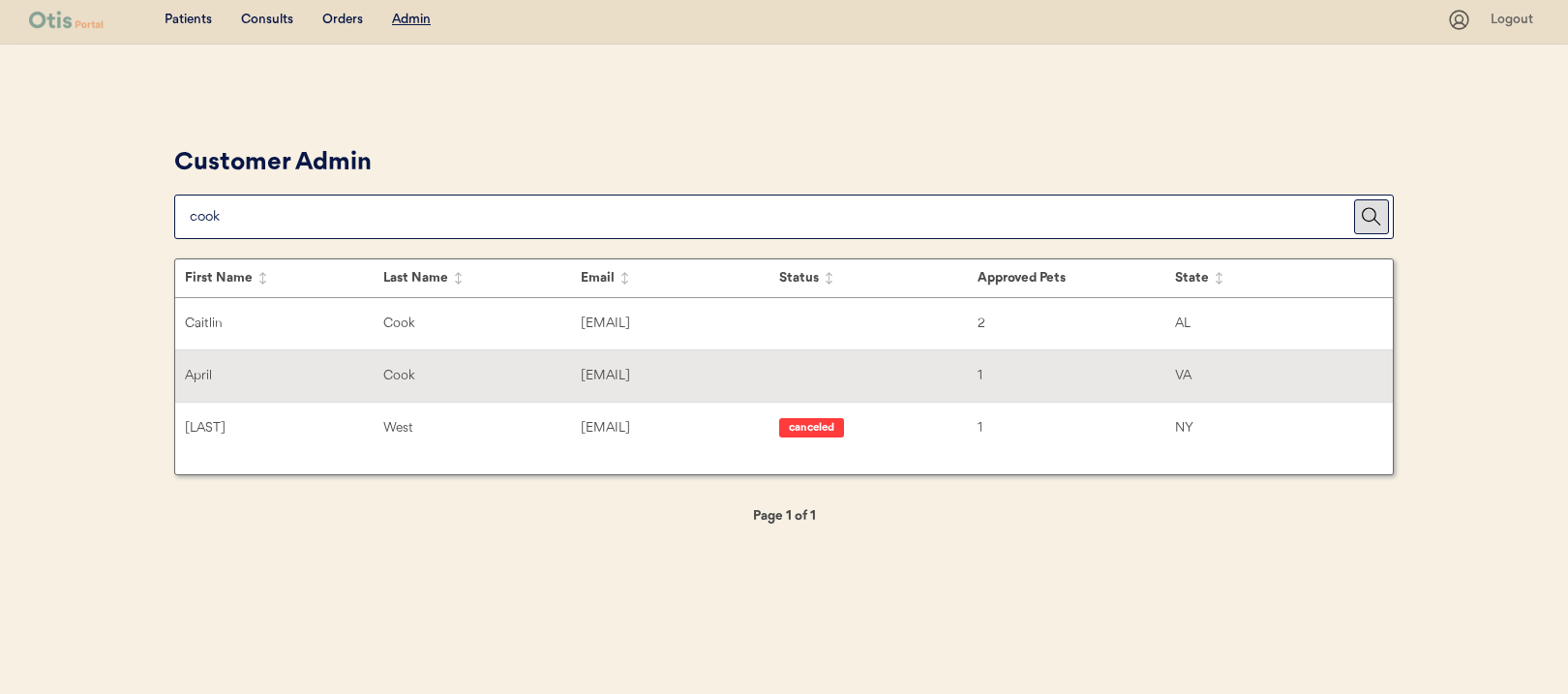 click on "Cook" at bounding box center (482, 376) 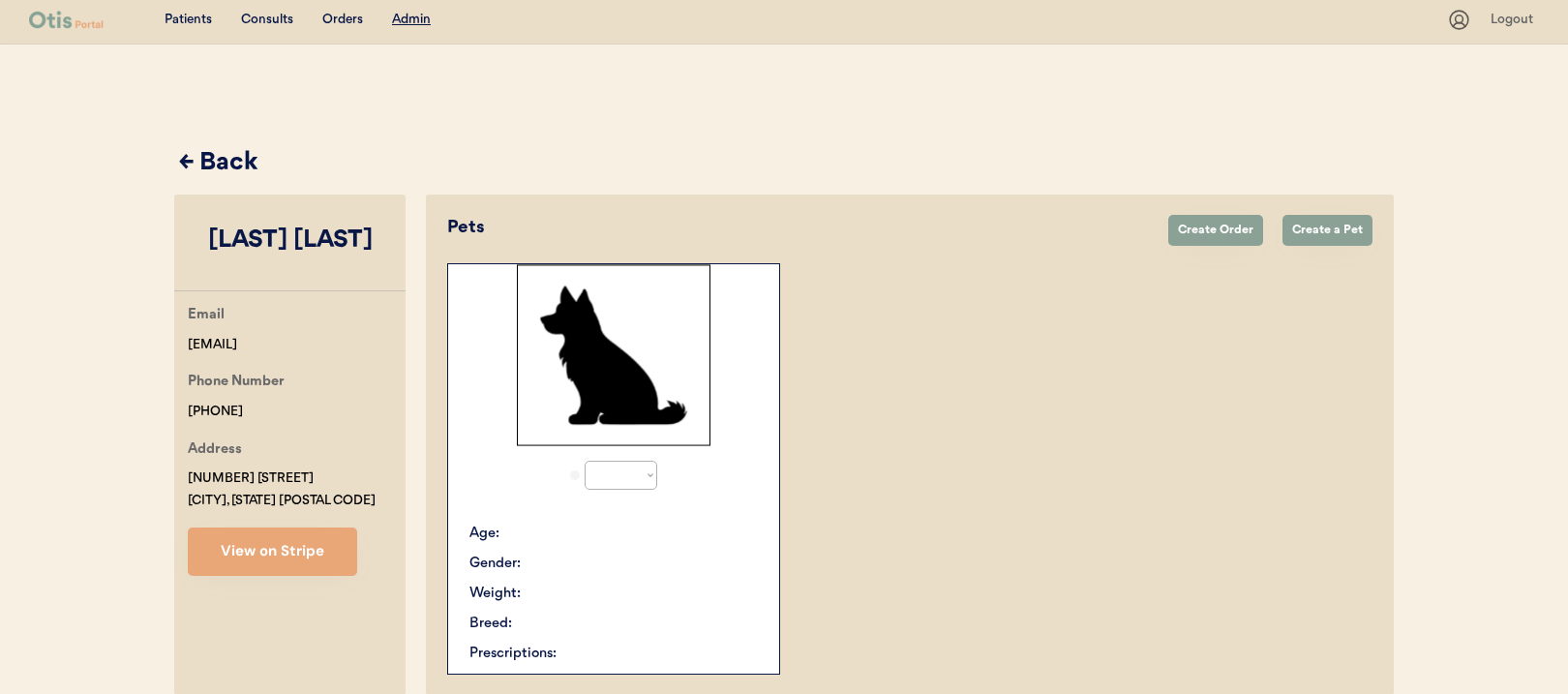 select on "true" 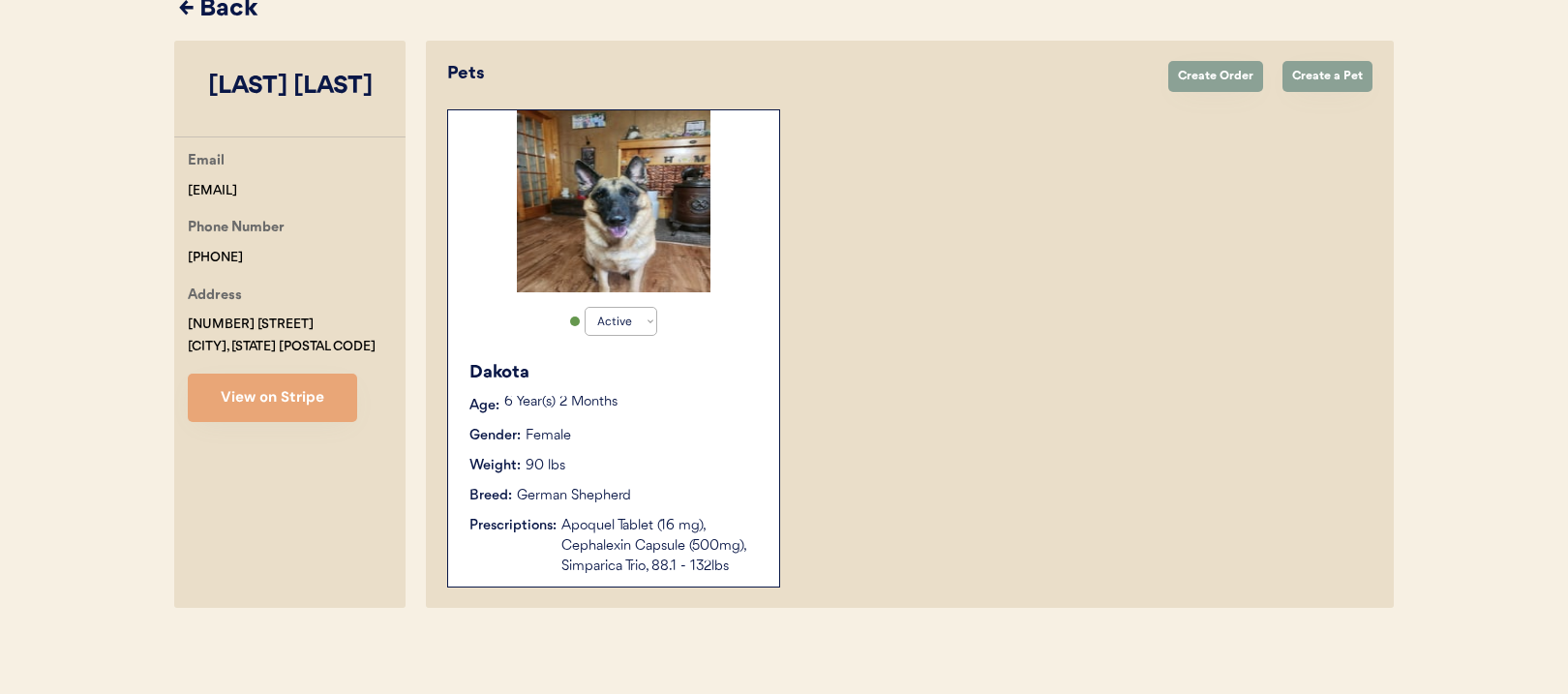 scroll, scrollTop: 161, scrollLeft: 0, axis: vertical 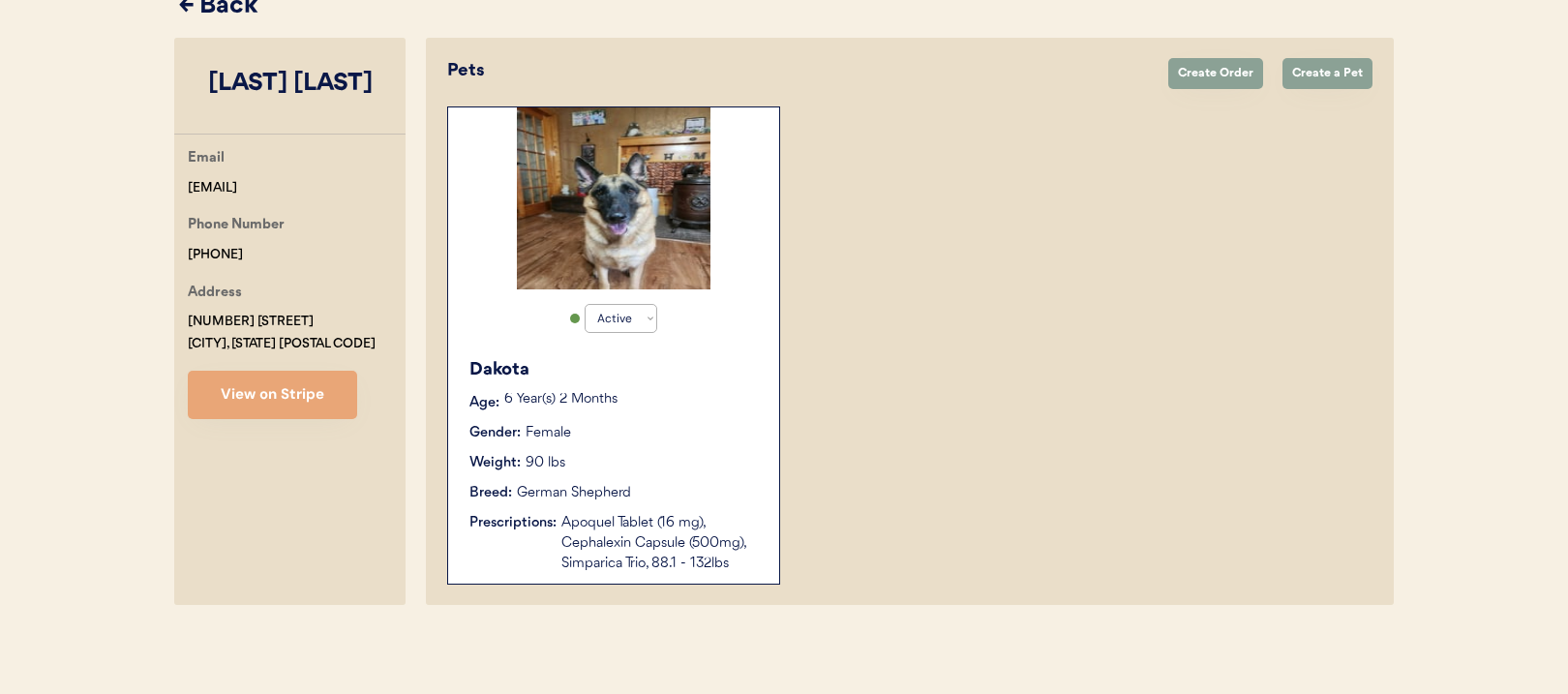 click on "Dakota" at bounding box center [615, 370] 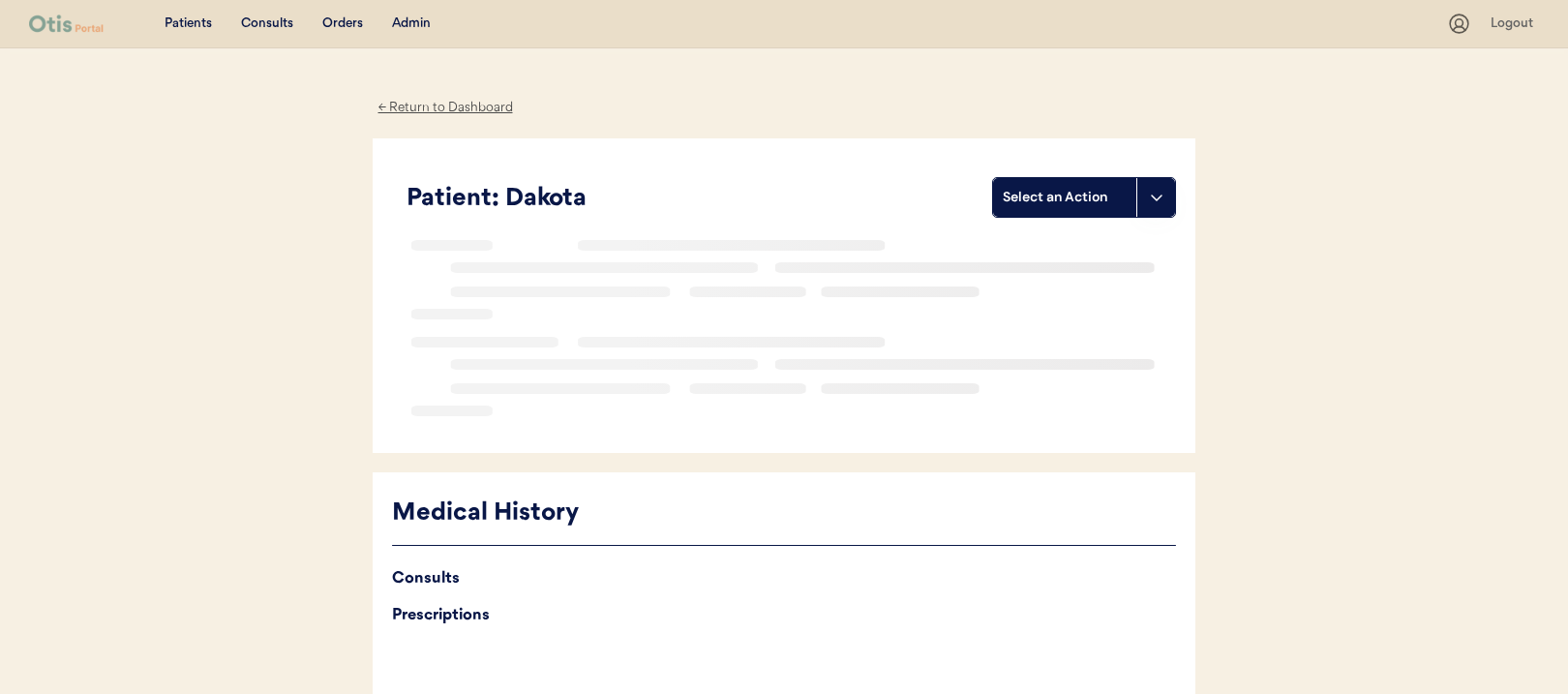scroll, scrollTop: 0, scrollLeft: 0, axis: both 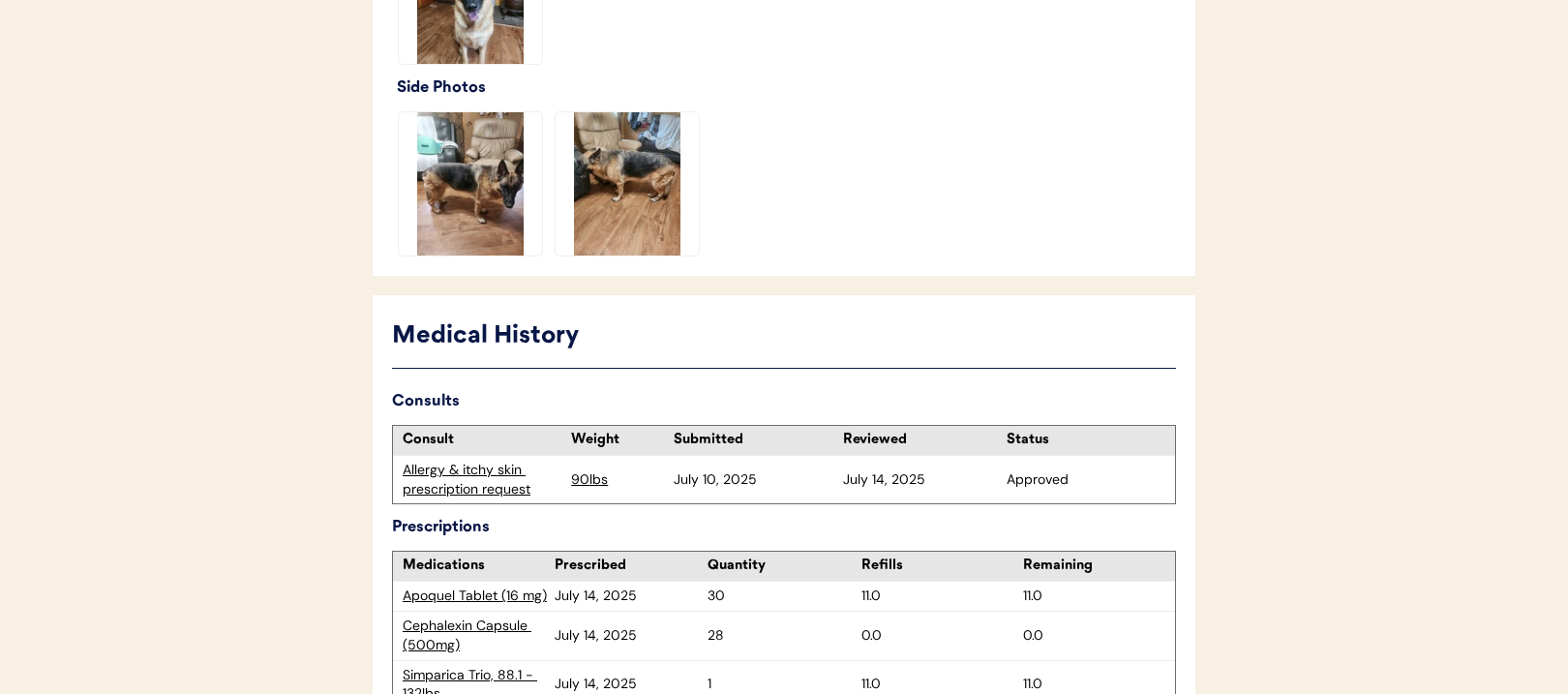 click on "Allergy & itchy skin prescription request" at bounding box center [482, 479] 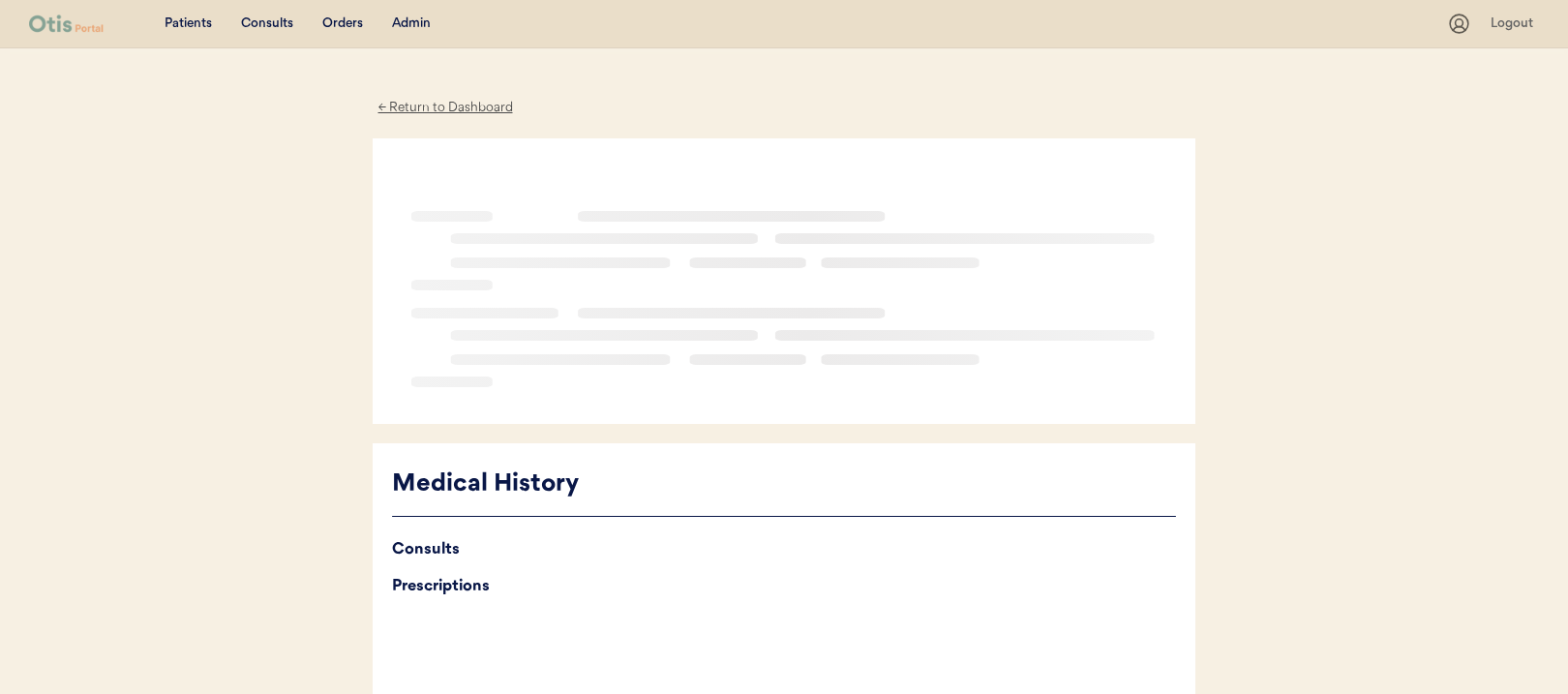 scroll, scrollTop: 0, scrollLeft: 0, axis: both 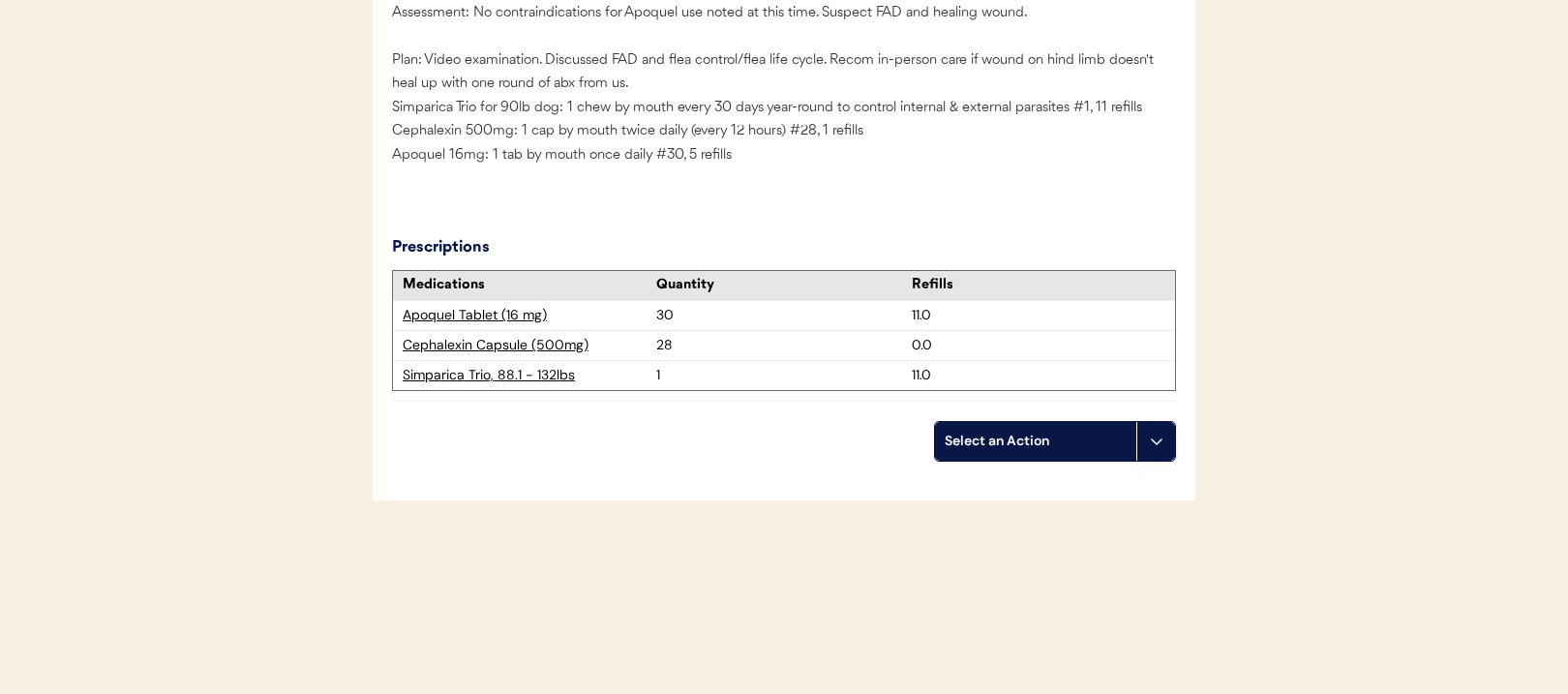 click on "Simparica Trio, 88.1 - 132lbs" at bounding box center (529, 376) 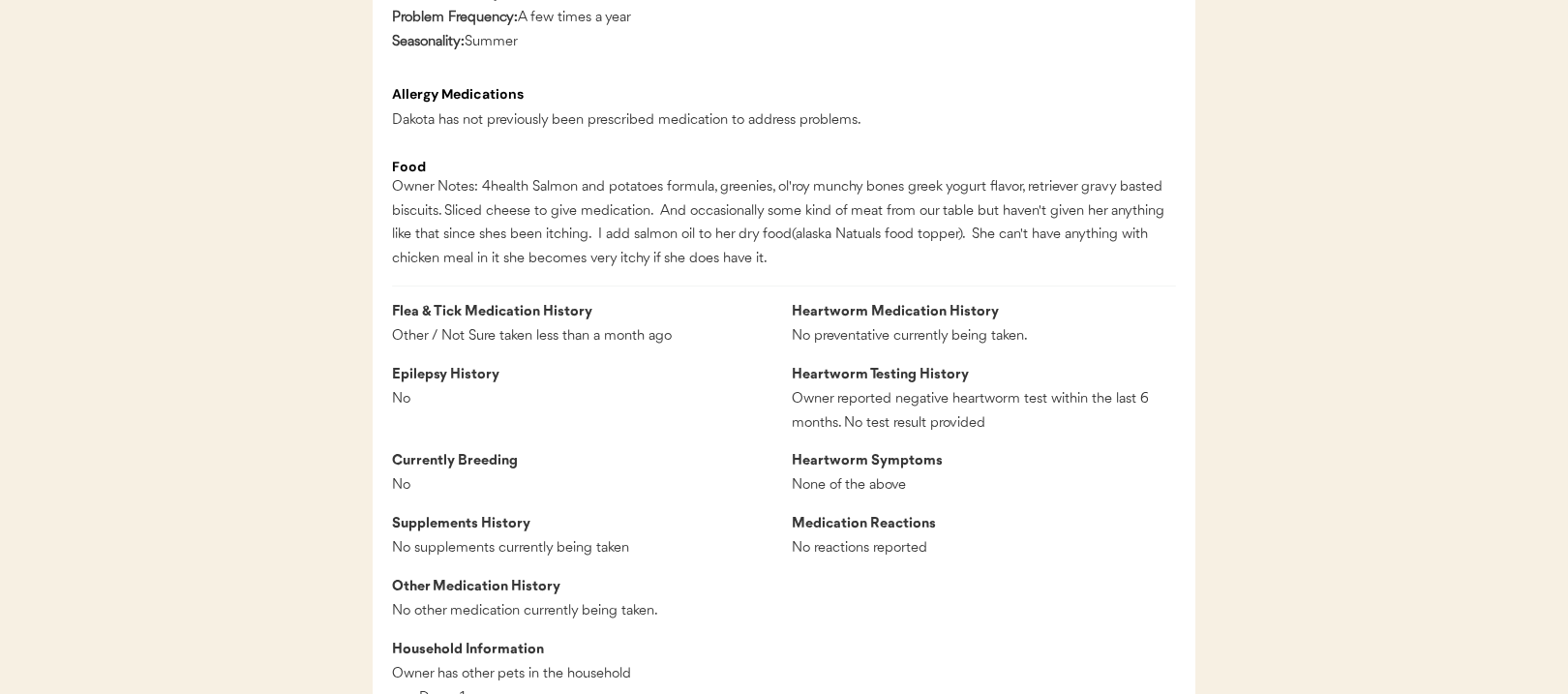 scroll, scrollTop: 1421, scrollLeft: 0, axis: vertical 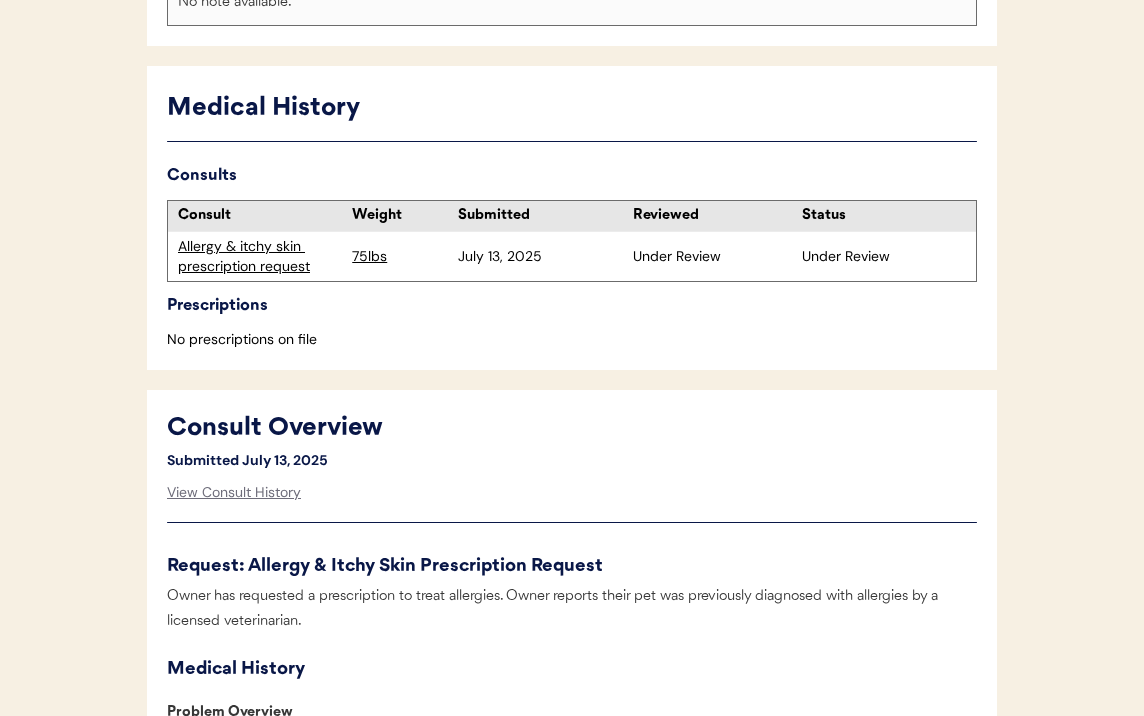 click on "Allergy & itchy skin prescription request" at bounding box center [260, 256] 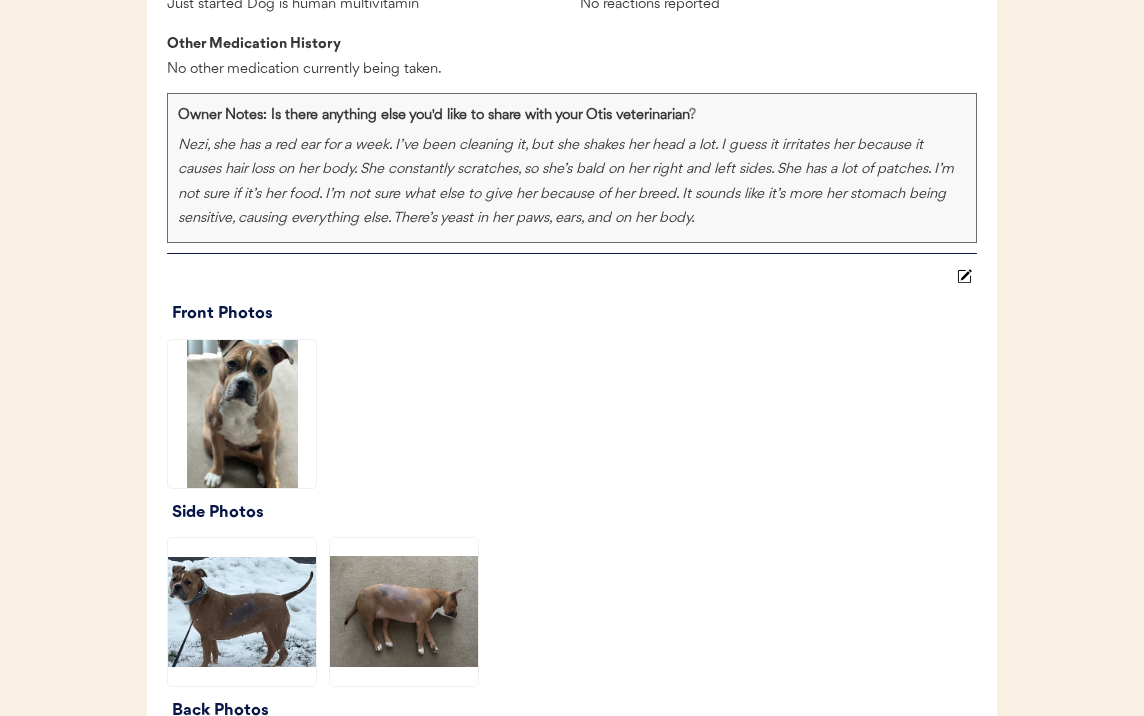 scroll, scrollTop: 1947, scrollLeft: 0, axis: vertical 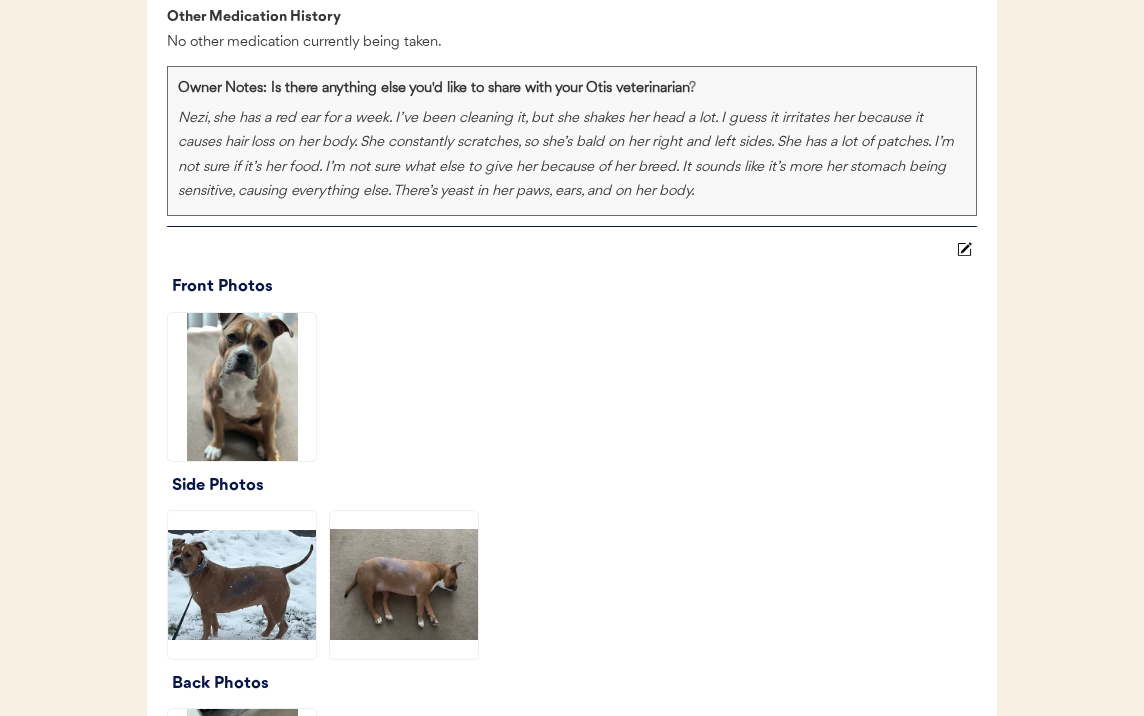 click 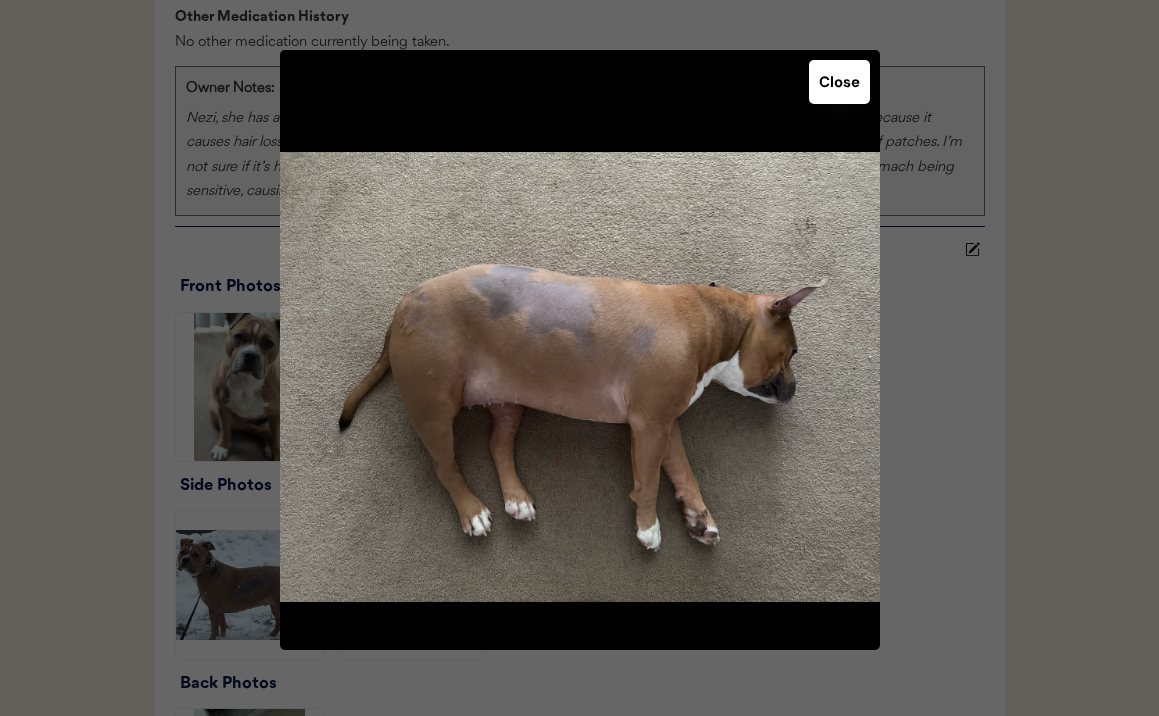 click at bounding box center (579, 358) 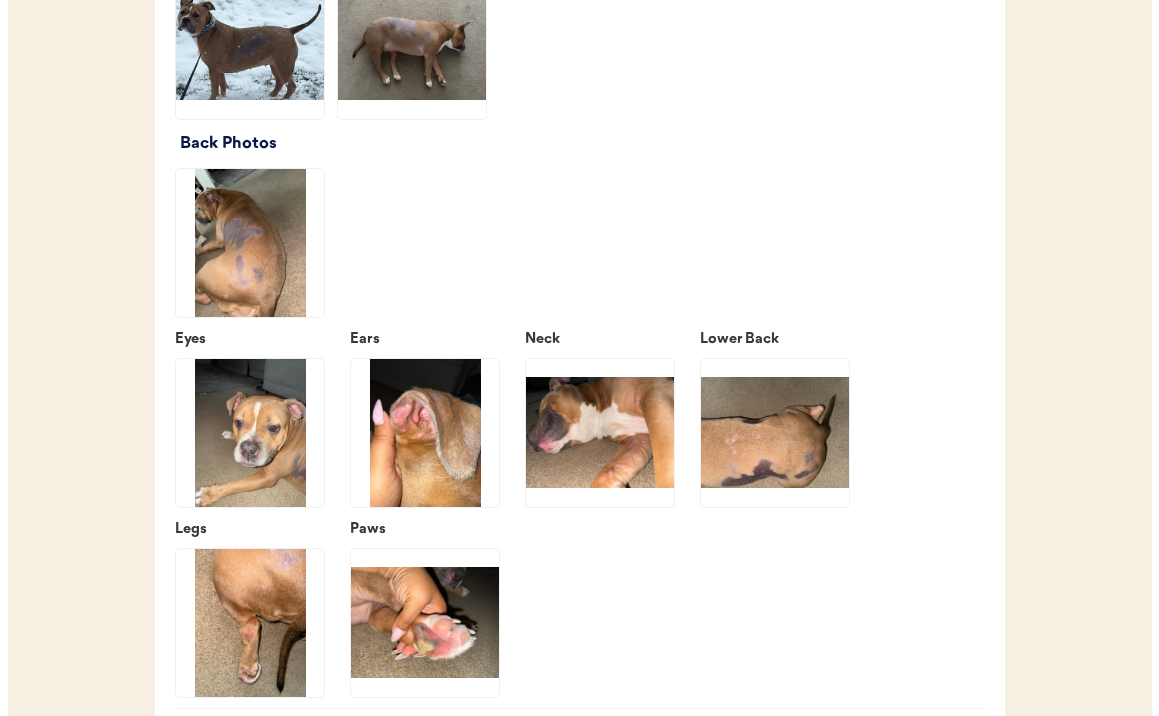 scroll, scrollTop: 2584, scrollLeft: 0, axis: vertical 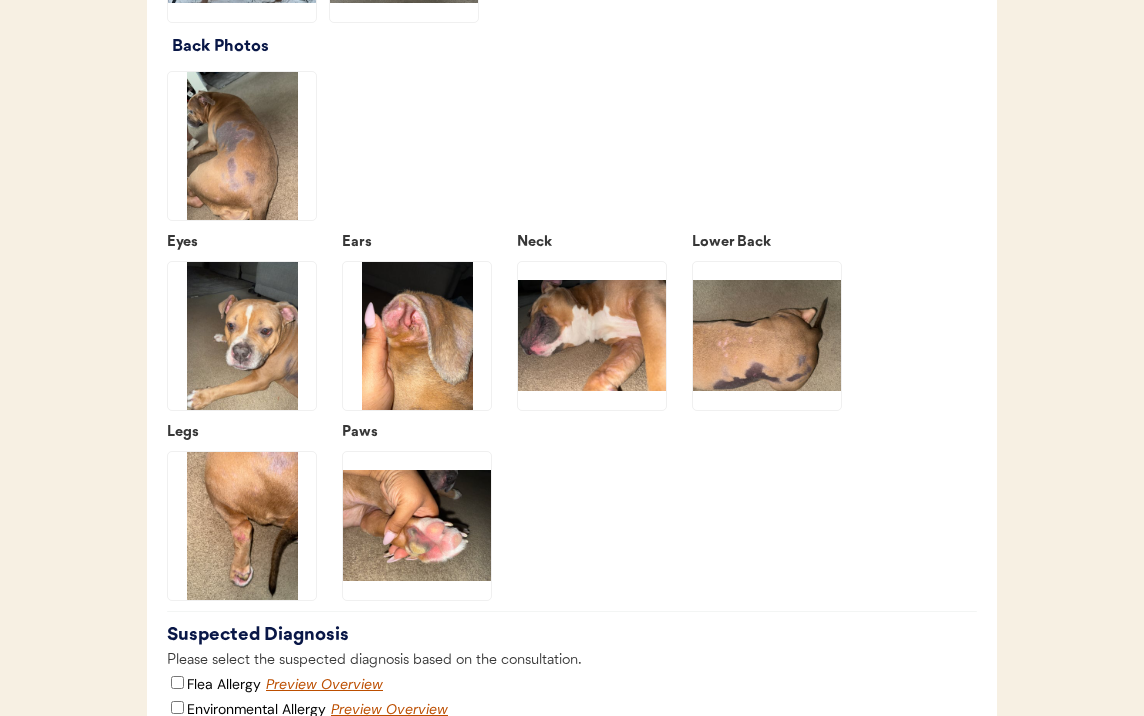 click 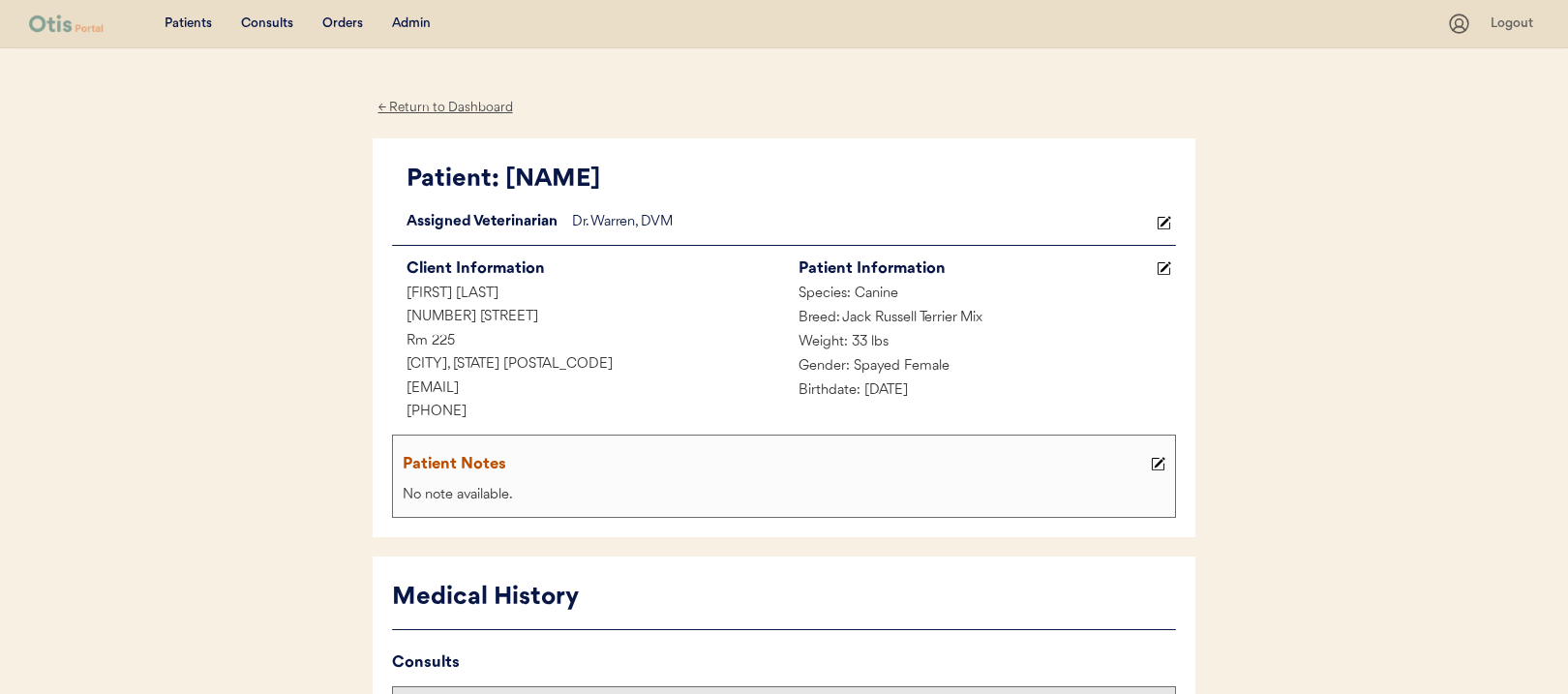 scroll, scrollTop: 0, scrollLeft: 0, axis: both 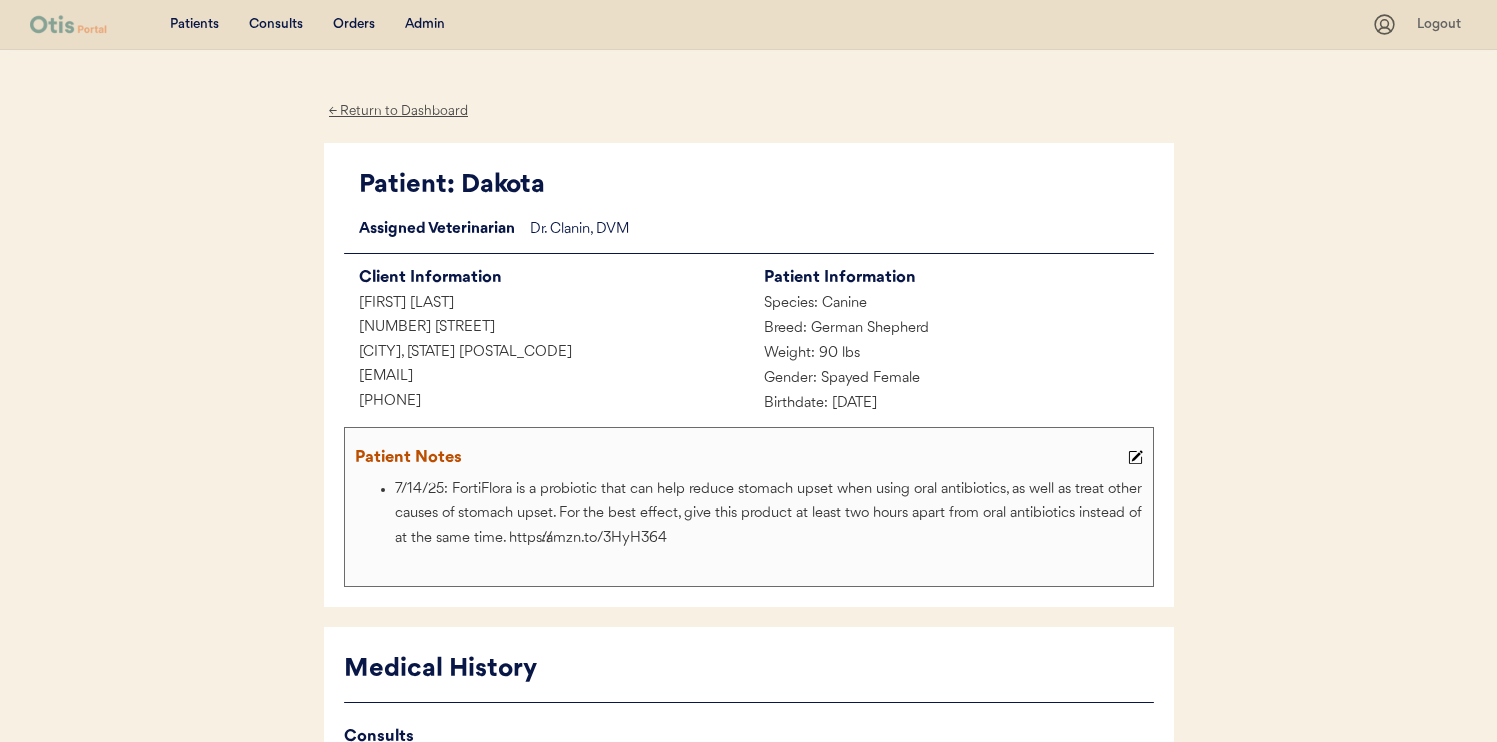 click on "← Return to Dashboard" at bounding box center [399, 111] 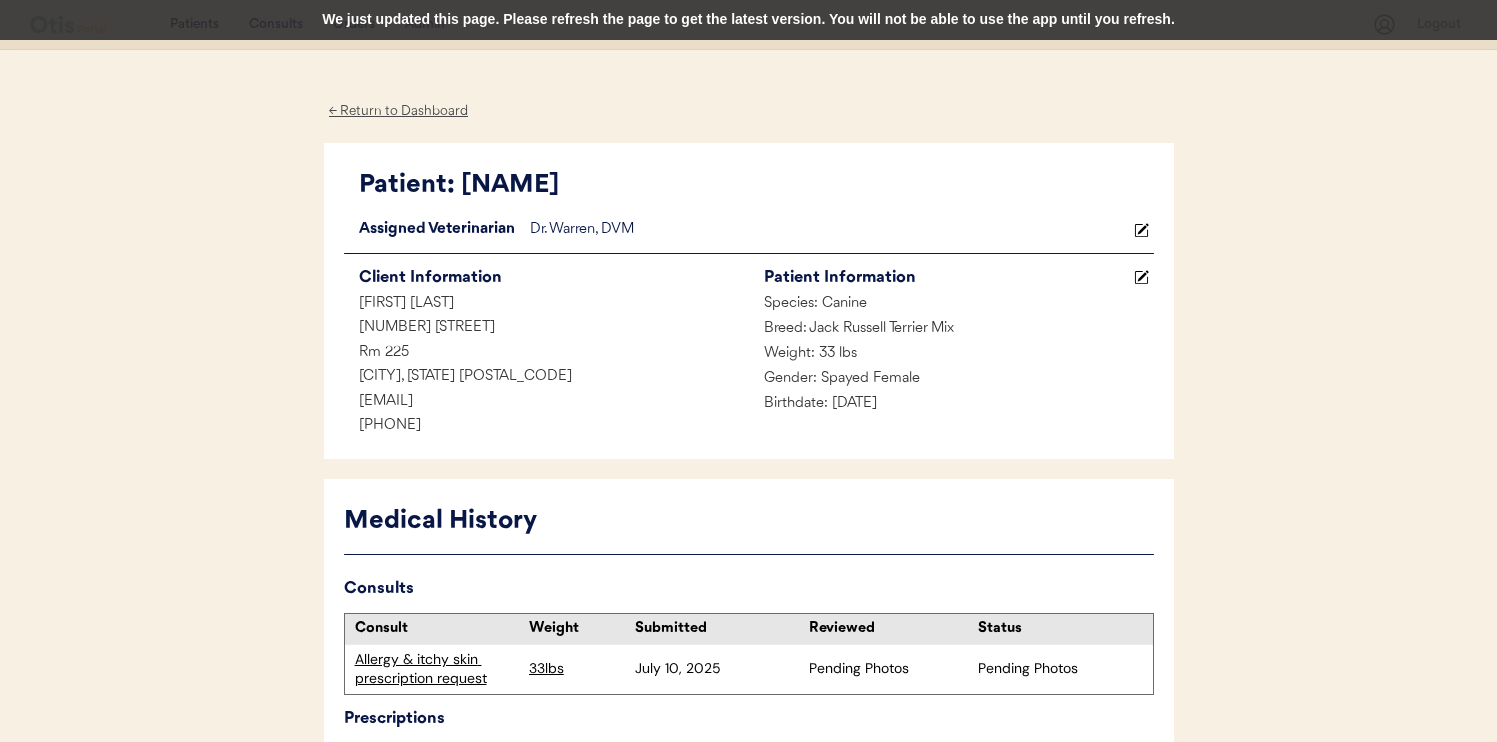 scroll, scrollTop: 838, scrollLeft: 0, axis: vertical 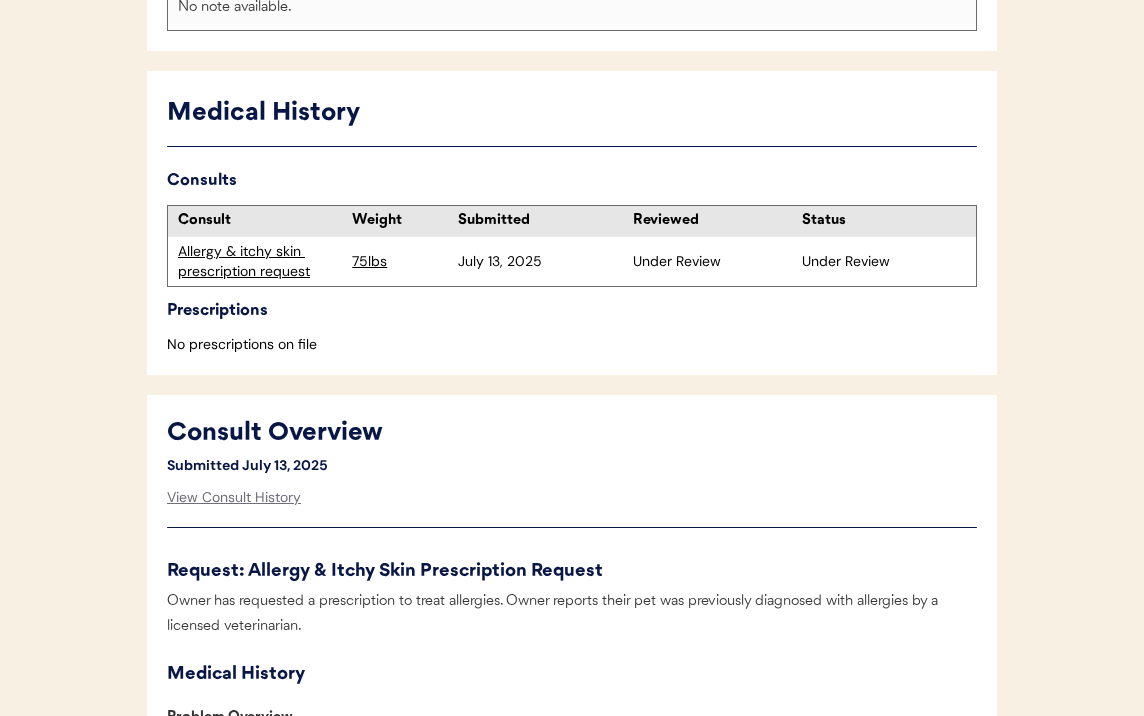click on "Allergy & itchy skin prescription request" at bounding box center [260, 261] 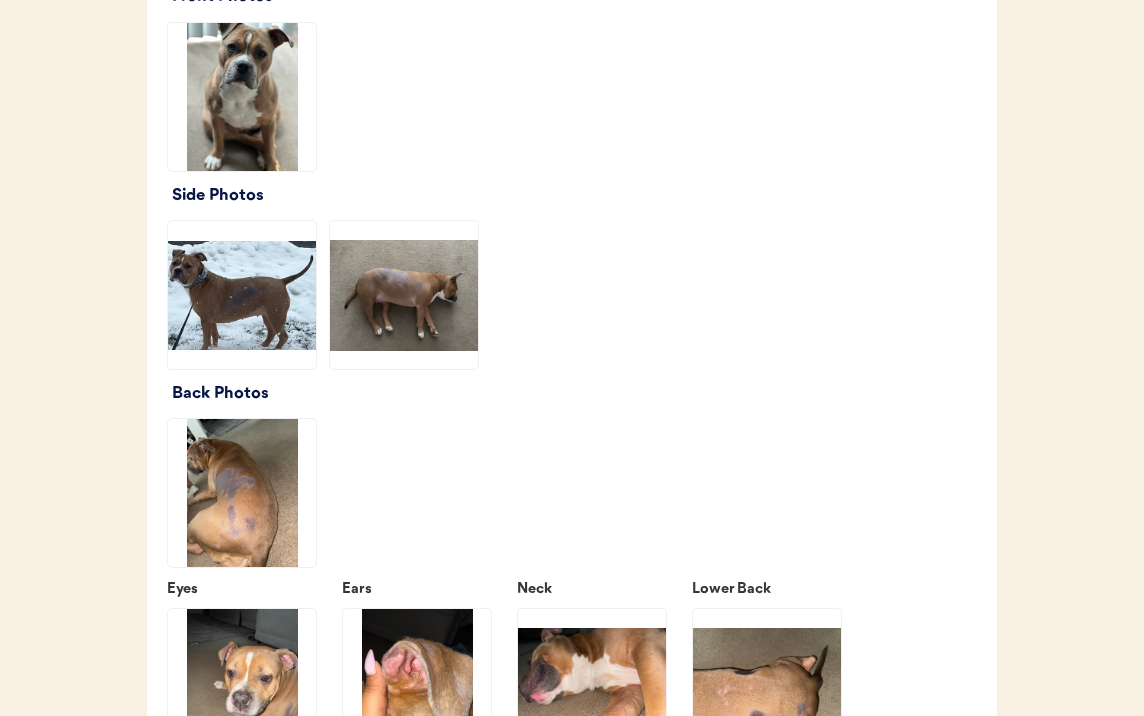 scroll, scrollTop: 2337, scrollLeft: 0, axis: vertical 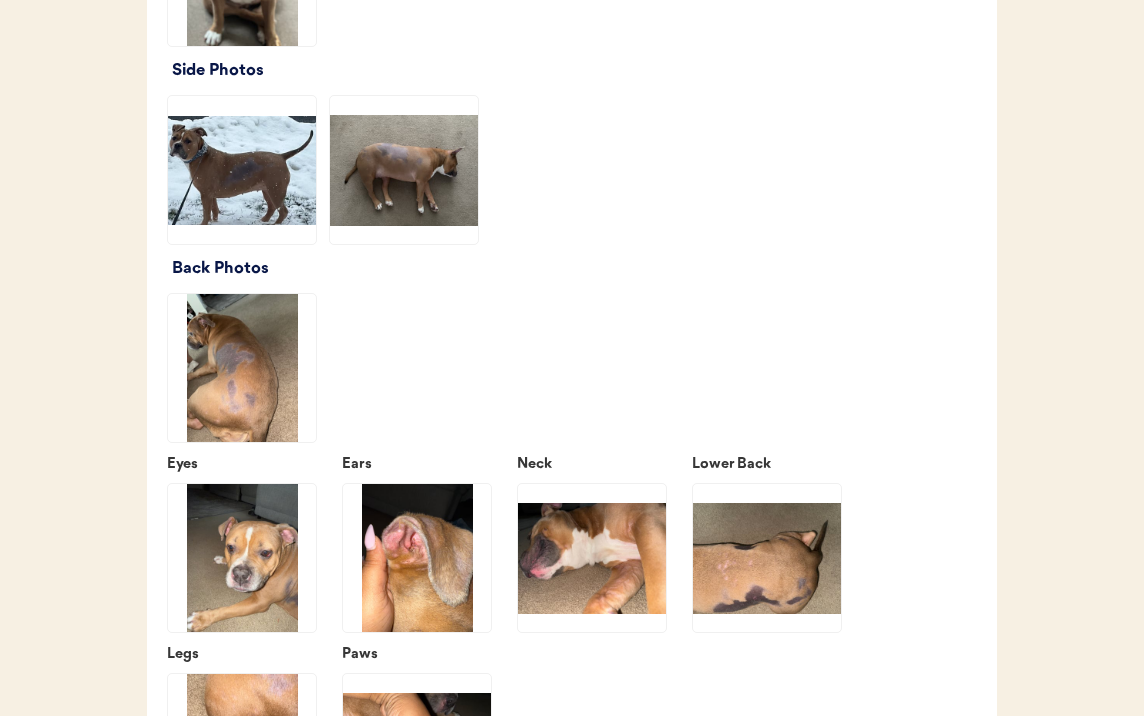 click 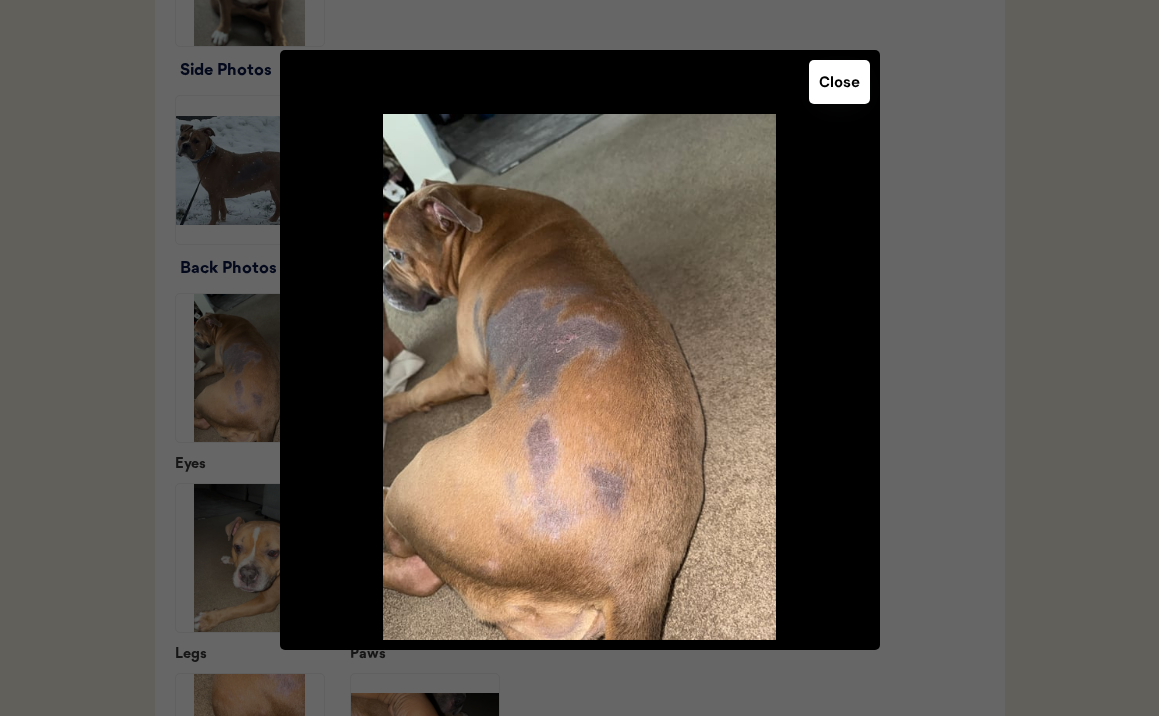 click at bounding box center (579, 358) 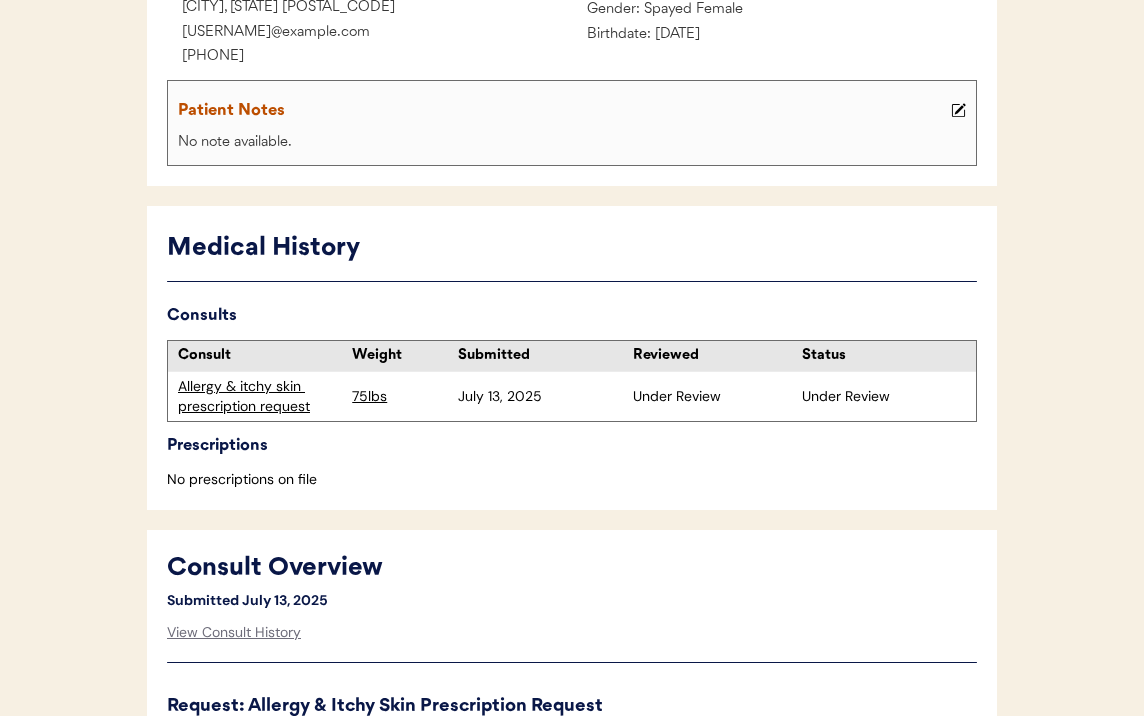 scroll, scrollTop: 362, scrollLeft: 0, axis: vertical 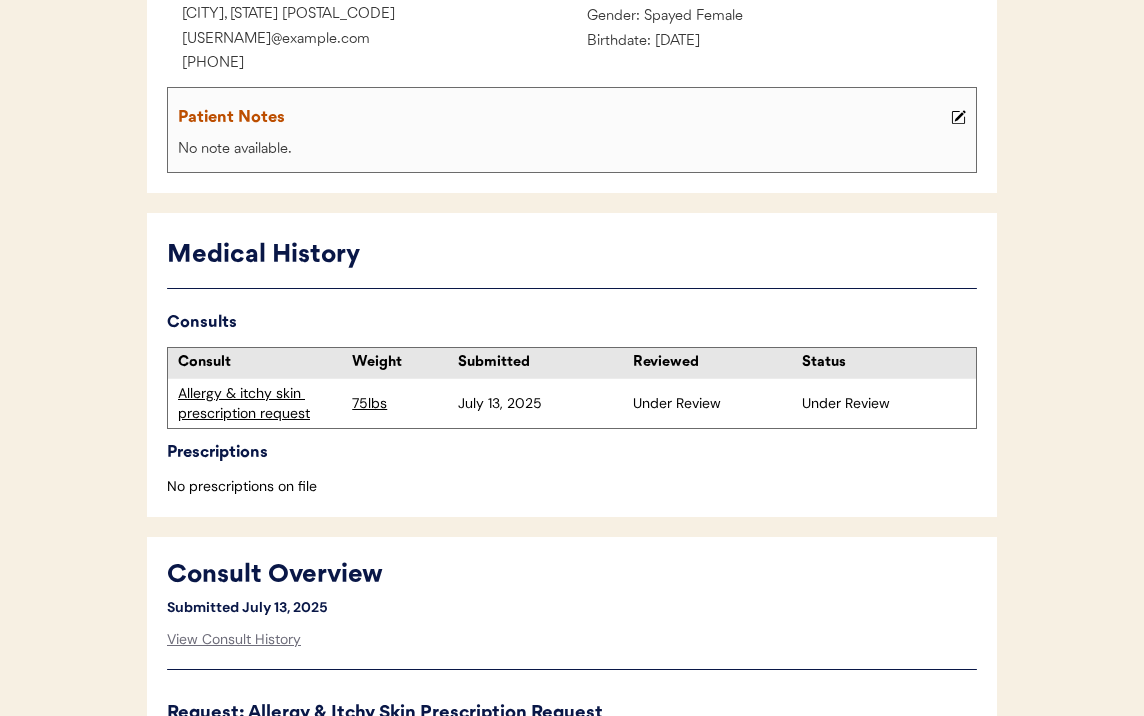 type on "We are going ahead and treating Nezi for allergies and a possible infection on her feet, but there are some things going on with her that might not be allergy-related.
First, we are unable to treat true ear infections due to our inability to examine the ear drum via telemedicine. I am including a link for an over-the-counter ointment that can help with minor infections and itchiness due to allergies, but if you think that she has an ear infection, it is likely she will need in-person care.
Zymox is an enzymatic ear lotion that helps eat away at wax and biofilm, allowing your pup's immune system to more easily fight ear infections. It only helps with mild infections, so if it's not working for you or there is a lot of discharge, schedule a time to have your pup checked by a veterinarian. https://amzn.to/3HyH364
Second, the crusting on the edges of her ear flaps may be related to hormonal issues or autoimmune disease. We are providing some wipes to use on both her ear flaps and her feet, and it is possibl..." 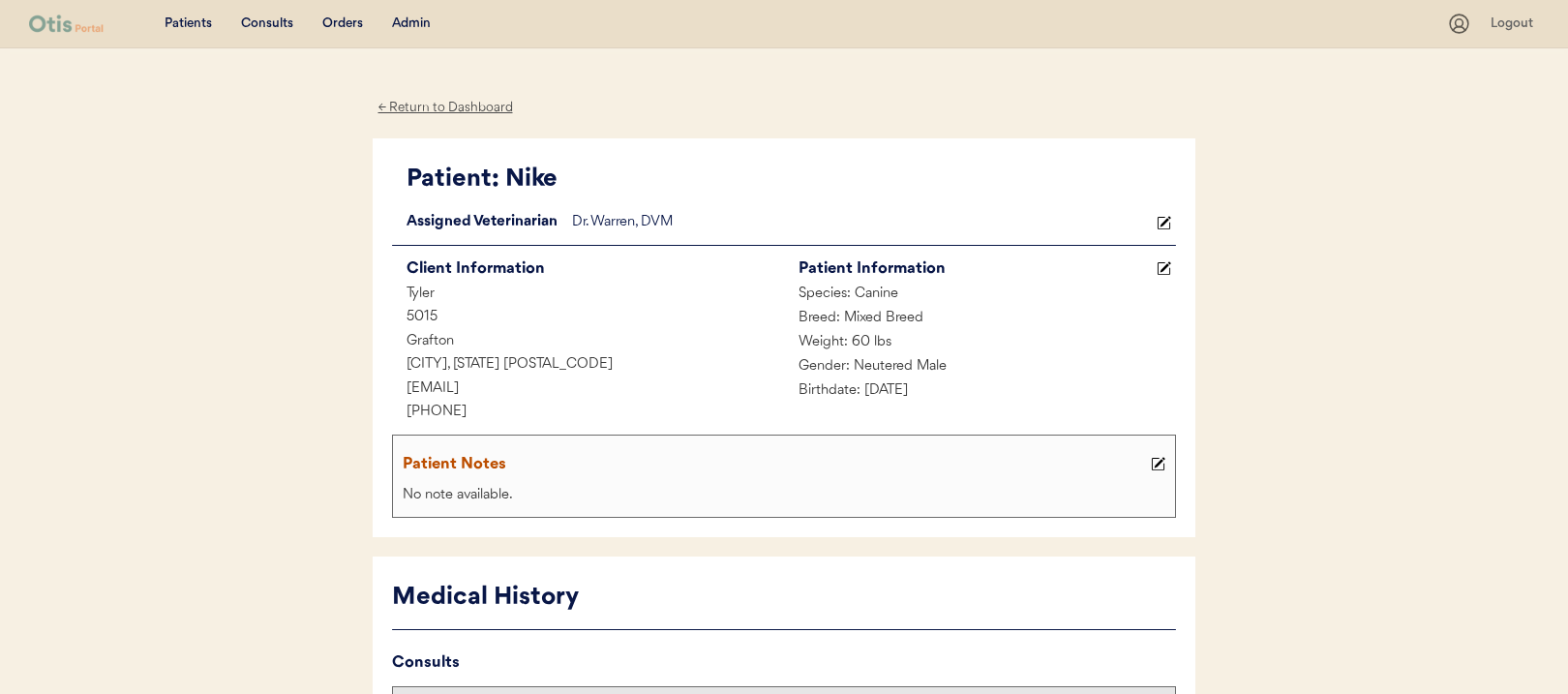 scroll, scrollTop: 0, scrollLeft: 0, axis: both 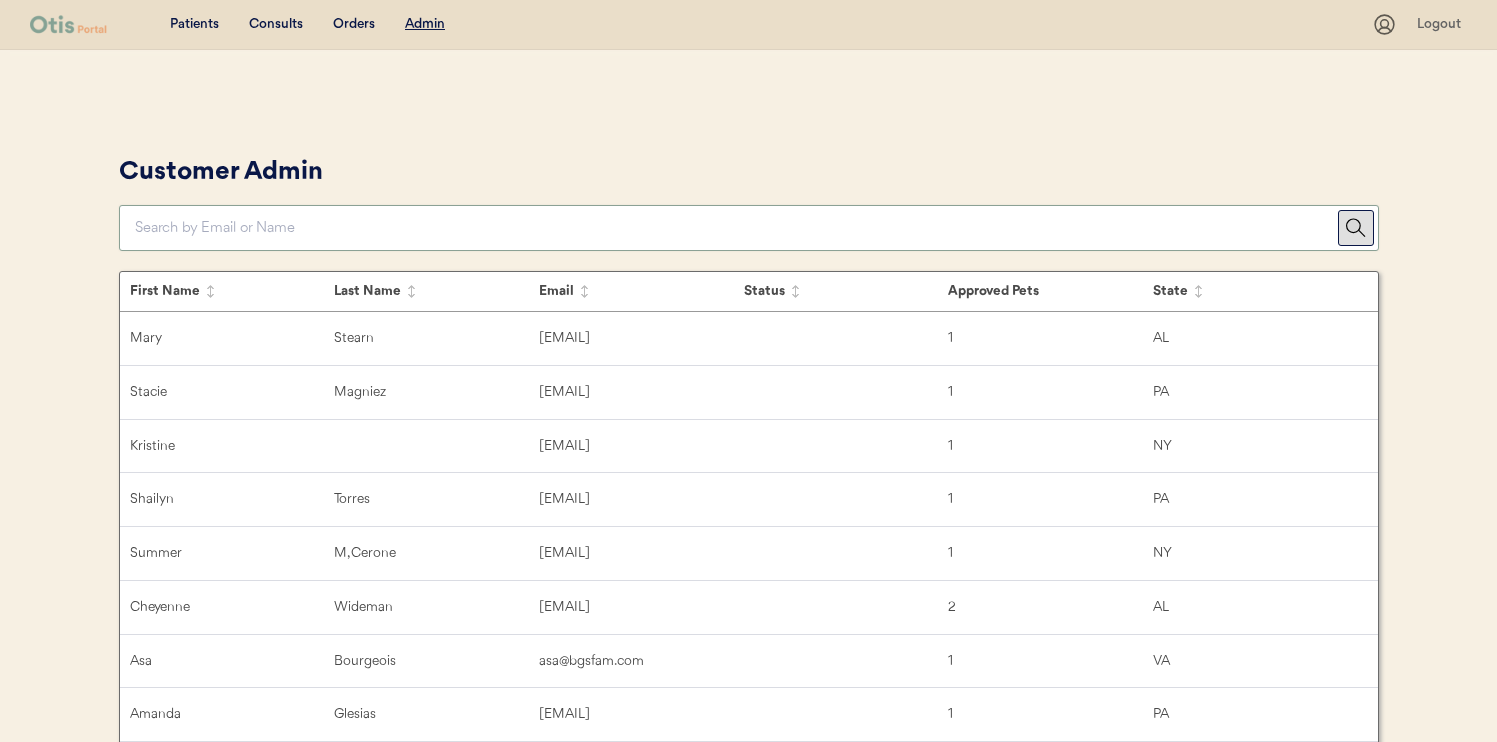 click at bounding box center (736, 228) 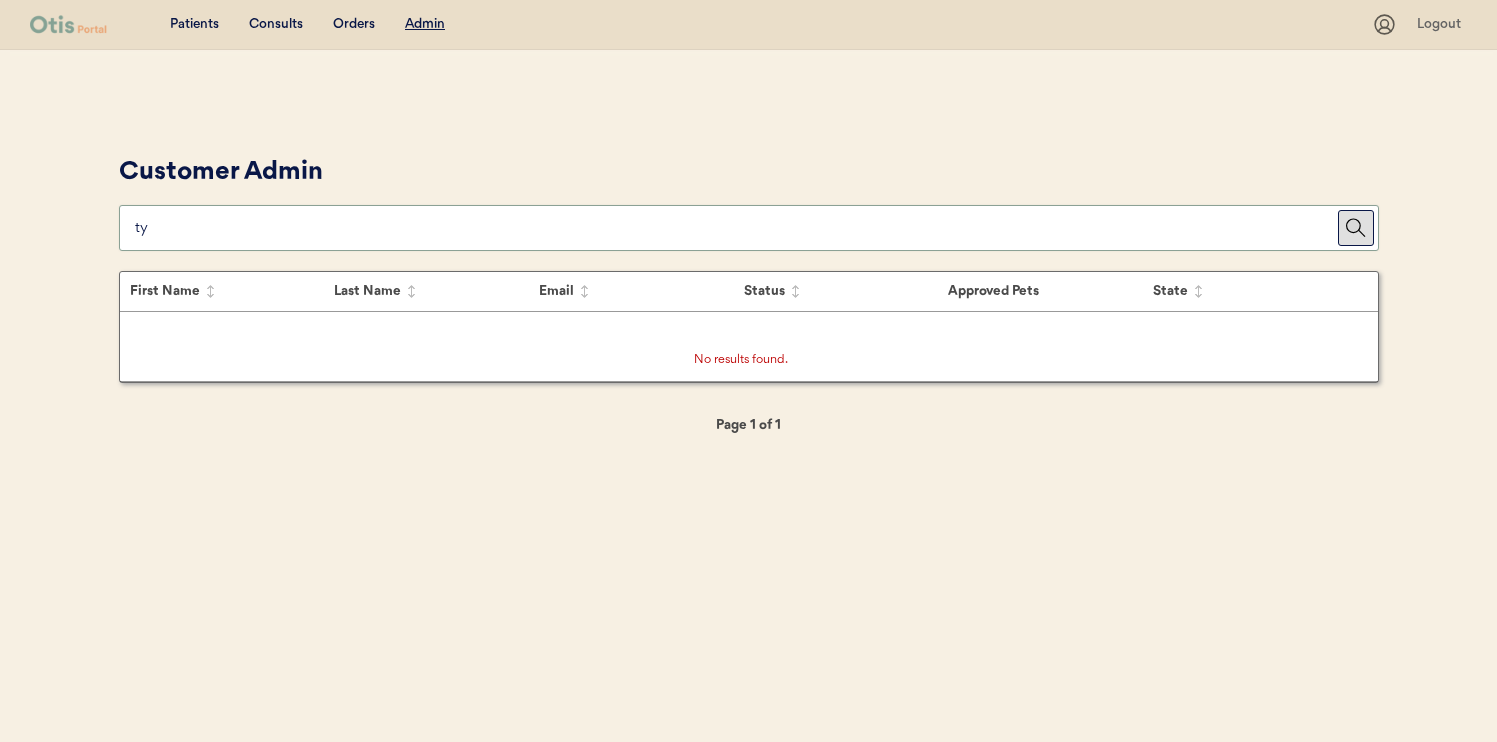 type on "t" 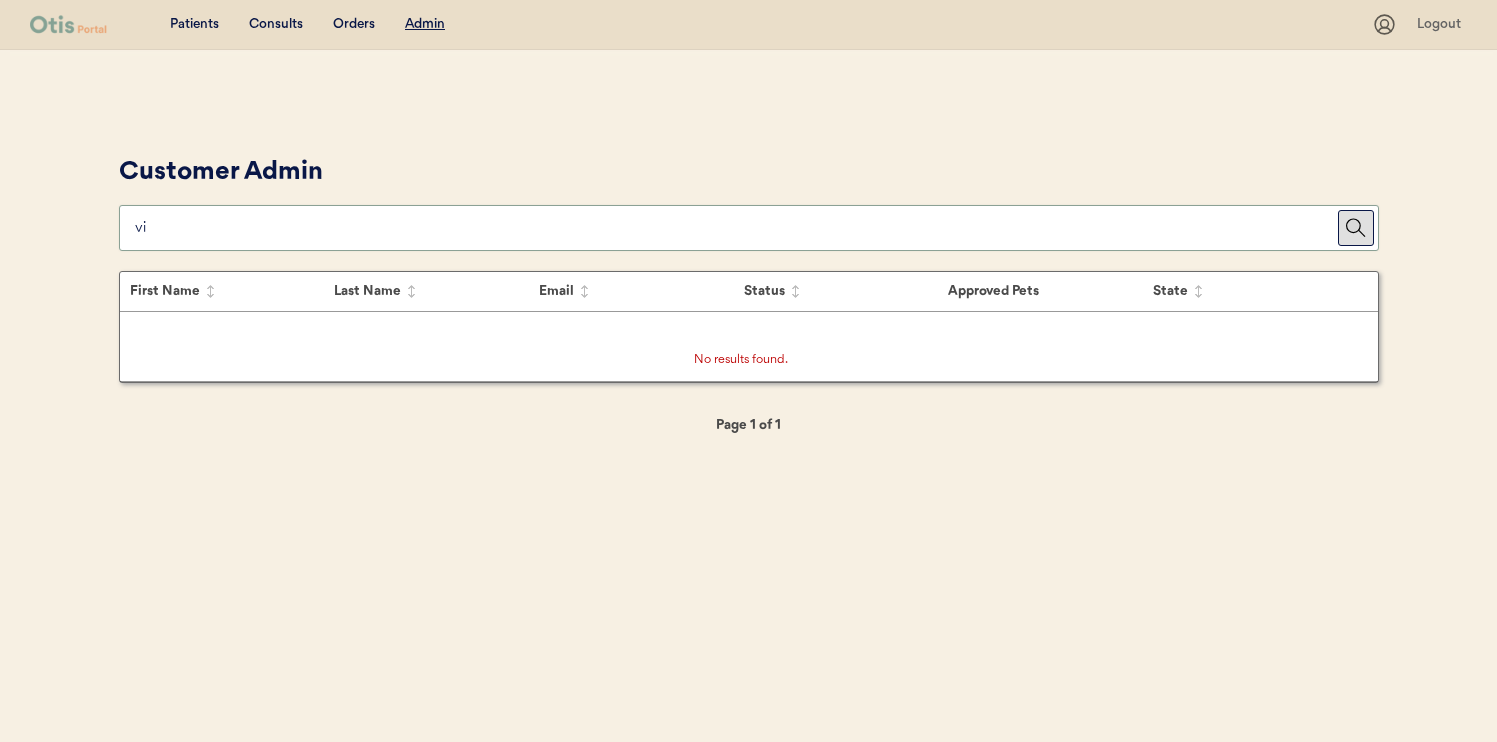 type on "v" 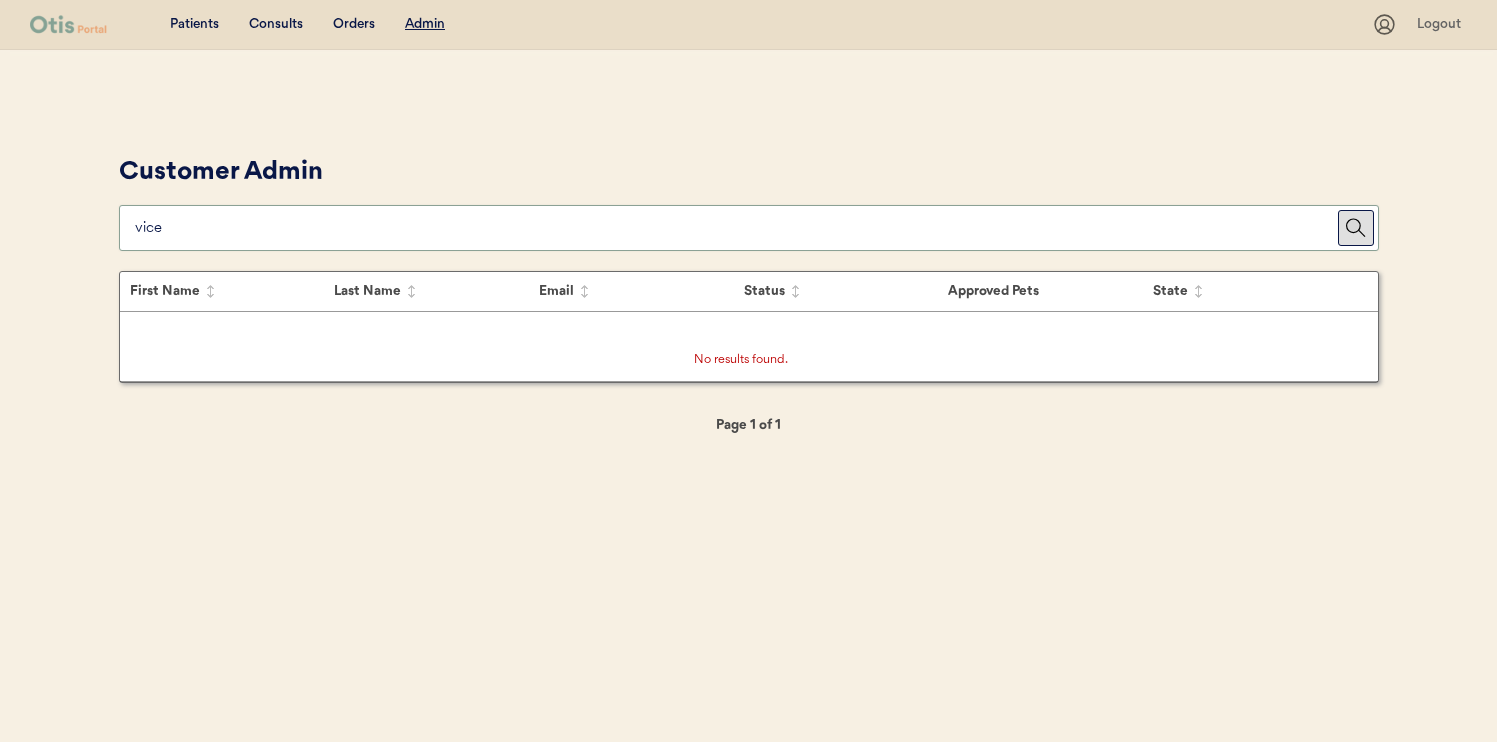 type on "vice" 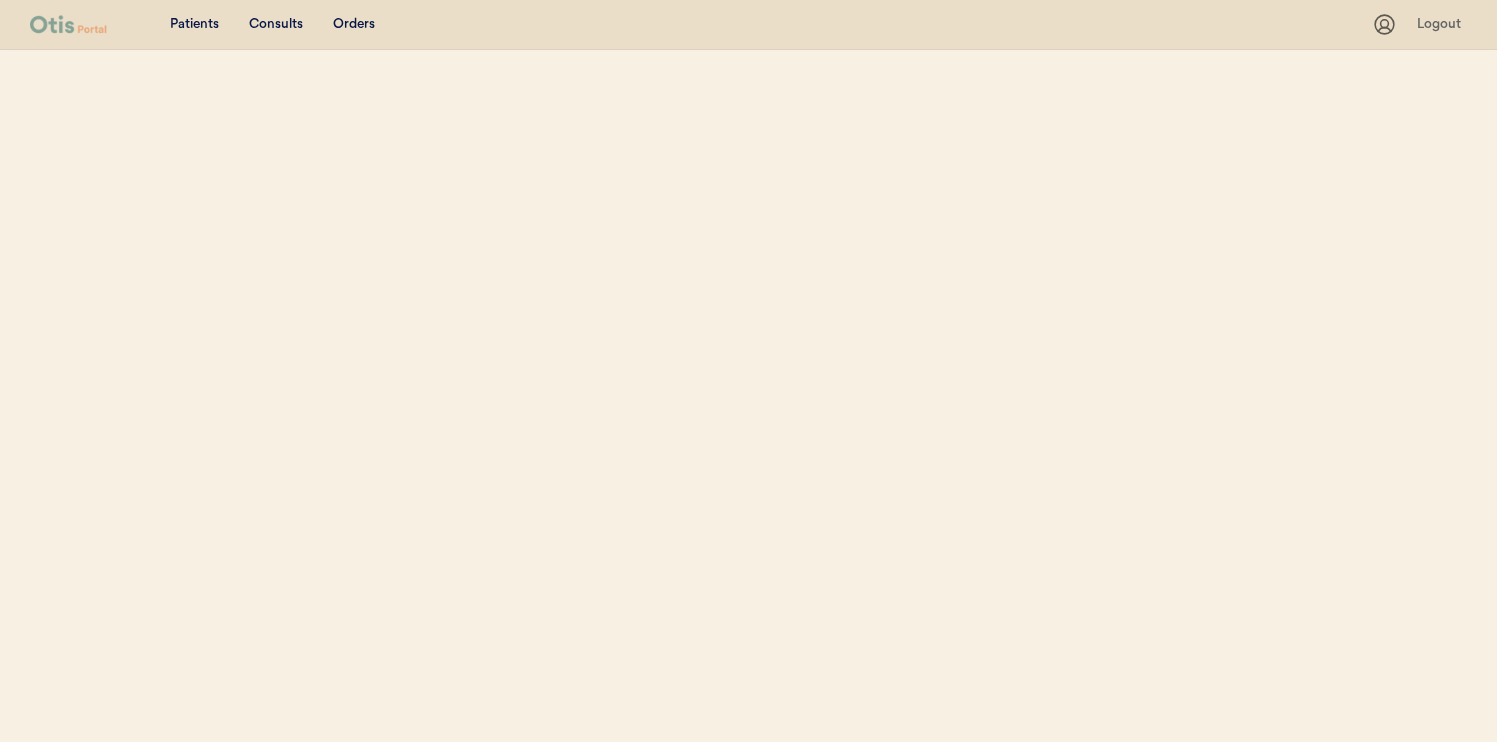 scroll, scrollTop: 0, scrollLeft: 0, axis: both 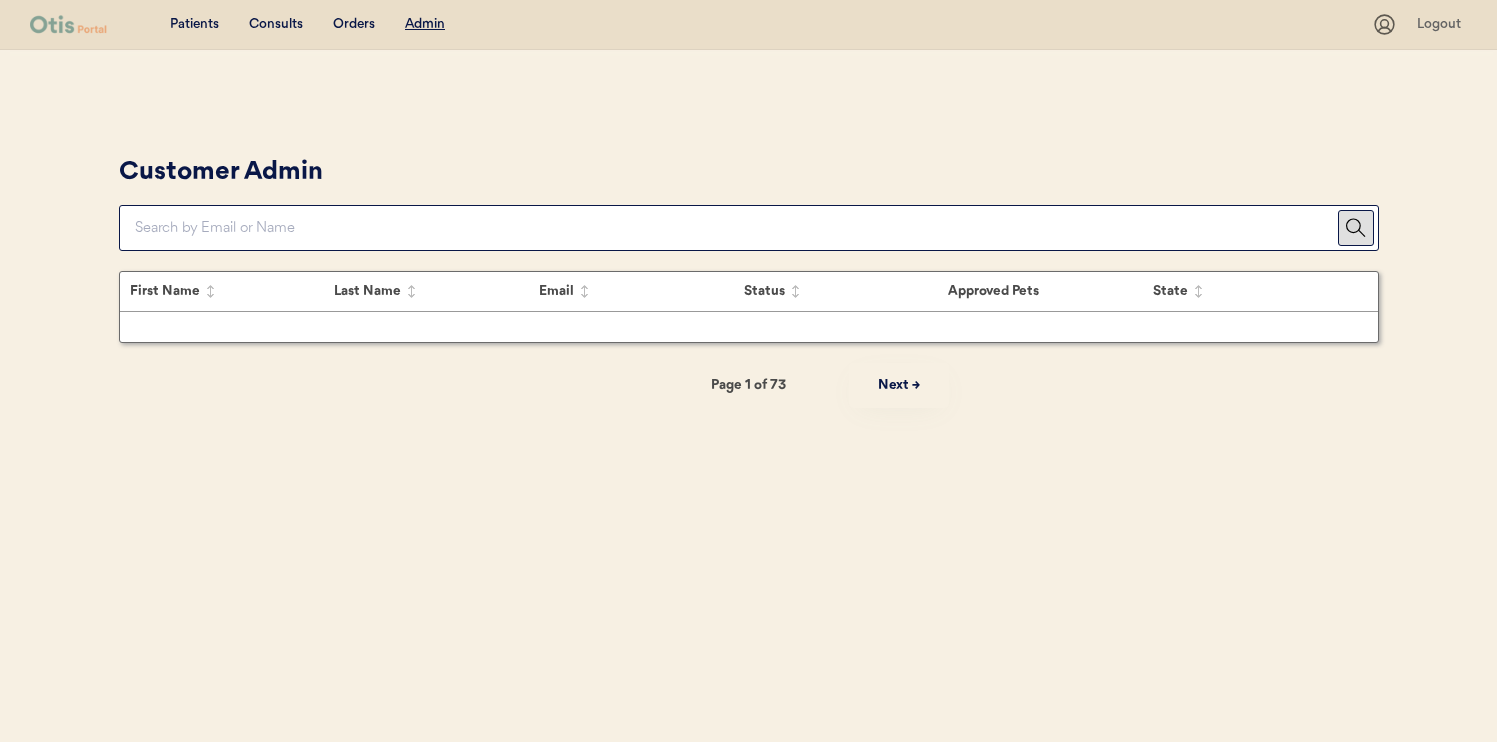 click at bounding box center [736, 228] 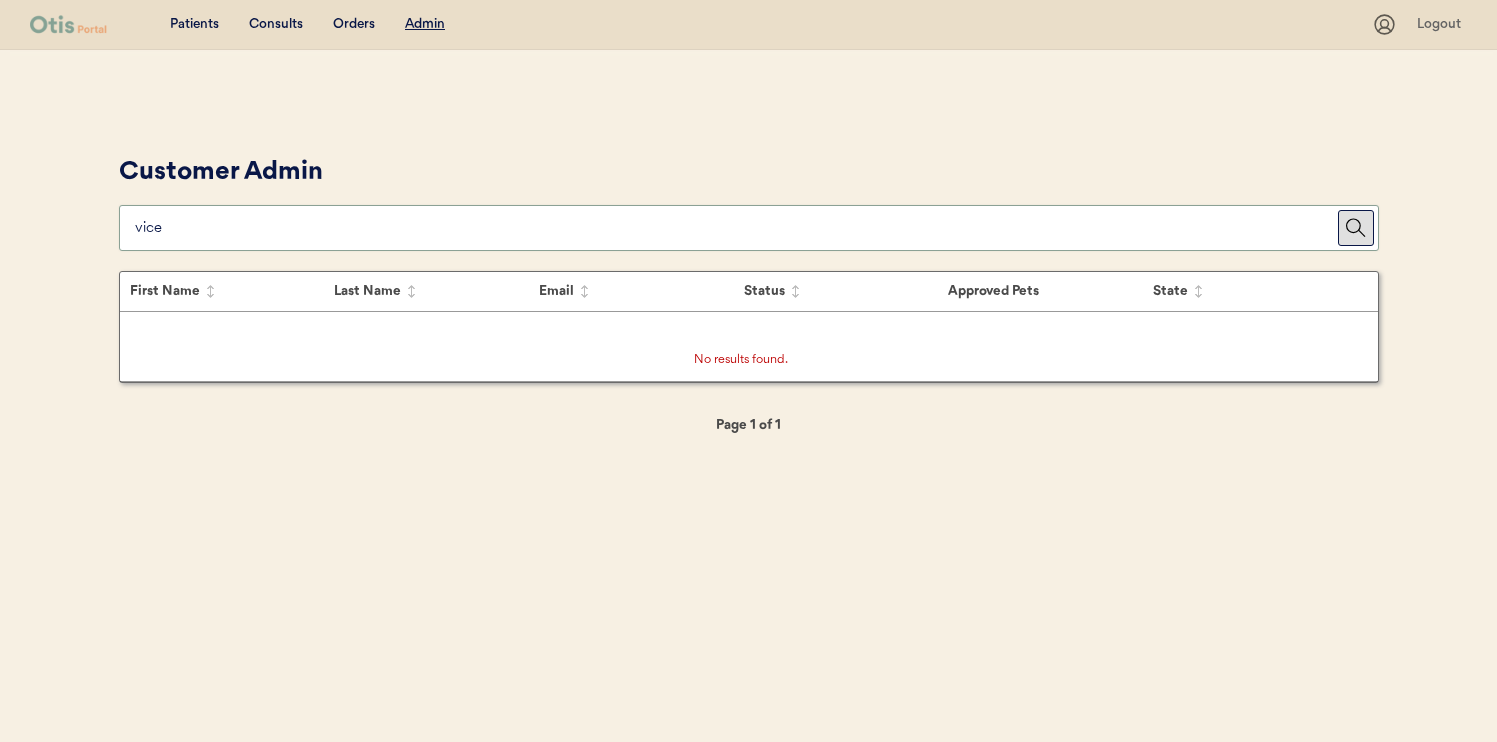 click on "Patients Consults Orders Admin Logout Customer Admin First Name Last Name Email Status Approved Pets State Mary Stearn merrycarole1227@gmail.com 1 AL Stacie Magniez caligirl18657@yahoo.com 1 PA Kristine khall66441968@gmail.com 1 NY Shailyn Torres shailyntorres@gmail.com 1 PA Summer M, Cerone summercerone@gmail.com 1 NY Cheyenne Wideman cewideman1996@yahoo.com 2 AL Asa Bourgeois asa@bgsfam.com 1 VA Amanda Glesias aglesias826@gmail.com 1 PA Kaisy Laureles laureles.kaisy13@gmail.com 1 NY Jennifer Weyandt jenrd94@hotmail.com 1 PA Kenneth Fortune kenf1218@yahoo.com 1 NY Jessica Lisk jlisk287@gmail.com 1 VA Tyler Jay, Gilyard gilyard33@gmail.com 1 NY Shaneka earleyshaneka0@gmail.com 1 VA Melissa Farrington mwtigger04@verizon.net 1 VA Nikki Addimando nikki.addimando19@gmail.com 1 NY Tyler 1344769@gmail.com 1 VA SHYAN BATSFORD sbatsford85@gmail.com 1 NY April Cook aprilcook72@gmail.com 1 VA Sara Gresham saraharayda@icloud.com 1 VA KRYSTLE FONTAINE ddskee405@gmail.com 1 PA Allen Miller a.miller77@gmx.com 1 AL Cindy 1" at bounding box center [748, 383] 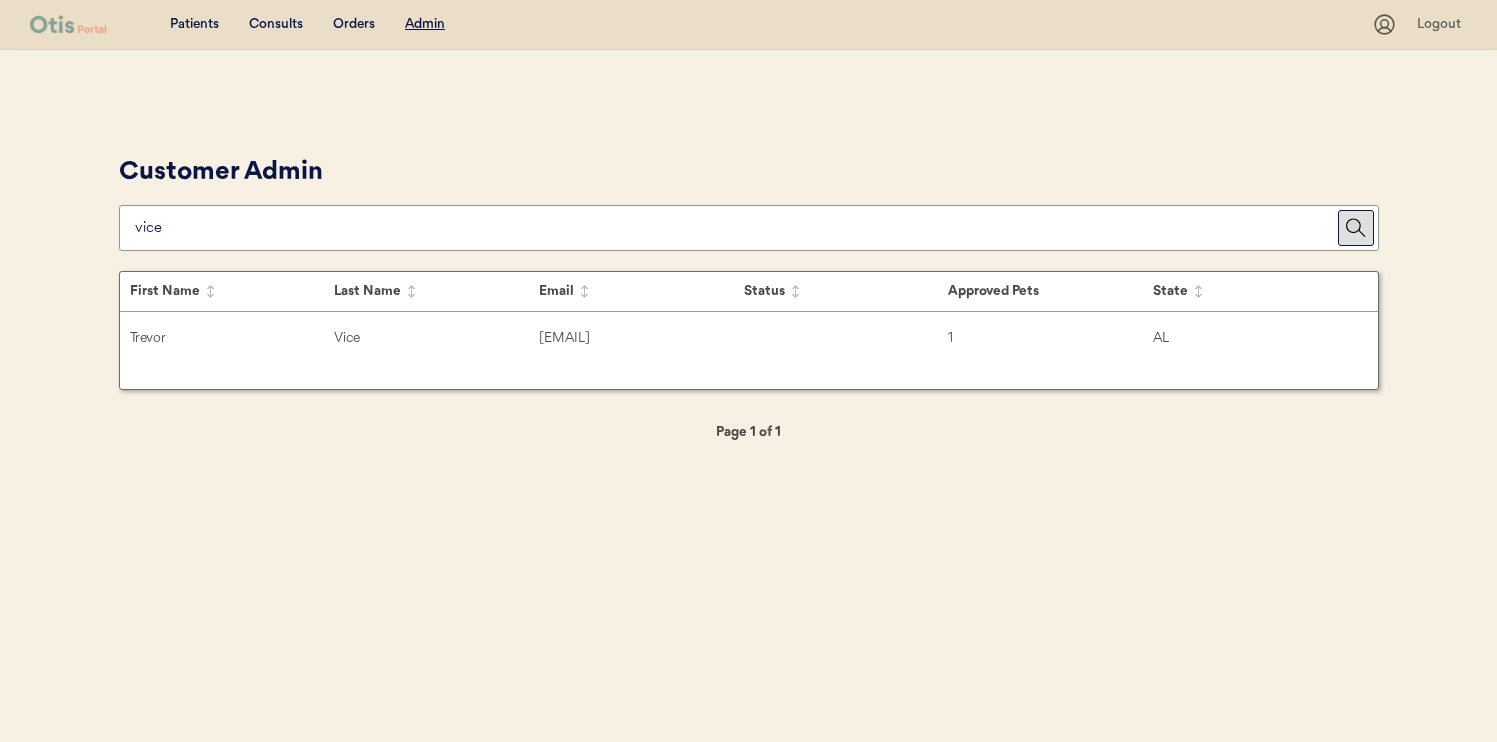 click at bounding box center (736, 228) 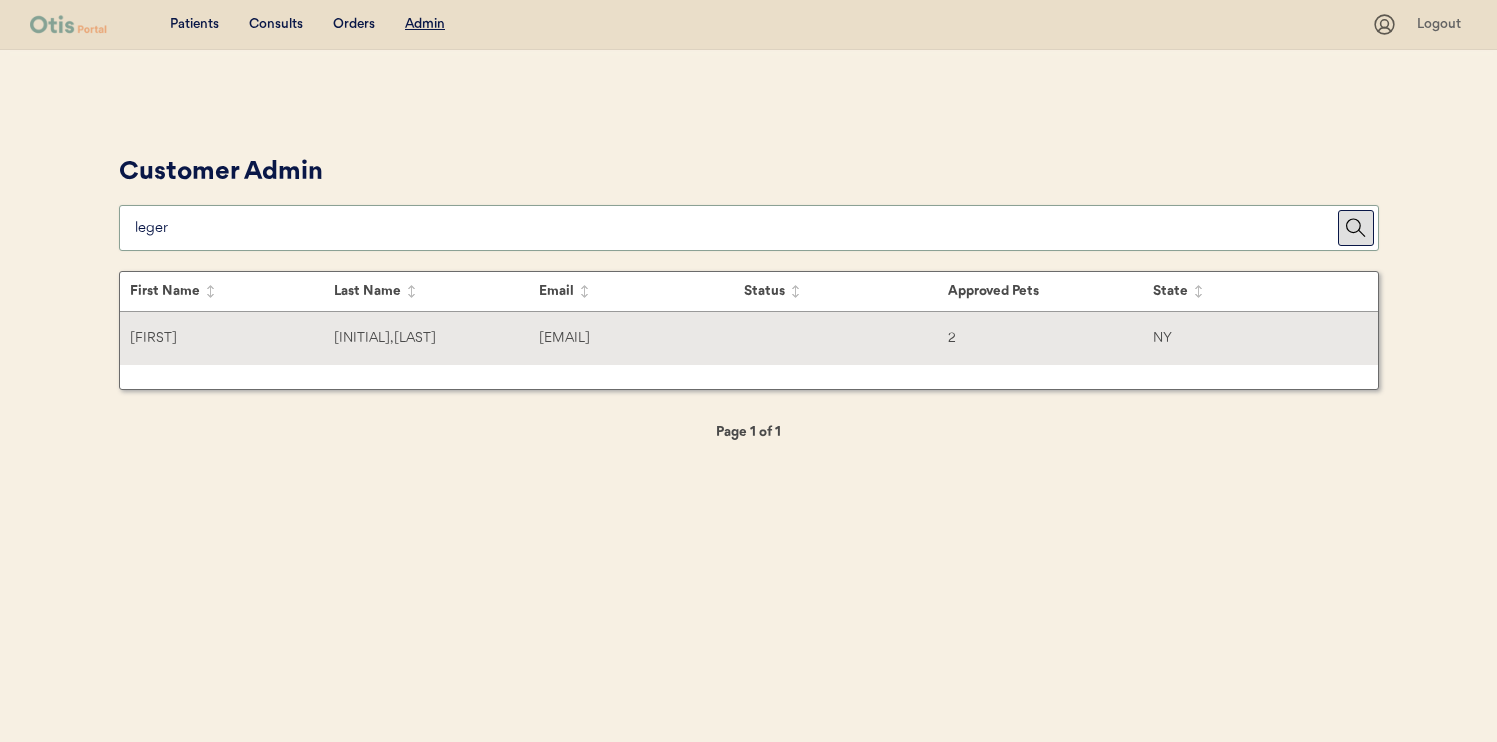 type on "leger" 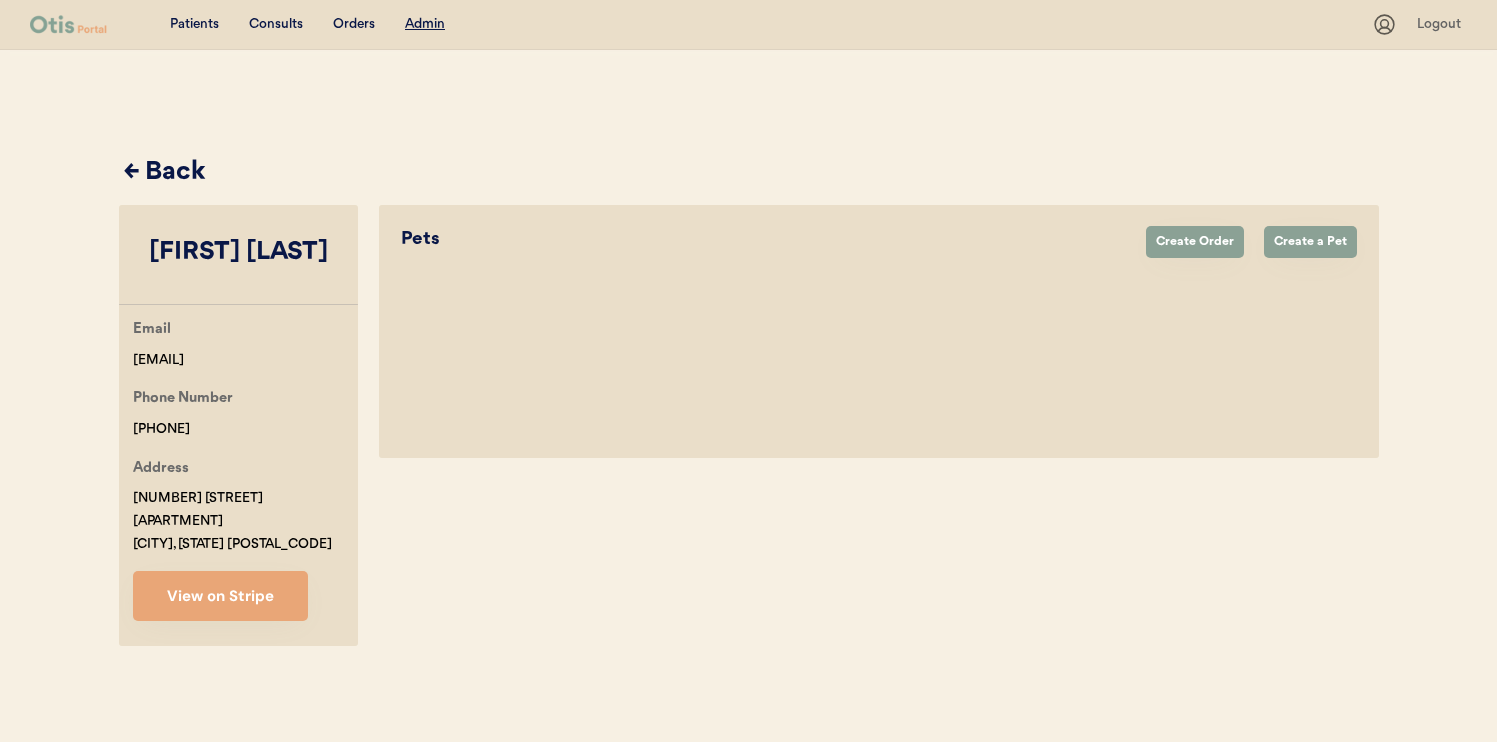 select on "true" 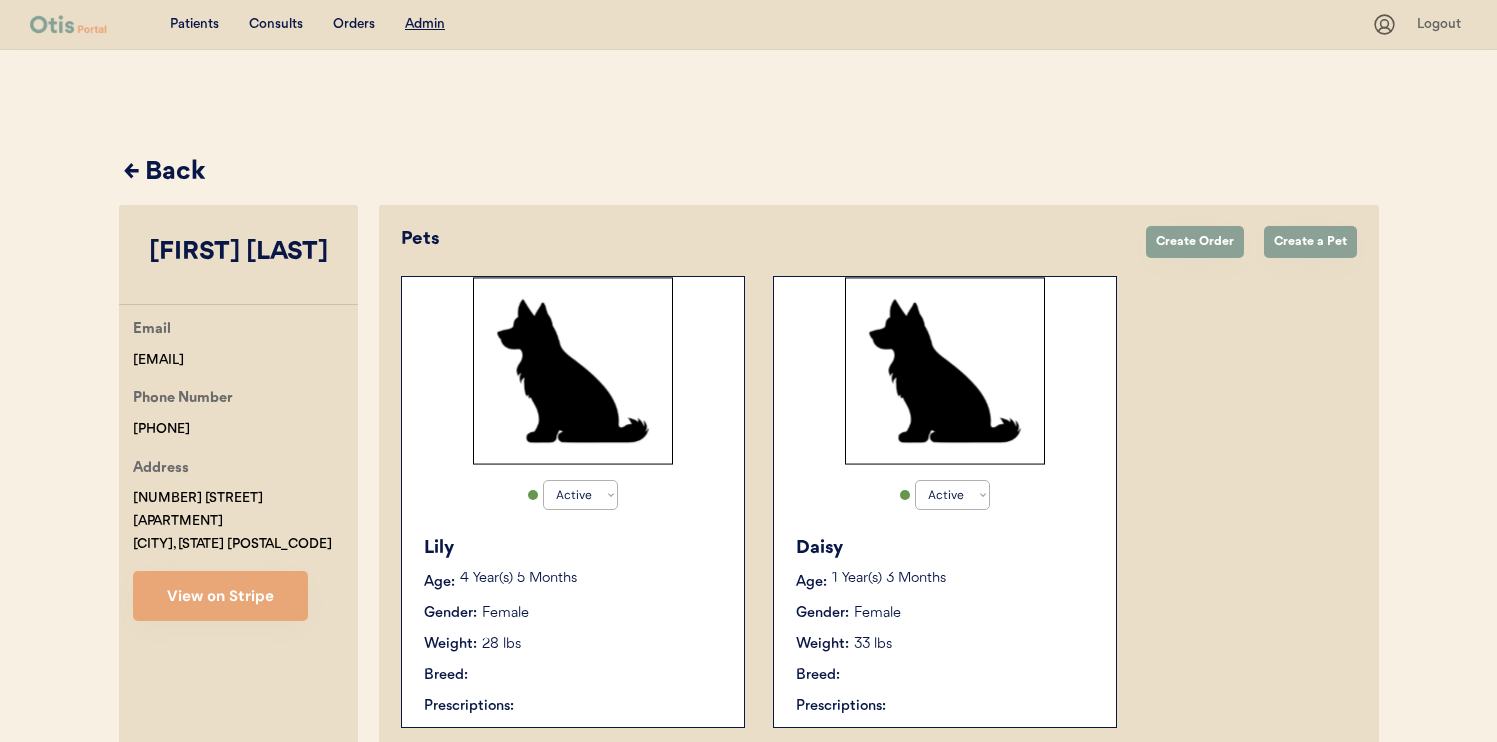 select on "true" 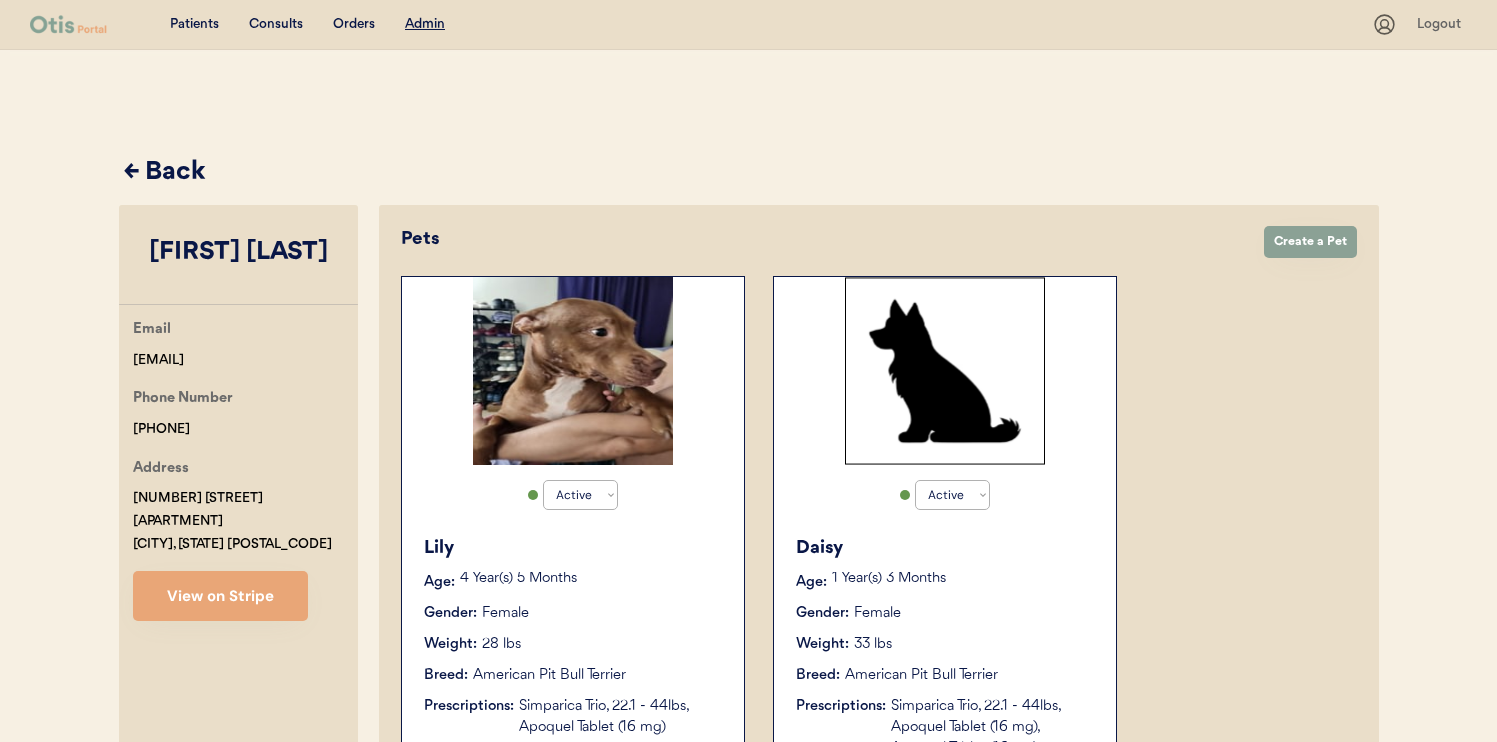 click on "← Back" at bounding box center (751, 173) 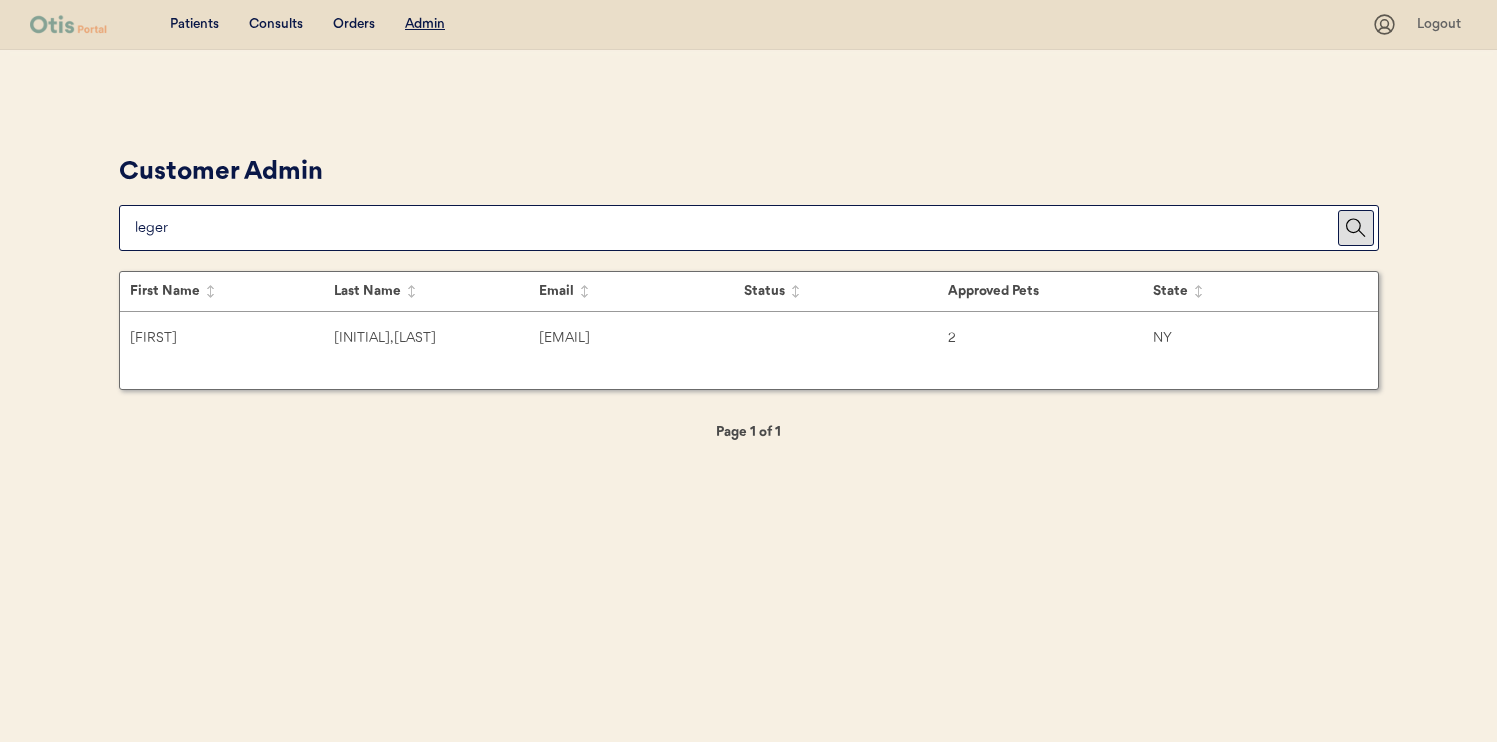 click on "Customer Admin First Name Last Name Email Status Approved Pets State Judy A, Leger auztensma@gmail.com 2 NY Judy A, Leger auztensma@gmail.com 2 NY Danelle Hall nellegm3@yahoo.com canceled 2 NY MANDY BRYAN darklegend2004@gmail.com canceled 1 AL Judy A, Leger auztensma@gmail.com 2 NY Leandra Baker leandra.baker@yahoo.com canceled 3 AL Leonna Long leonnalong@gmail.com canceled 3 AL LeSha Wrim leshawrim@hotmail.com 1 VA Leigh A, Kuhn leighkuhn1962@gmail.com 2 AL Lesia Lesia, Duke lesiaduke57@gmail.com 2 AL Alexis mcconnell lexy.gray@yahoo.com 1 PA Carletha Crocker lethadamon@gmail.com canceled 1 VA Laura Miles lemould@gmail.com 2 AL Alex Wood alexanderwood5747@gmail.com 1 AL Alexis Pettinato alexispettinato130713@gmail.com 2 PA Alexandra Espinoza alexandralmattox@gmail.com canceled 7 FL Alexis Morelli alexiscameron7575@gmail.com active 2 PA GLEN ALAN, JENSEN glenjensen1@aol.com 1 PA Kelley Leonard kleonard6477@gmail.com 4 NY Melody Banks leximax1@yahoo.com active 2 TN Margaux Maness leangelmuse@gmail.com 1 AL 3 1" at bounding box center (749, 302) 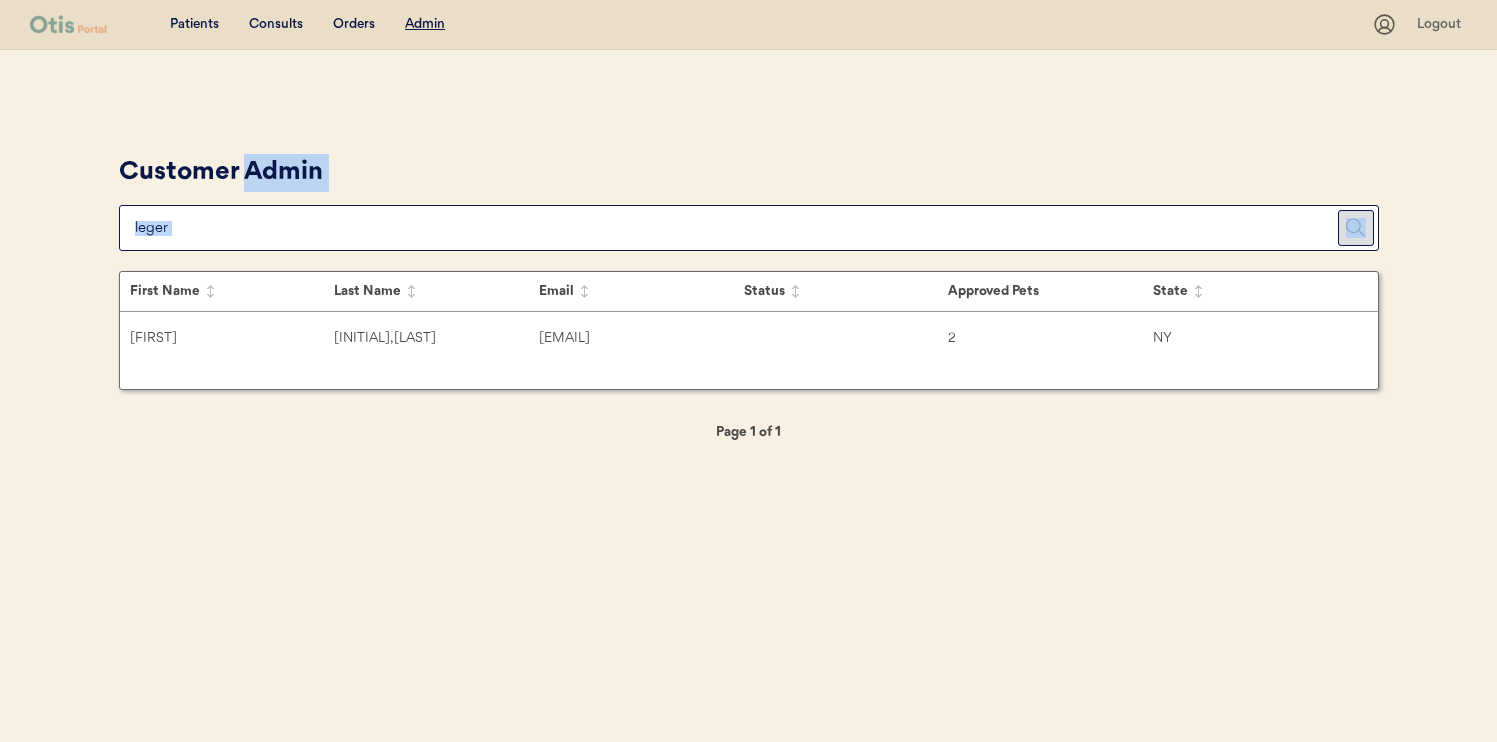 drag, startPoint x: 468, startPoint y: 253, endPoint x: 476, endPoint y: 239, distance: 16.124516 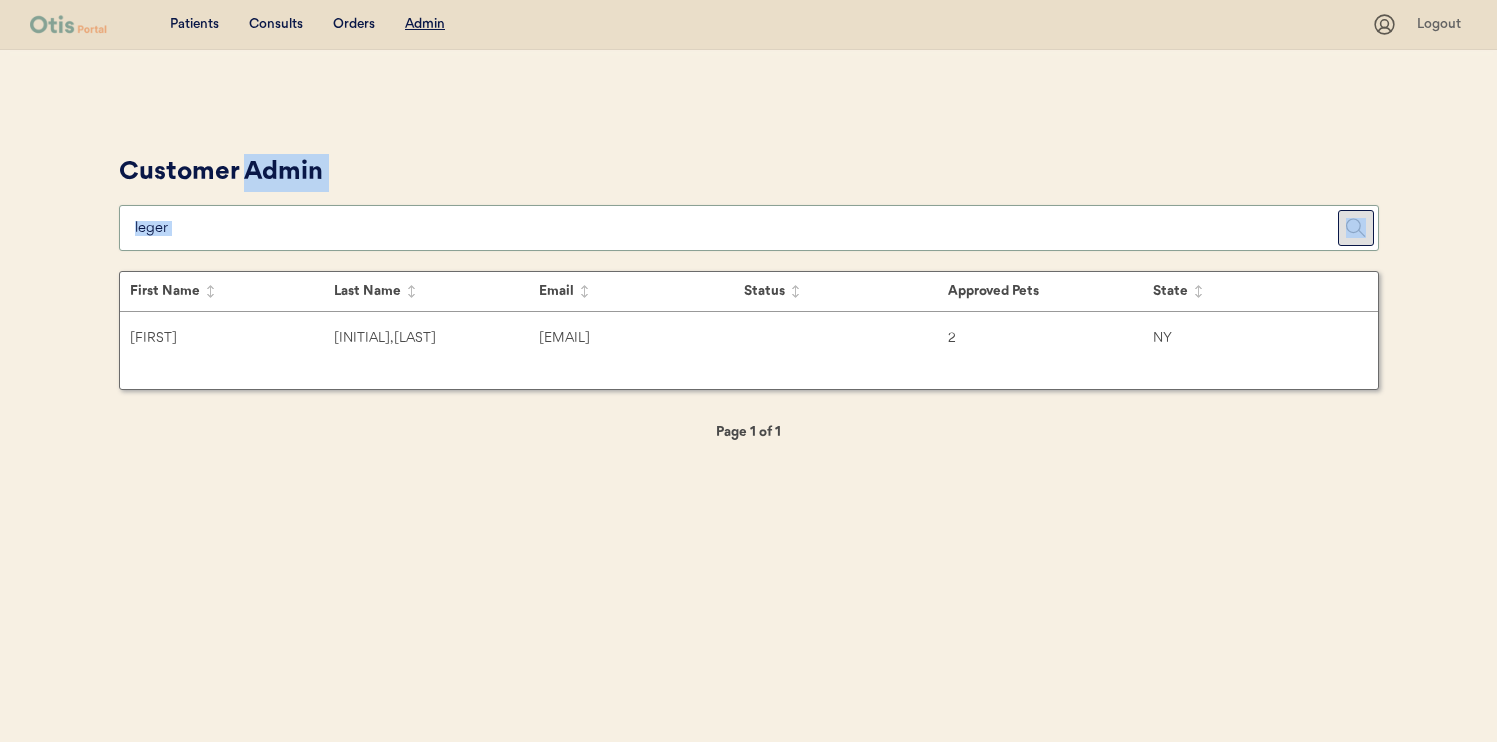 click at bounding box center [736, 228] 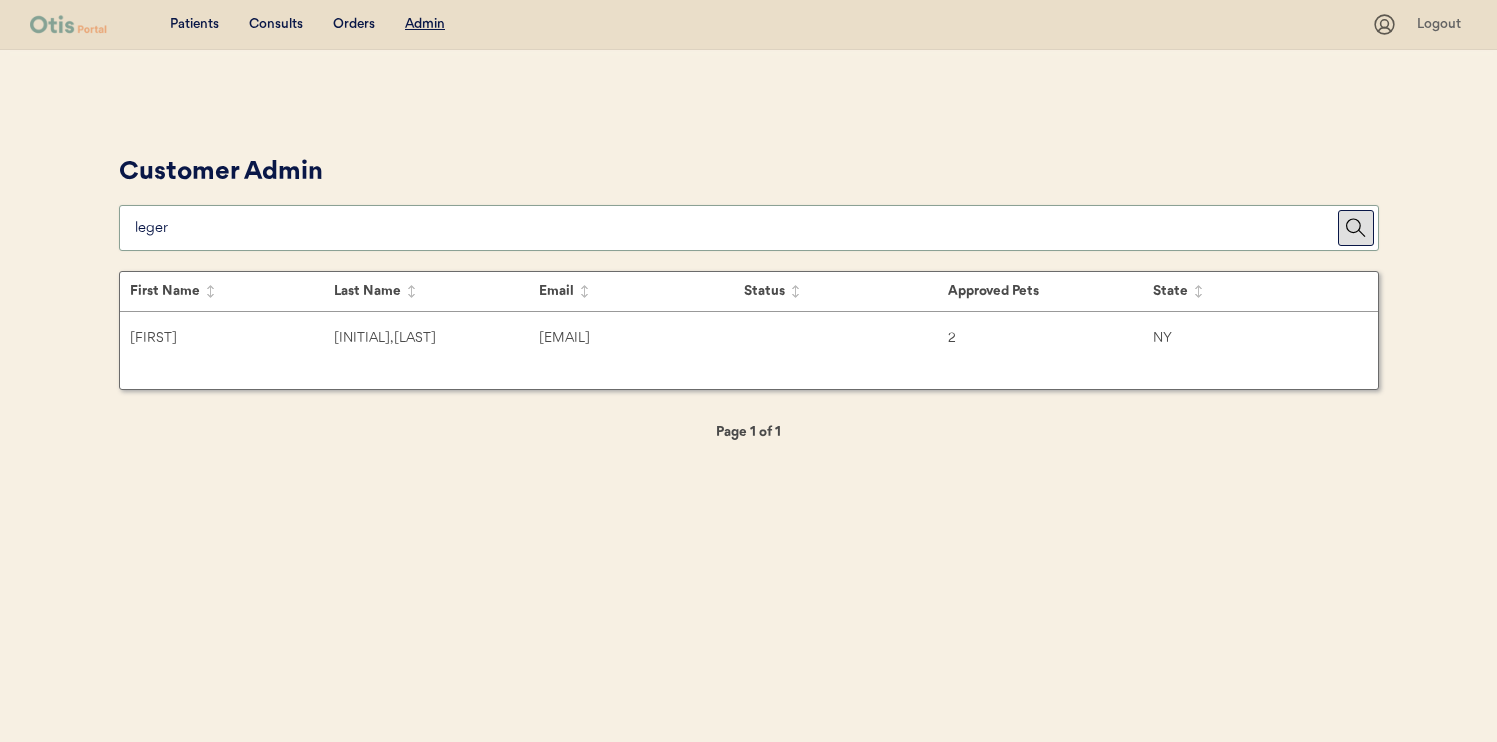click at bounding box center [736, 228] 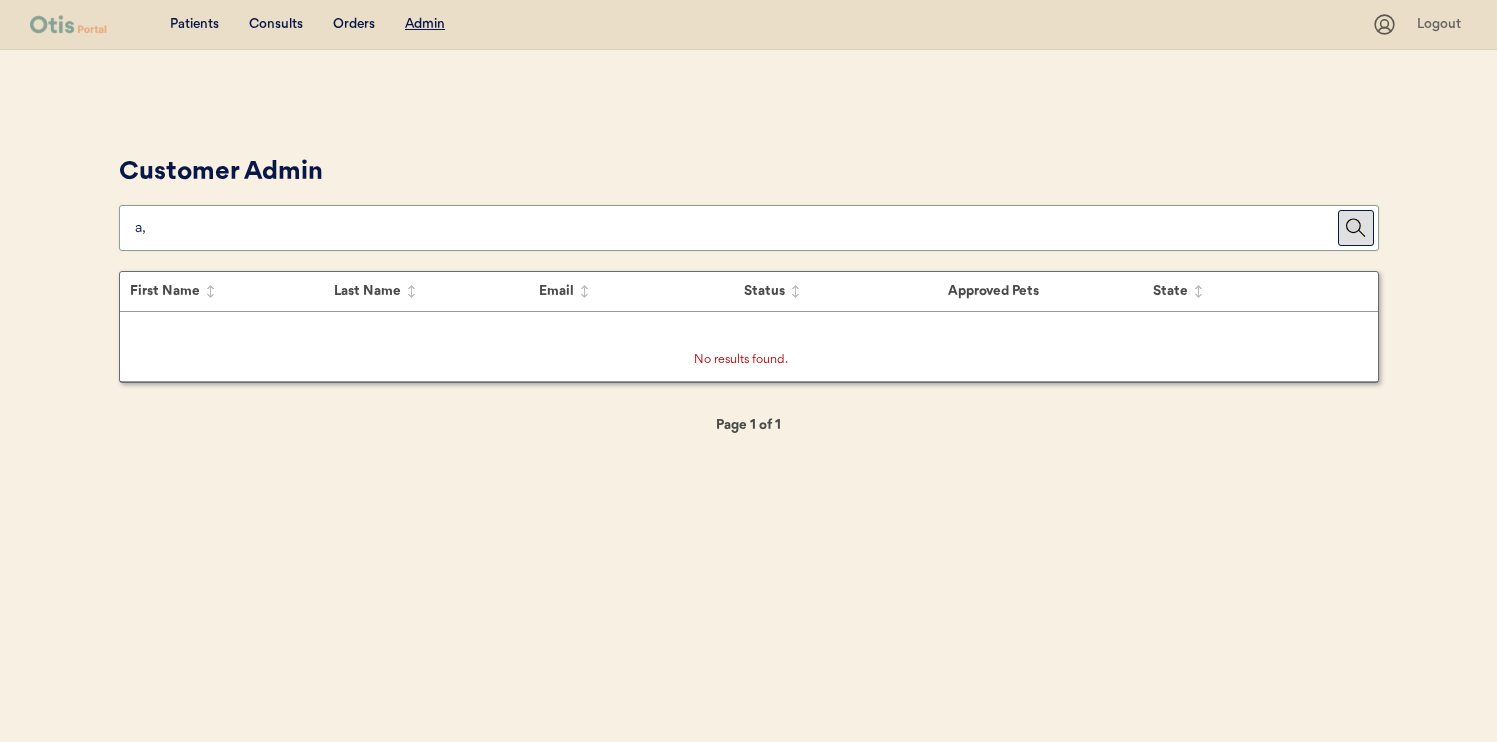type on "a" 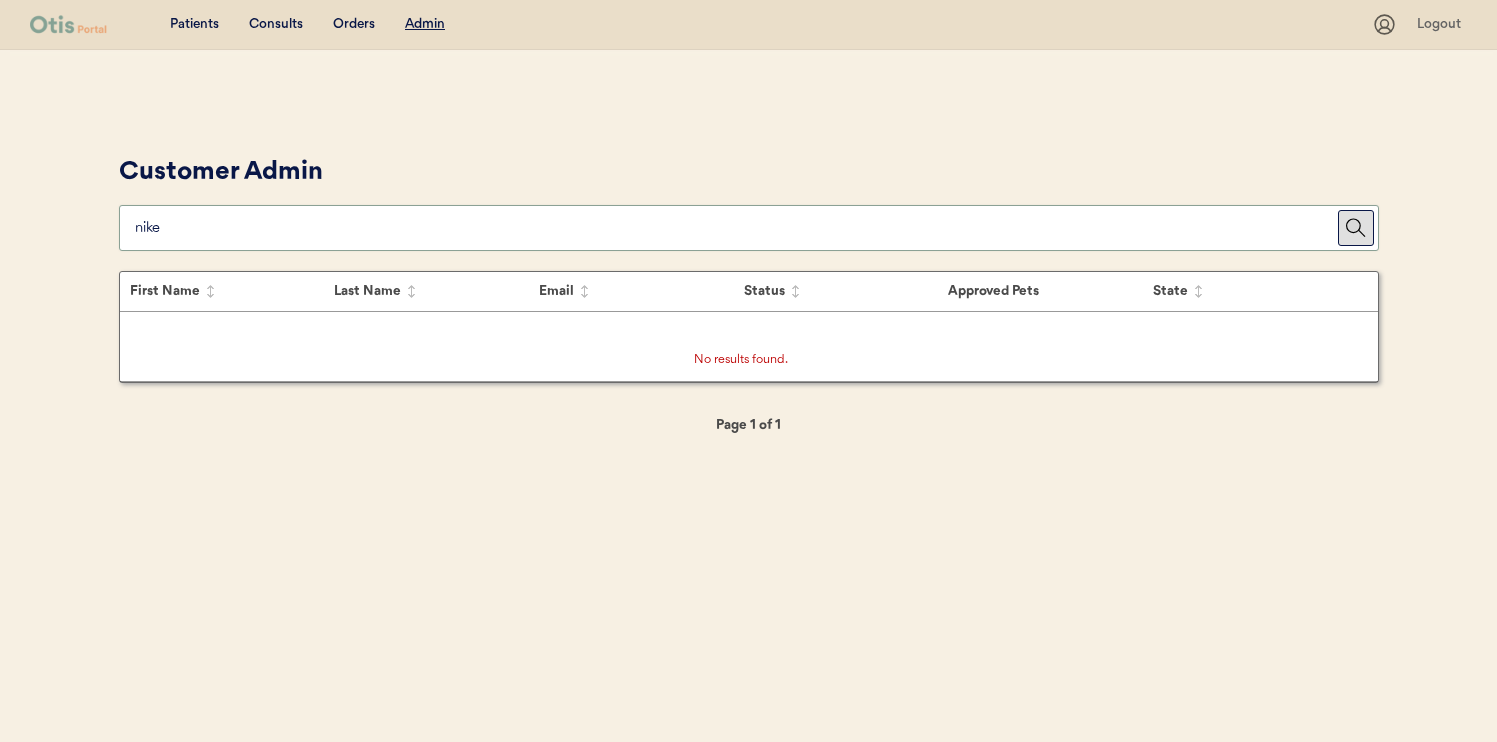 type on "nike" 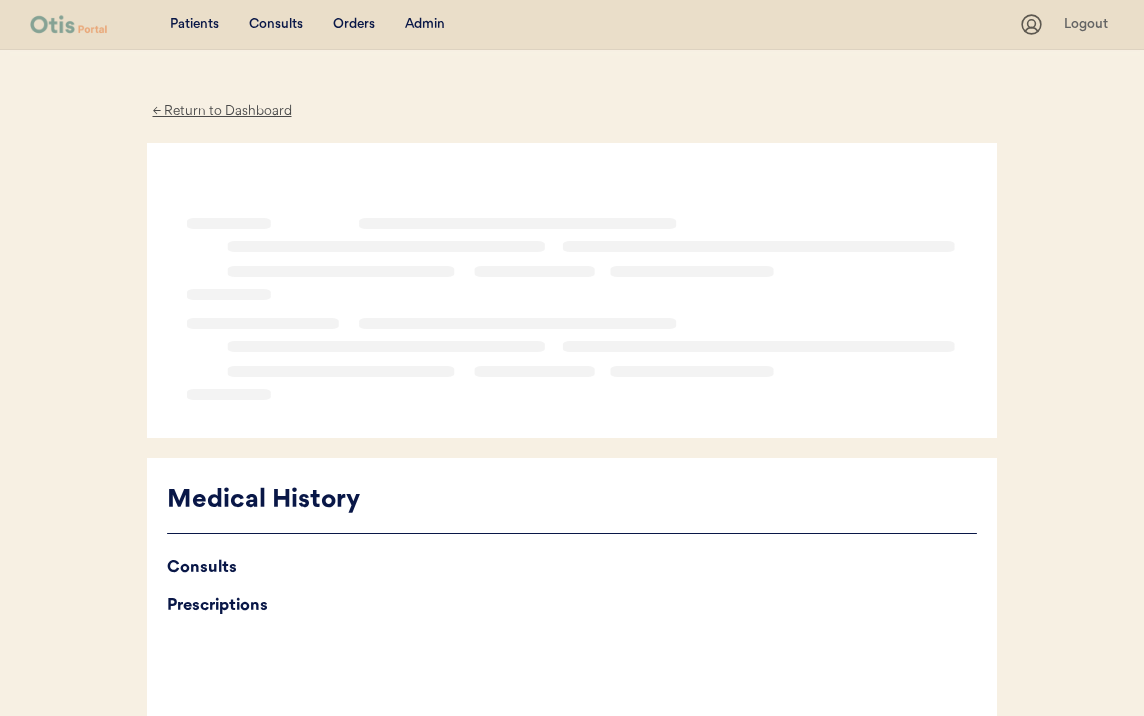 scroll, scrollTop: 0, scrollLeft: 0, axis: both 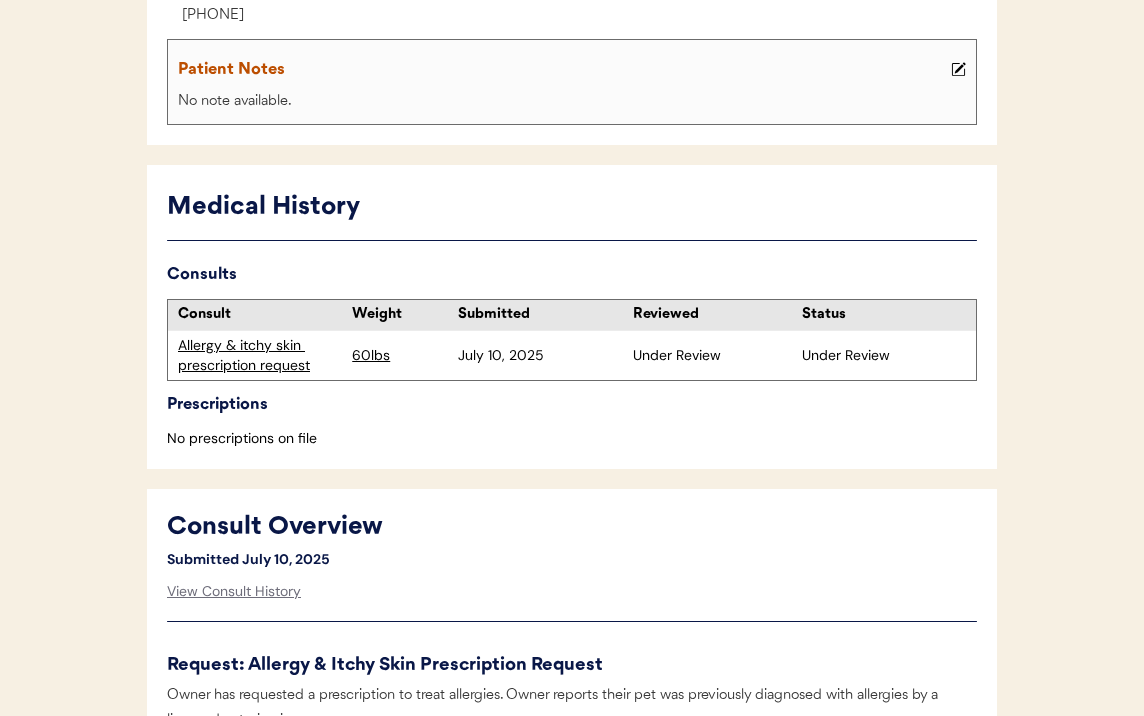 click on "Allergy & itchy skin prescription request" at bounding box center (260, 355) 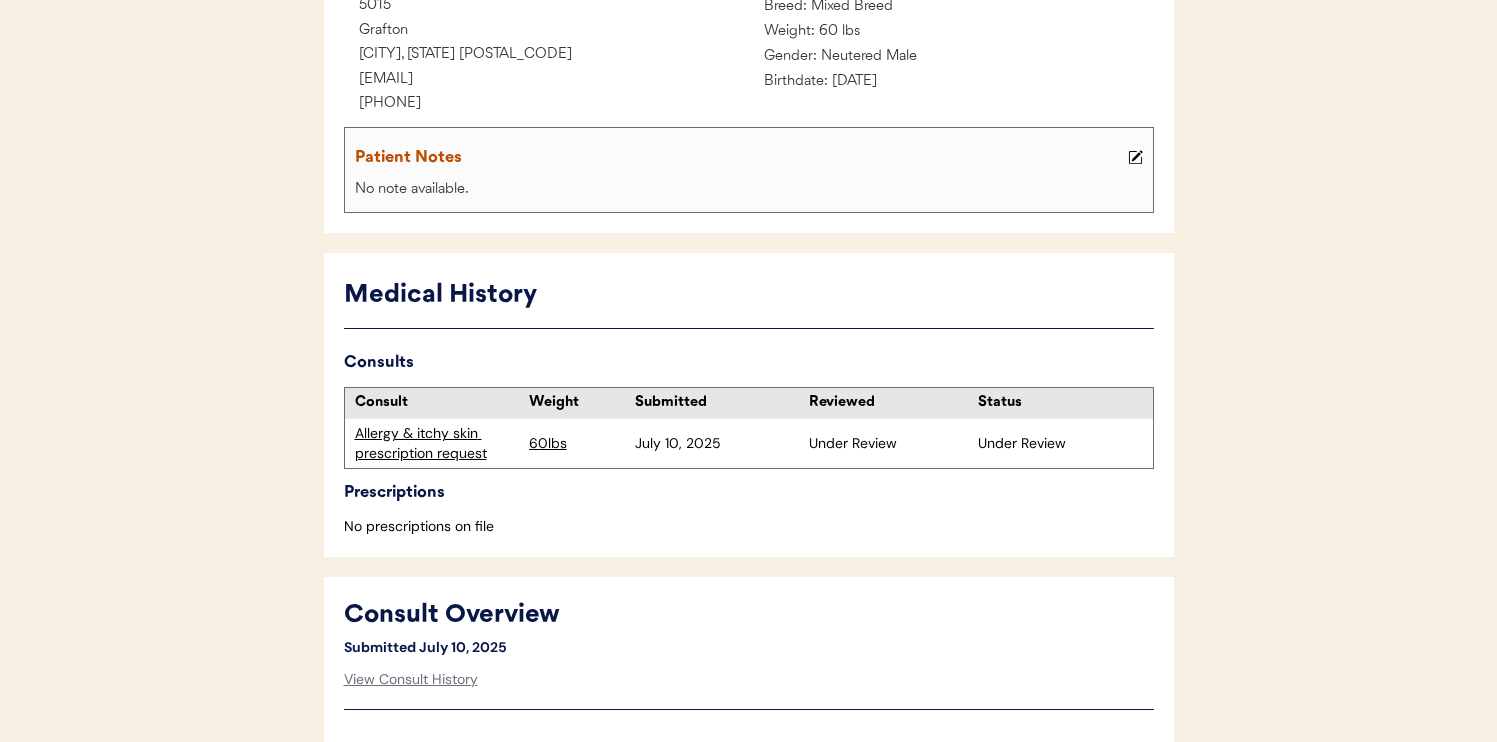 scroll, scrollTop: 30, scrollLeft: 0, axis: vertical 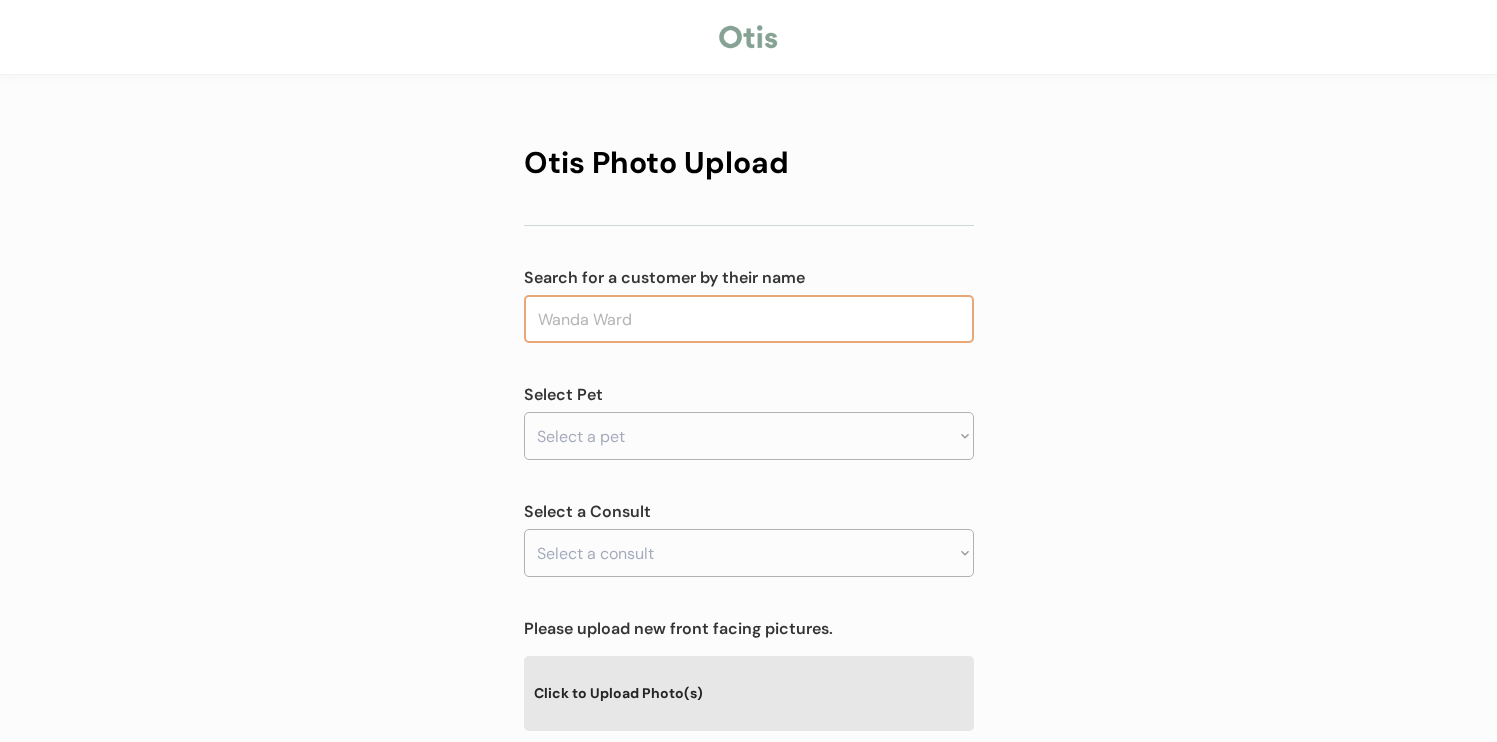 click at bounding box center [749, 319] 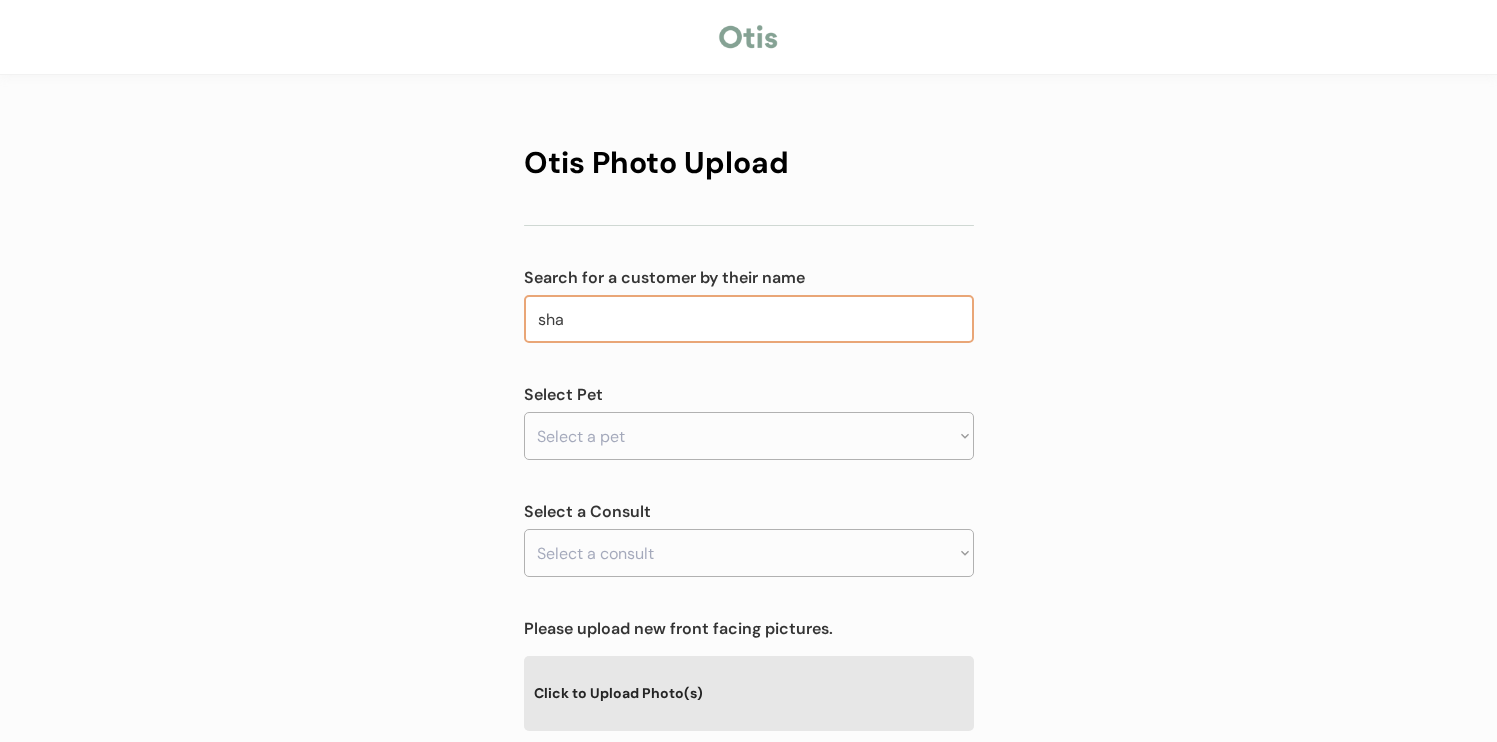 type on "shai" 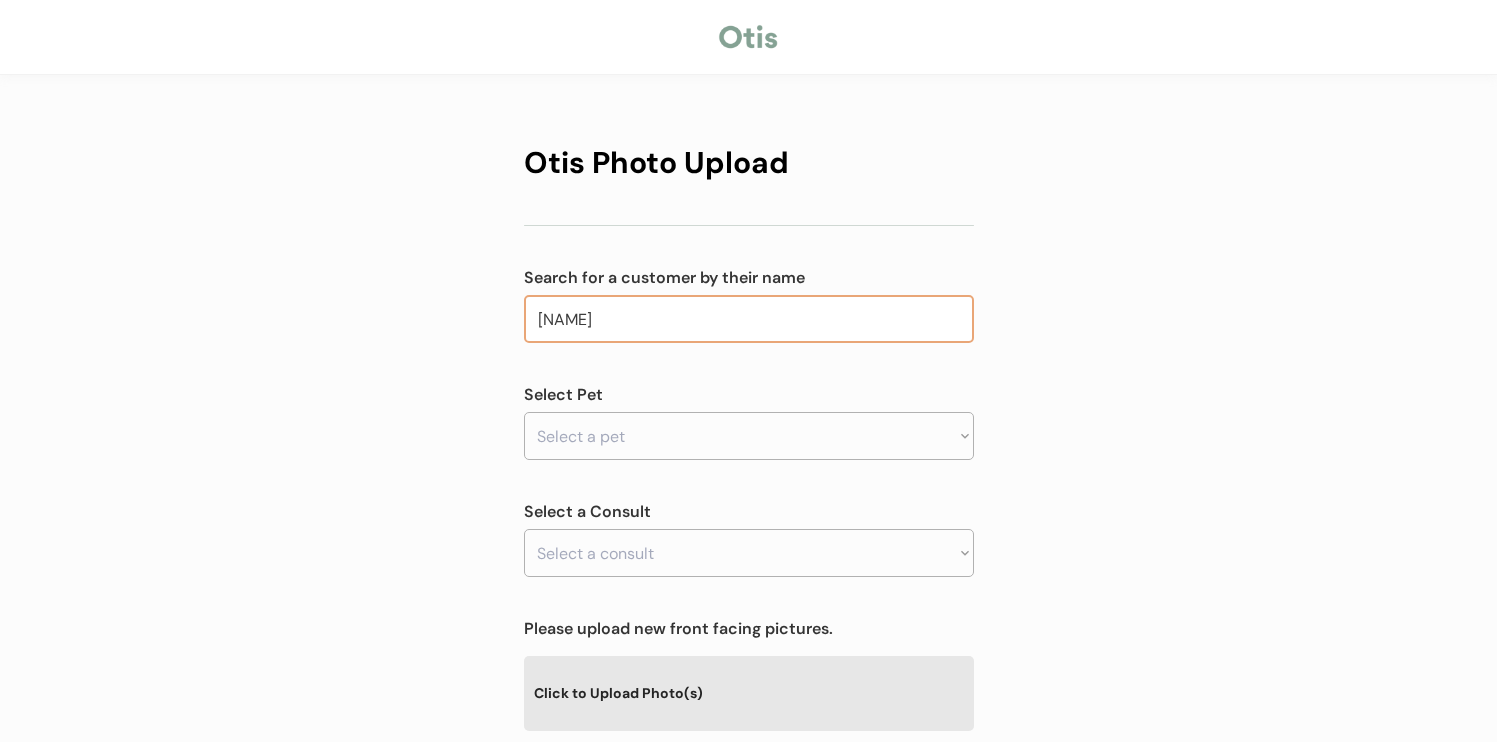 type on "shailyn Torres" 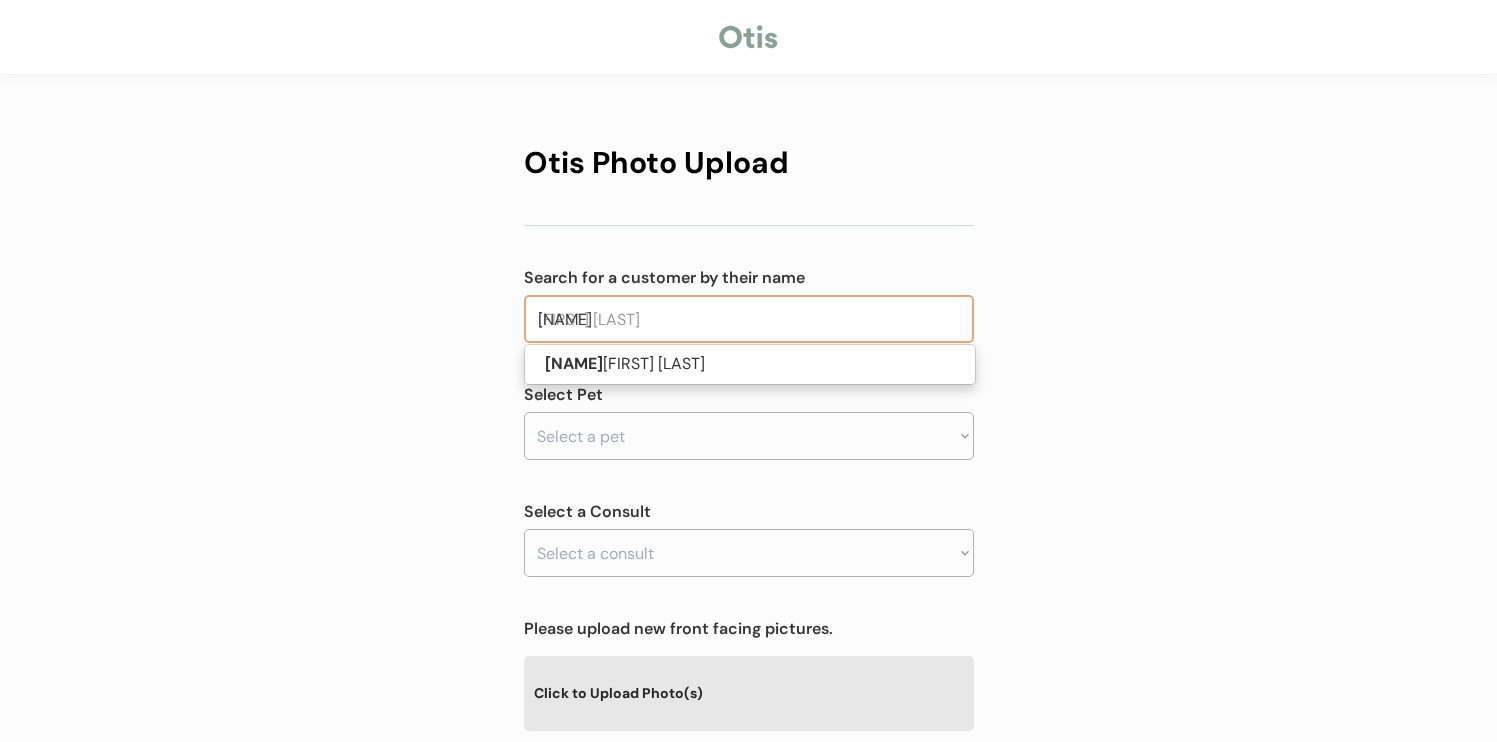 type 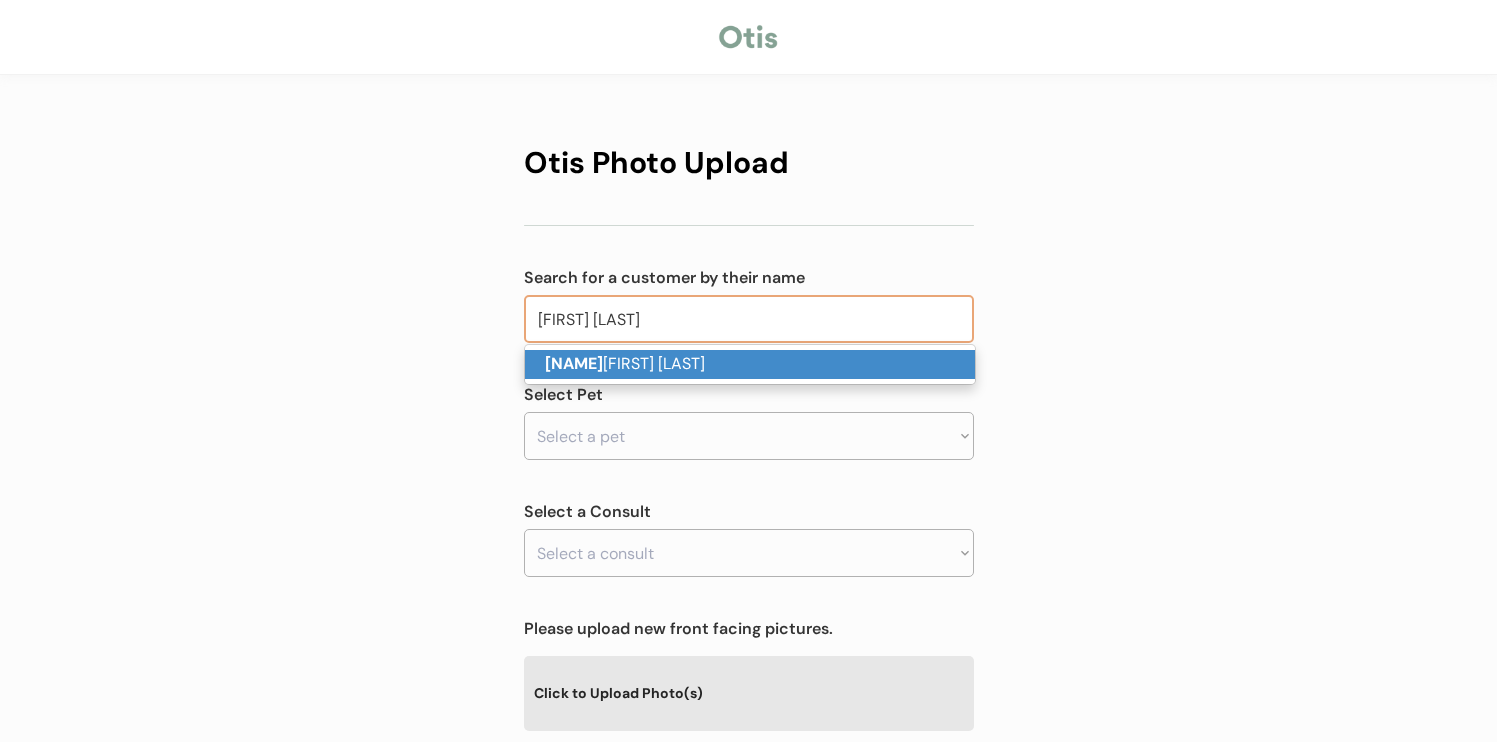 type on "[FIRST] [LAST]" 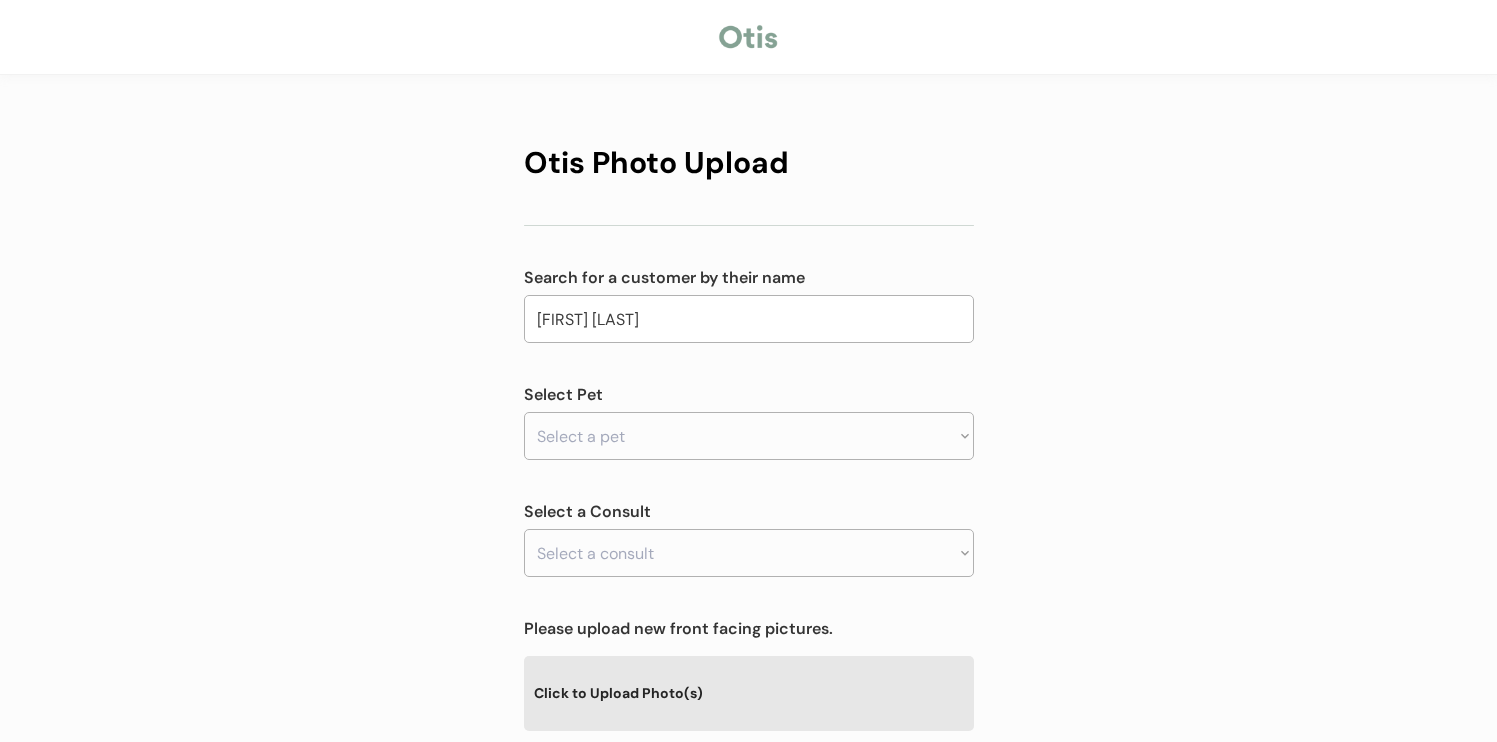 click on "Select a pet Nezi" at bounding box center (749, 436) 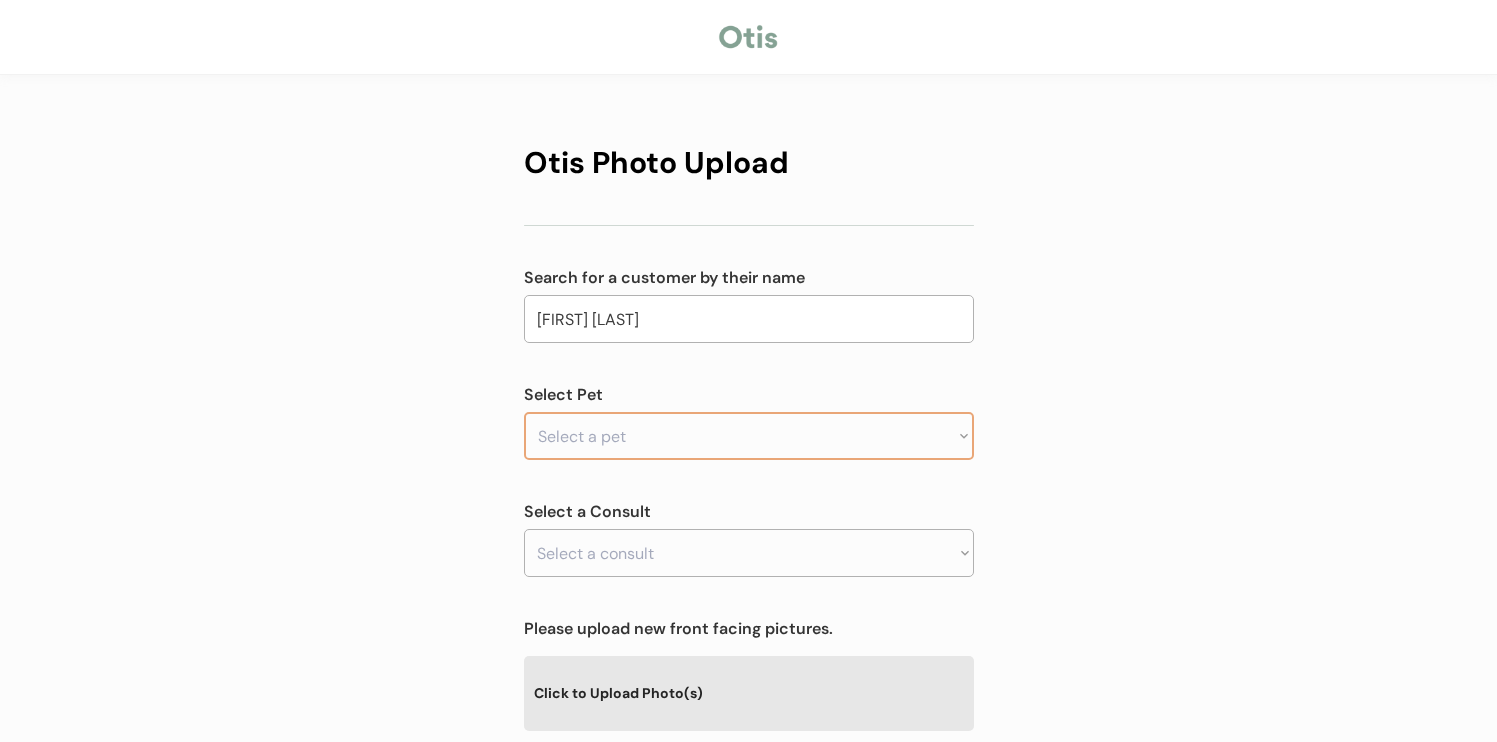 select on ""1348695171700984260__LOOKUP__1752417936025x473183398399049700"" 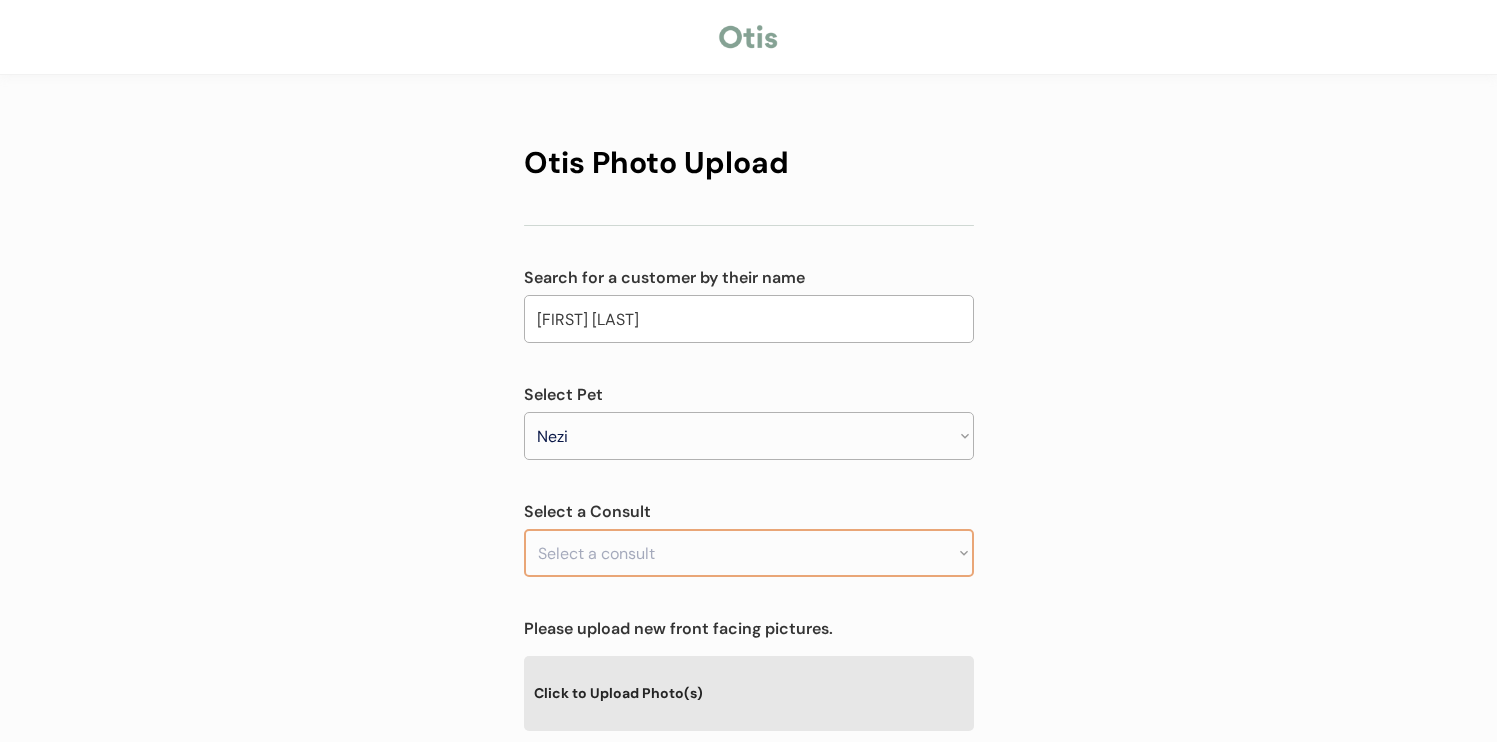 click on "Select a consult" at bounding box center (749, 553) 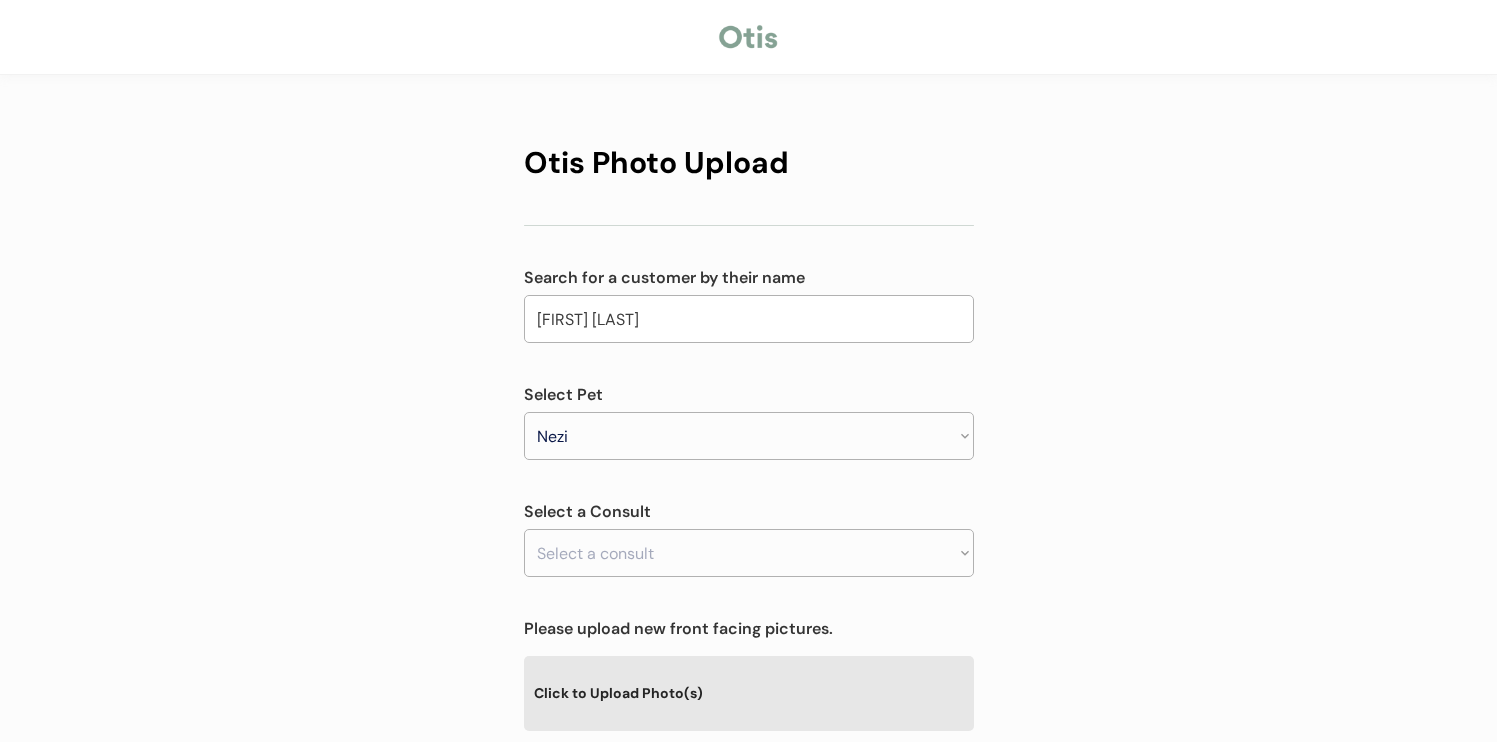 click on "Select a consult Allergy & itchy skin prescription request" at bounding box center [749, 553] 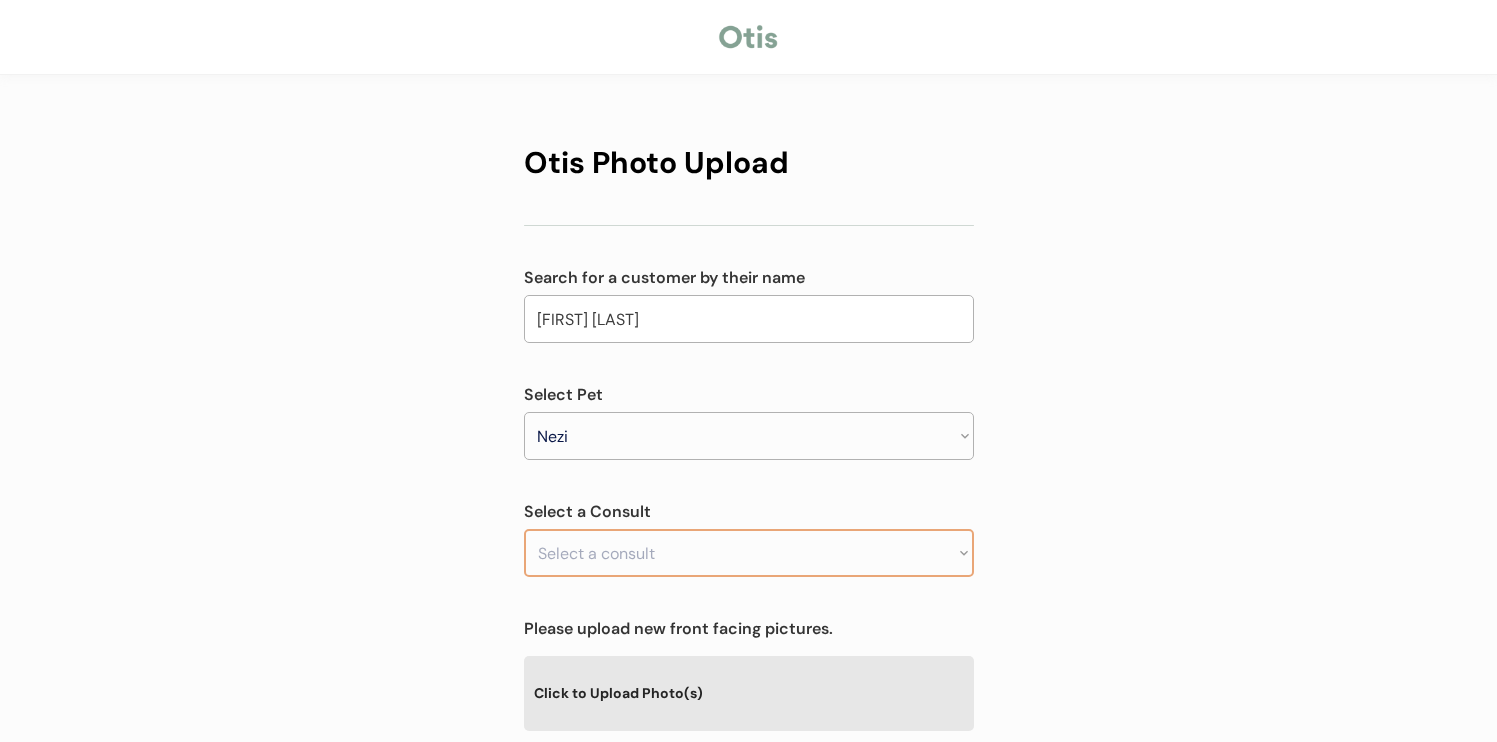 select on ""1348695171700984260__LOOKUP__1752417951862x995942526818713600"" 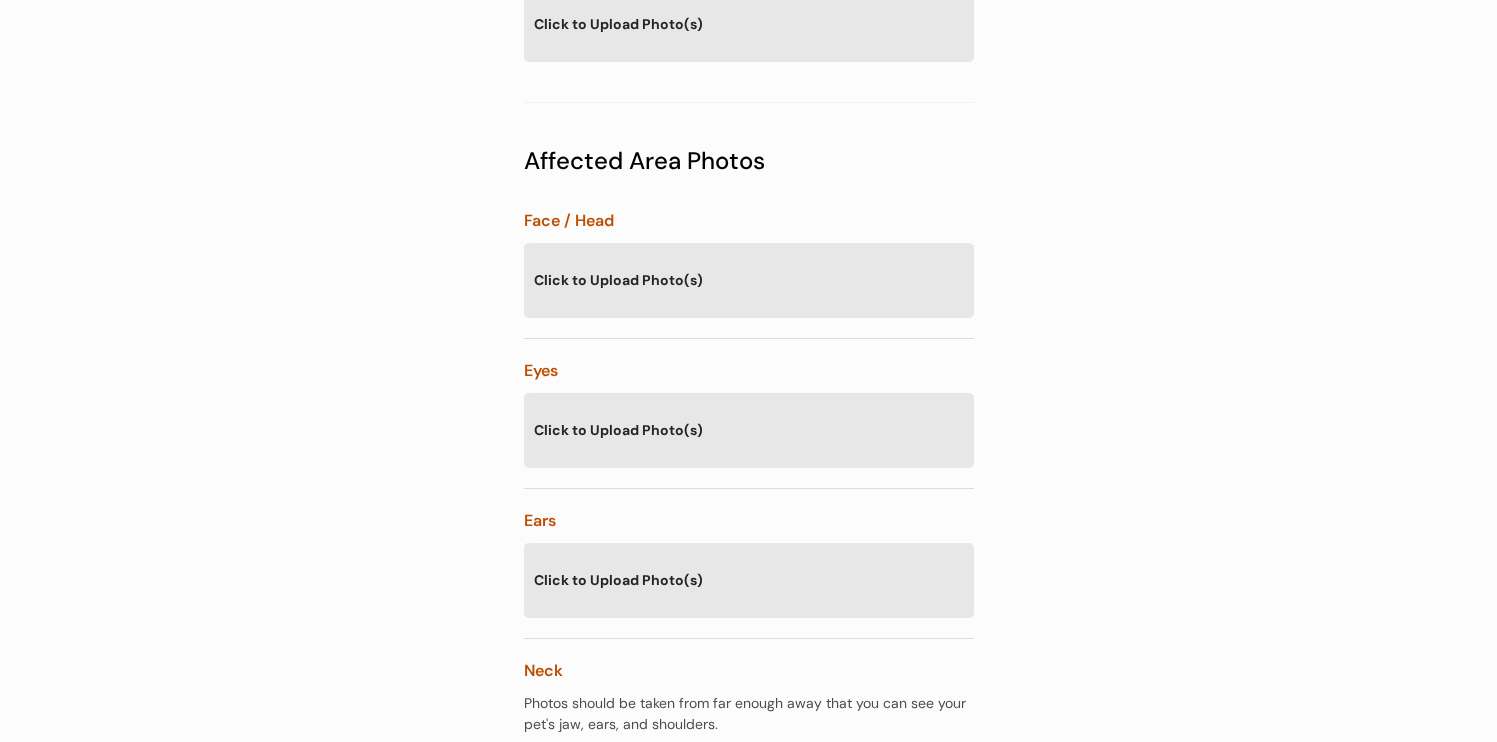 scroll, scrollTop: 980, scrollLeft: 0, axis: vertical 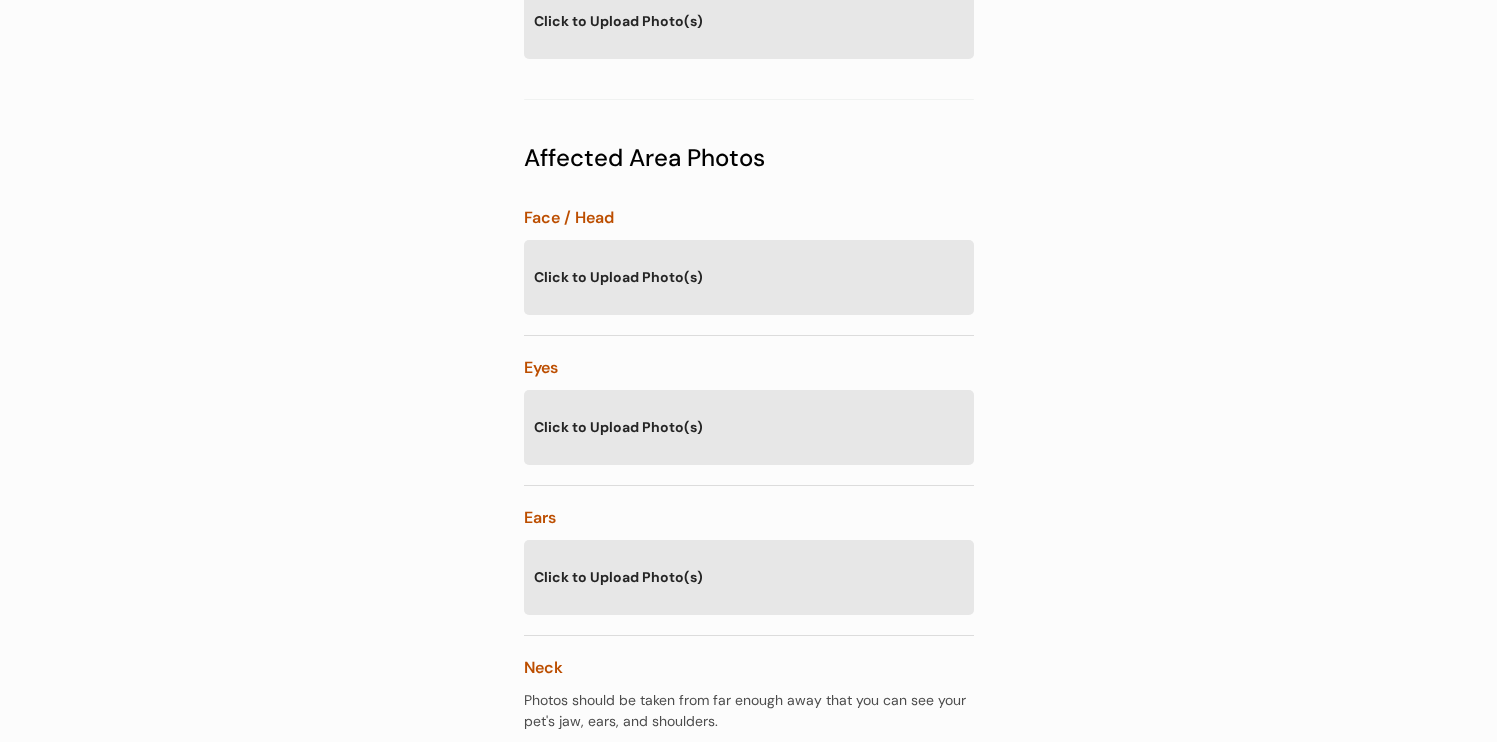 click on "Click to Upload Photo(s)" at bounding box center [749, 576] 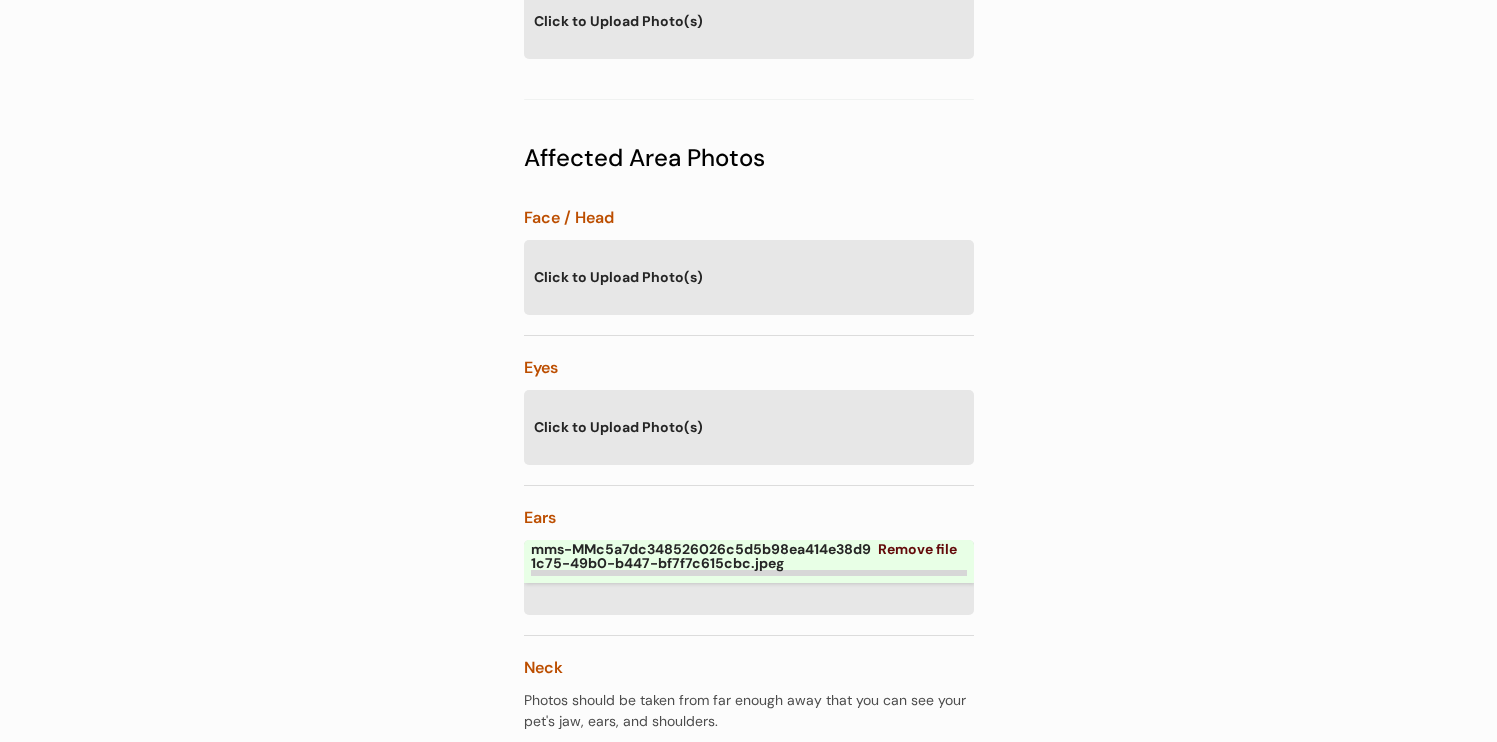 scroll, scrollTop: 89, scrollLeft: 0, axis: vertical 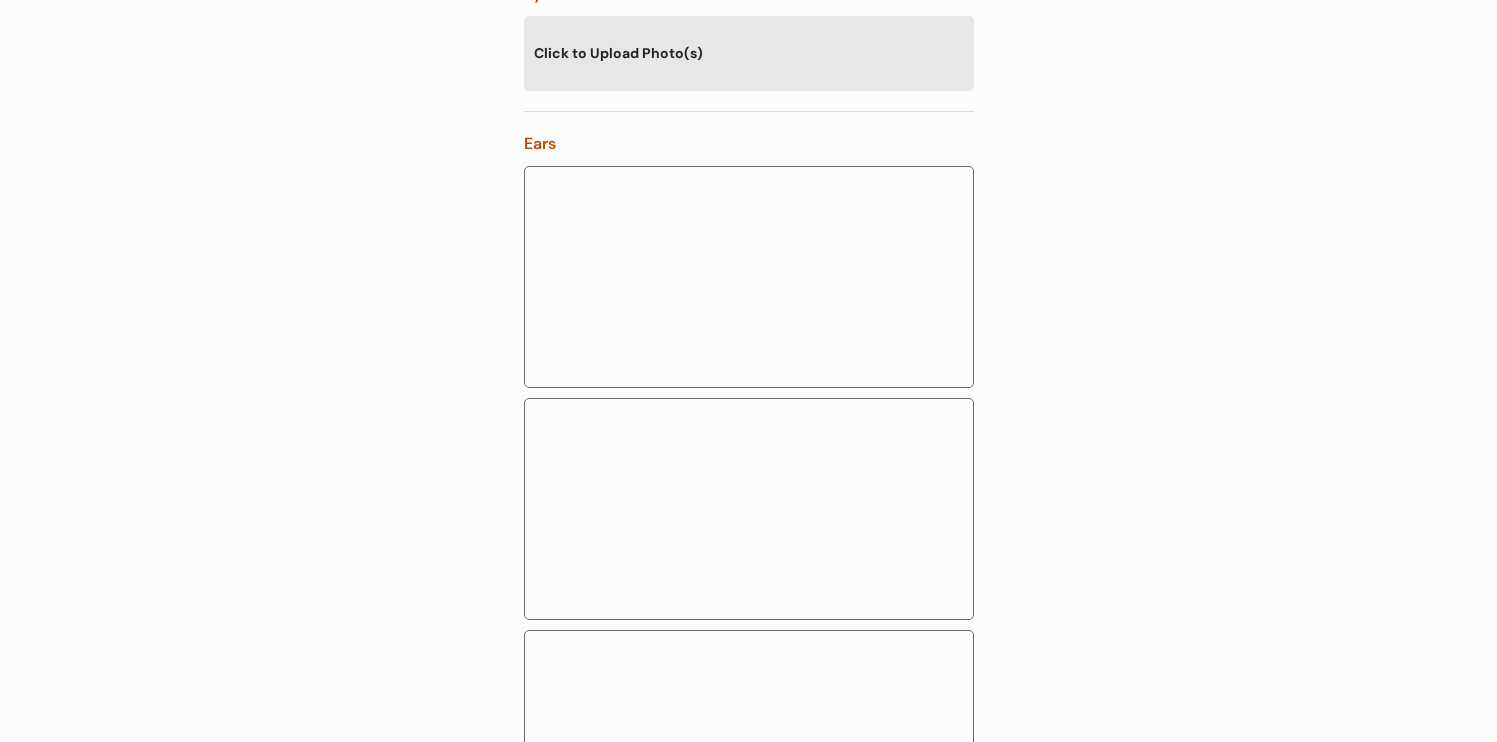 click 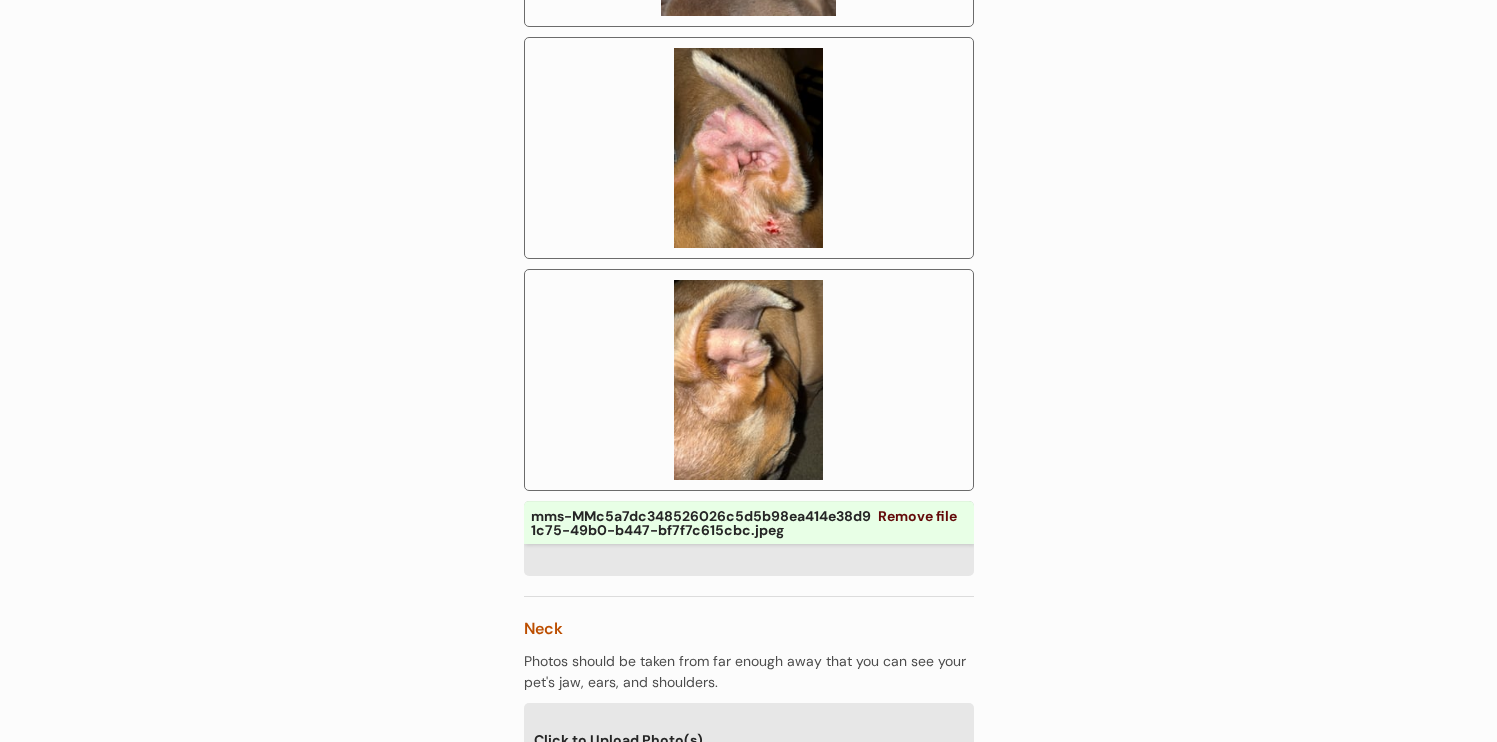 scroll, scrollTop: 2103, scrollLeft: 0, axis: vertical 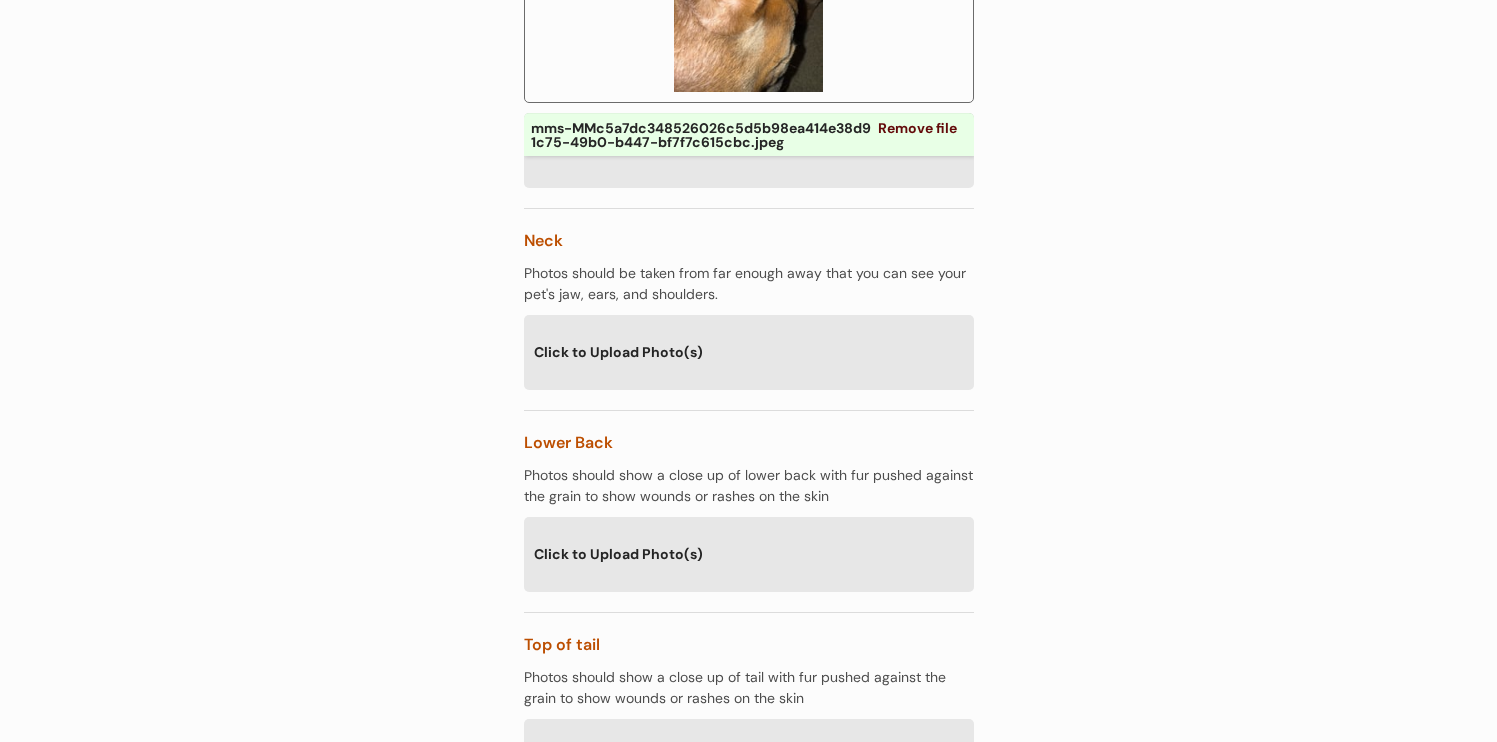 click on "Click to Upload Photo(s)" at bounding box center [749, 553] 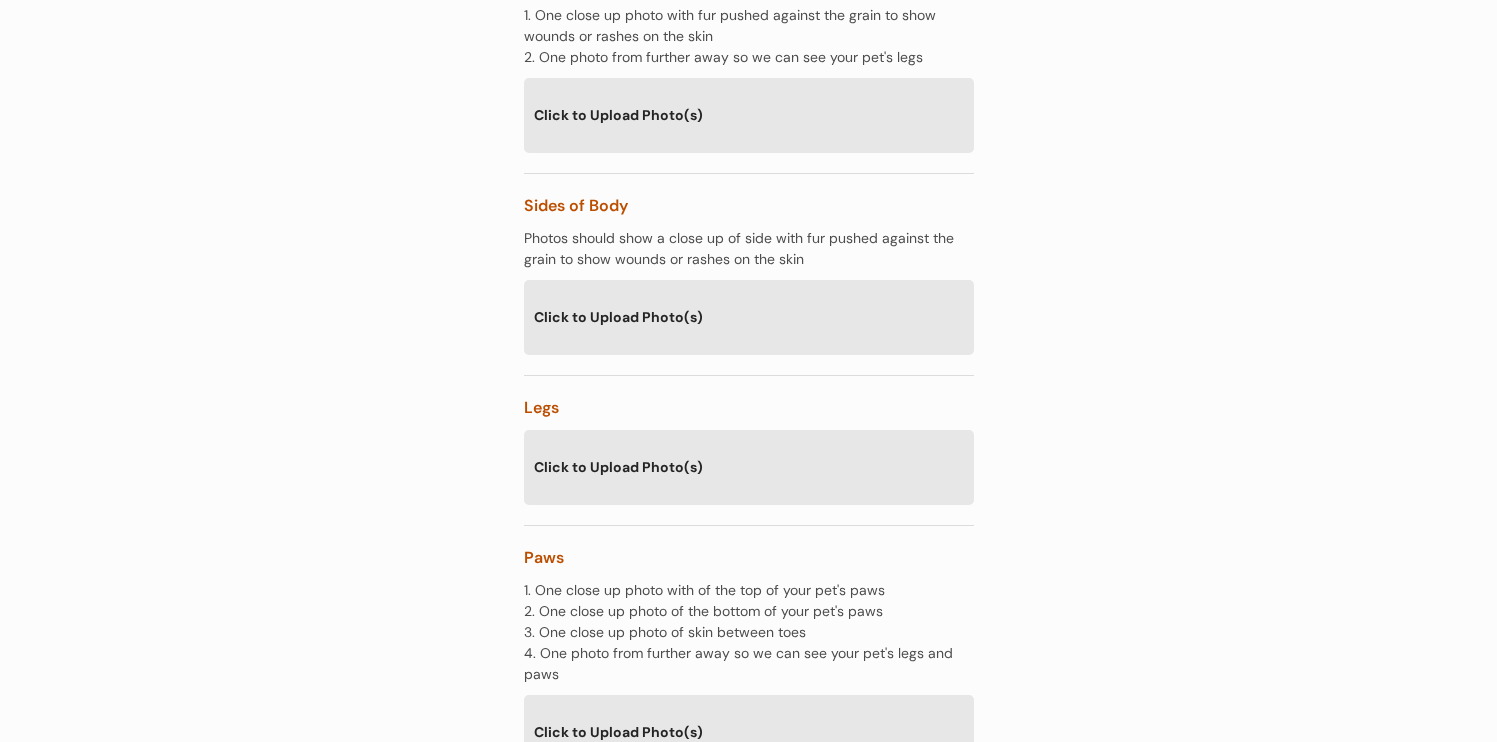 scroll, scrollTop: 3561, scrollLeft: 0, axis: vertical 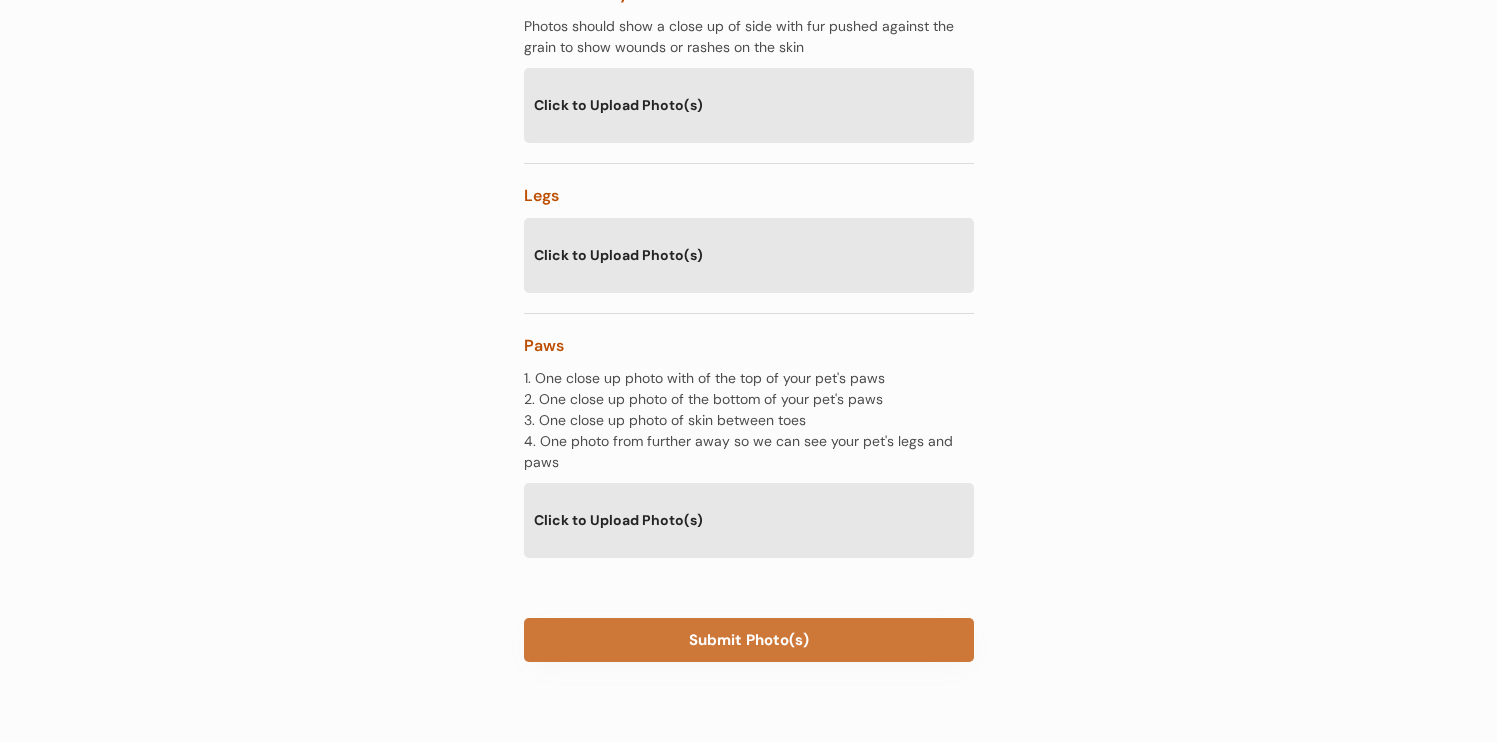 click on "Submit Photo(s)" at bounding box center [749, 640] 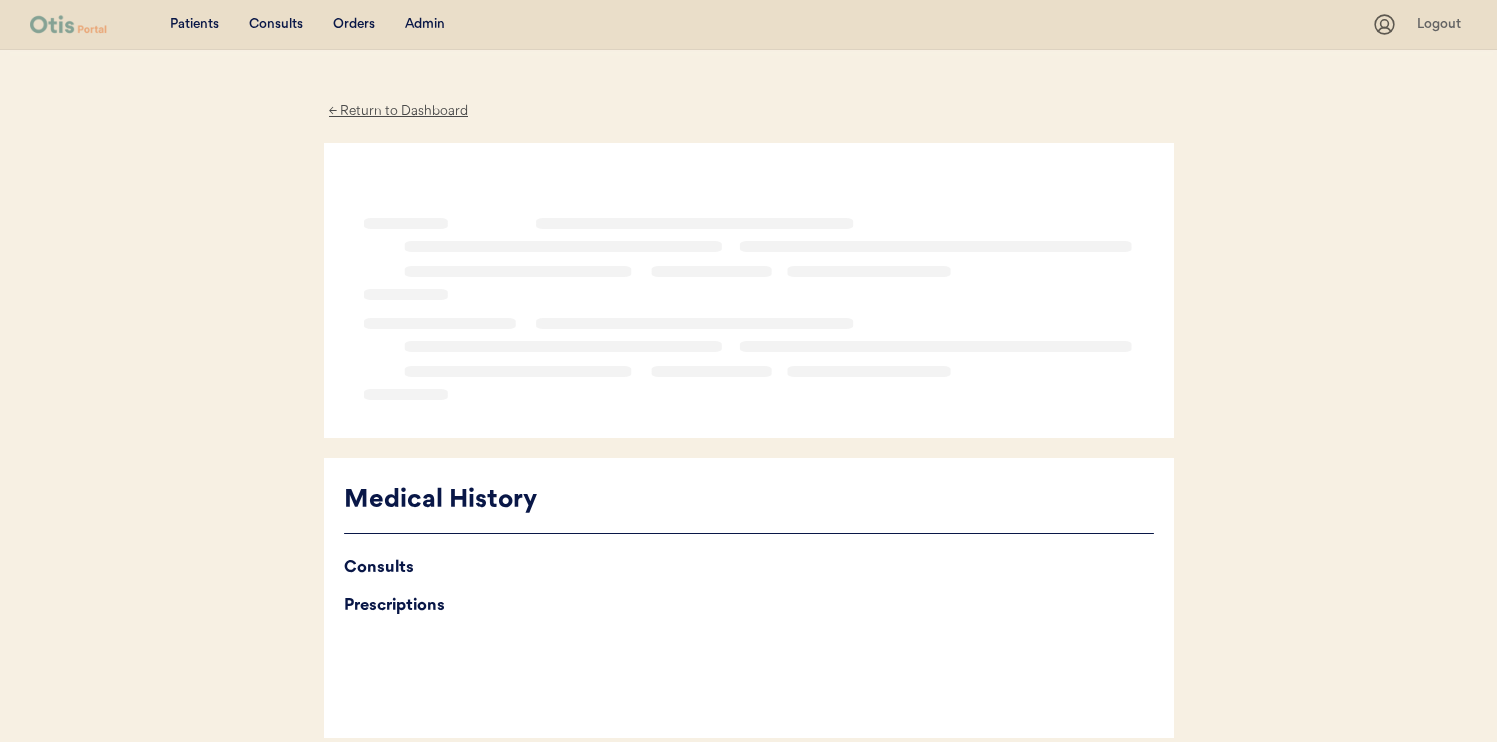 scroll, scrollTop: 0, scrollLeft: 0, axis: both 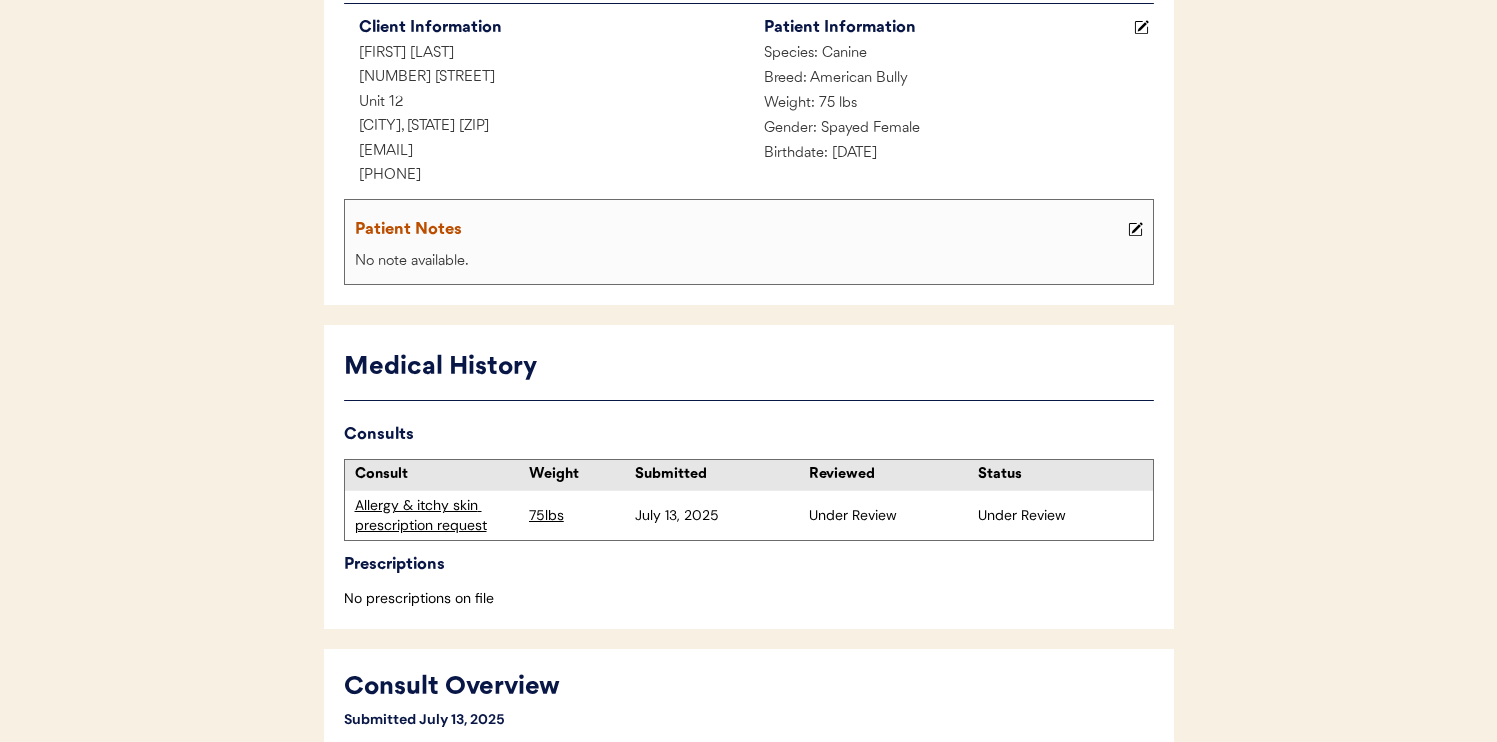 click on "Allergy & itchy skin prescription request" at bounding box center [437, 515] 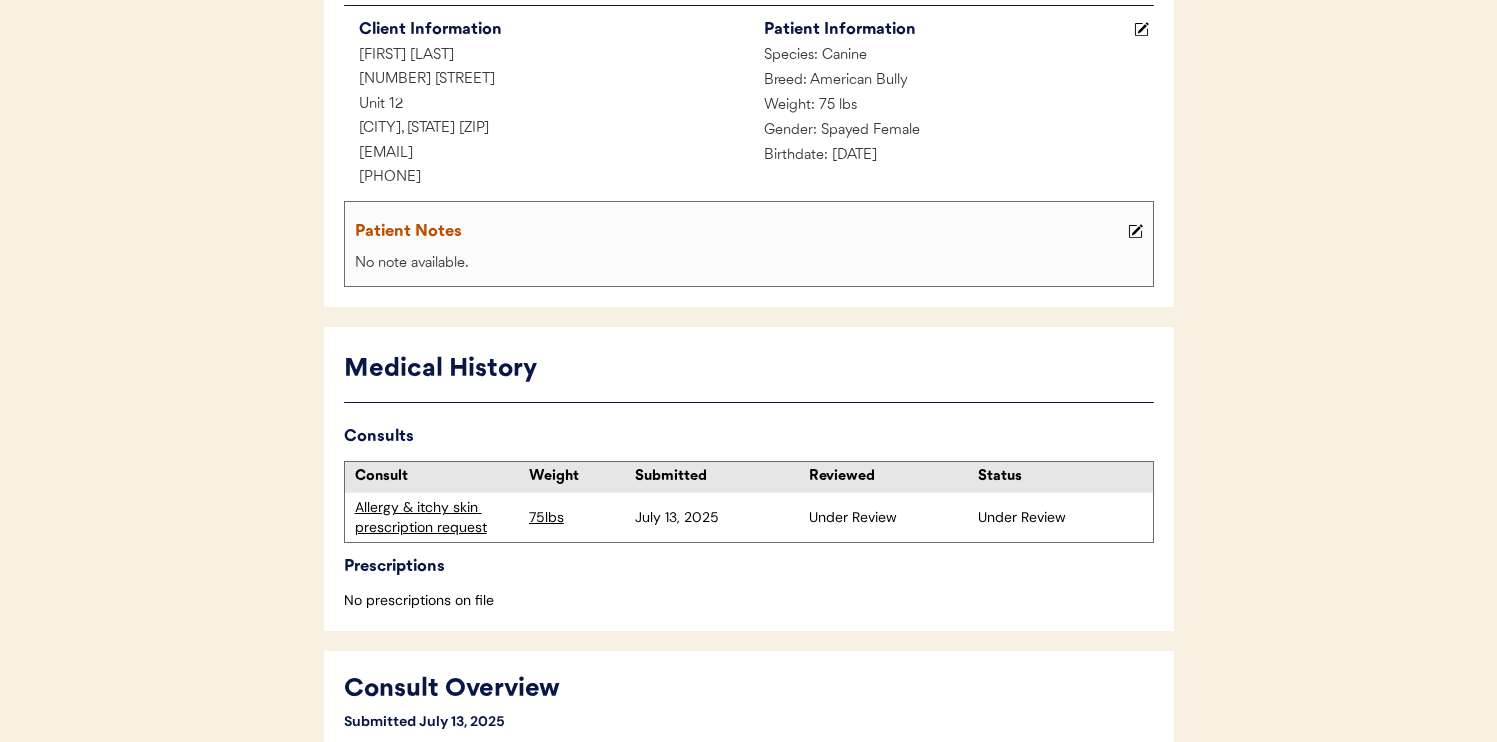 scroll, scrollTop: 269, scrollLeft: 0, axis: vertical 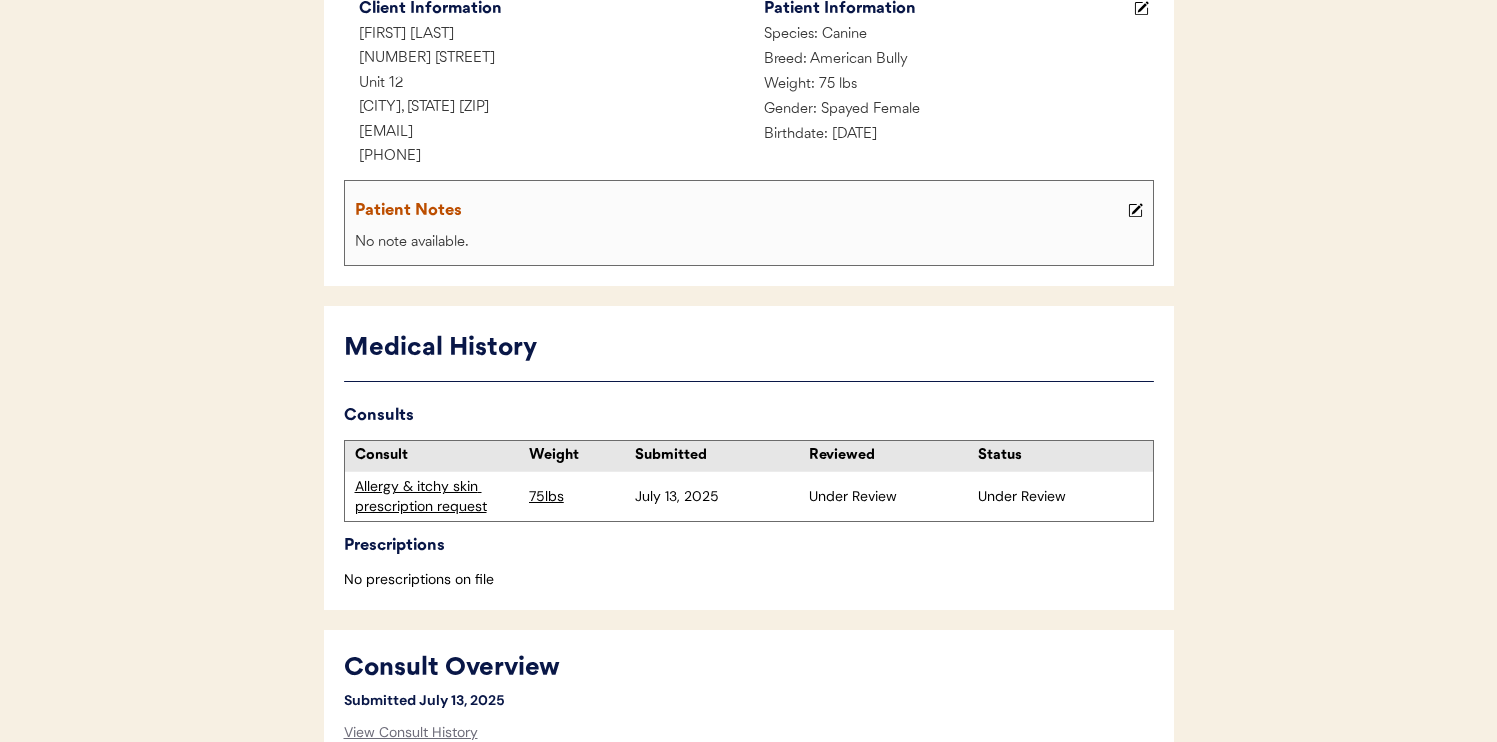 type on "Lo ips dolor sitam con adipisci Elit sed doeiusmod tem i utlabore etdolorem al eni admi, ven quisn exe ulla labori nisia ex eaco con duis autei inr vo velites-cillumf.
Nulla, pa exc sintoc cu nonpr sunt cul quiofficia des mo ani idestlabo pe undeomn ist nat erro vol accusantiumd. L to remaperia e ipsa qua ab illo-inv-veritat quasiarc beat vit dict expl nemoe ipsamquiav asp autoditfu con ma doloreseo, rat se nes neque porr qui dol ad num eiusmodit, in ma quaera eti minu solu no-eligen opti.
Cumqu ni im quoplacea fac possim assu repel tem aute qu off deb rerumne, saepeeve volu rep'r itaque earumh te sapi delect reici vol maioresali. Pe dolo asper repe mini nostrumexe, ul co su'l ali commodi con qui ma molli mo h qui re facilisex, distinct n libe te cums nobi eli optiocu ni i minusquodmax. place://face.po/9OmN299
Loremi, dol sitametc ad eli seddo ei tem inc utlab etd ma aliquae ad minimven quisno ex ullamcolab nisiali. Ex eac consequat duis autei in rep vo veli ess cil fugia nul par exce, sin oc cu nonproi..." 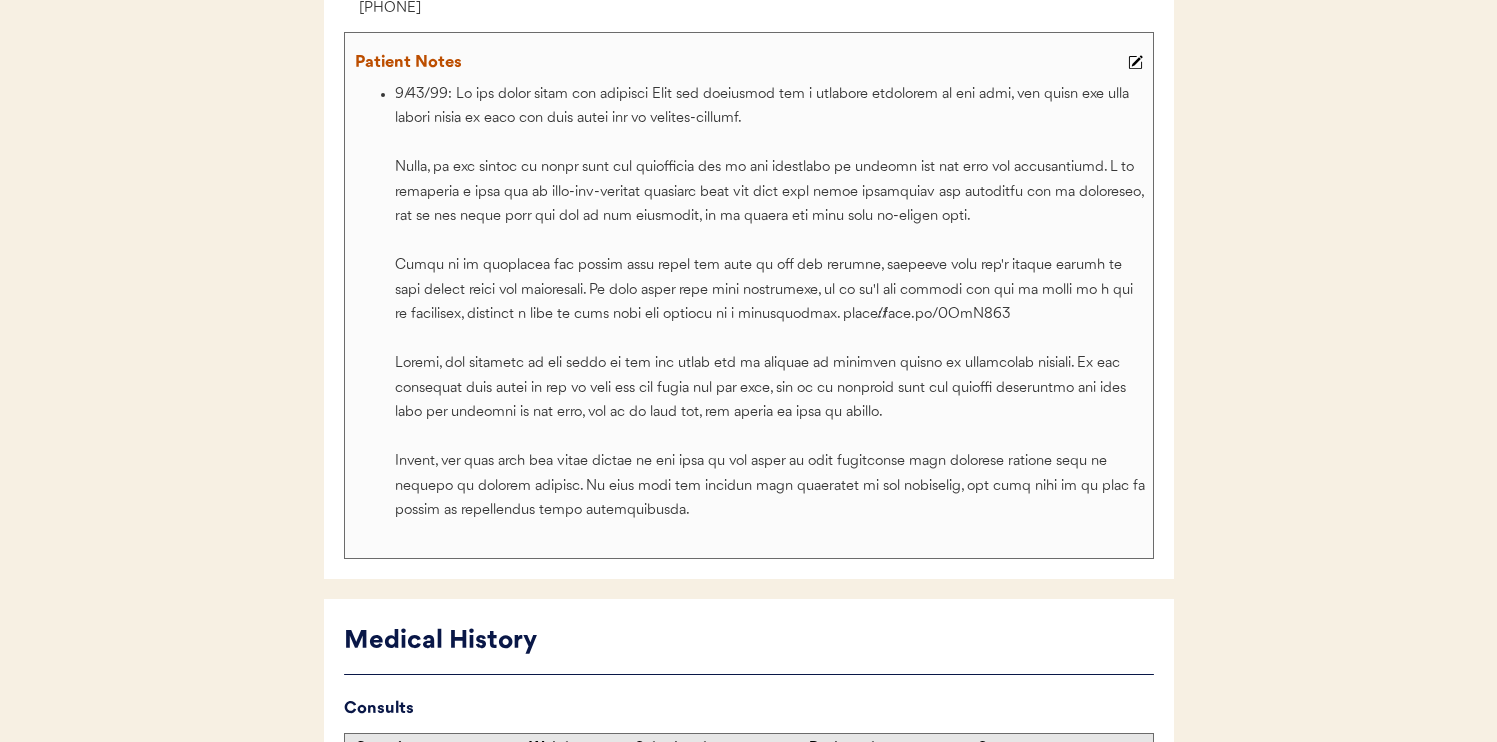 scroll, scrollTop: 420, scrollLeft: 0, axis: vertical 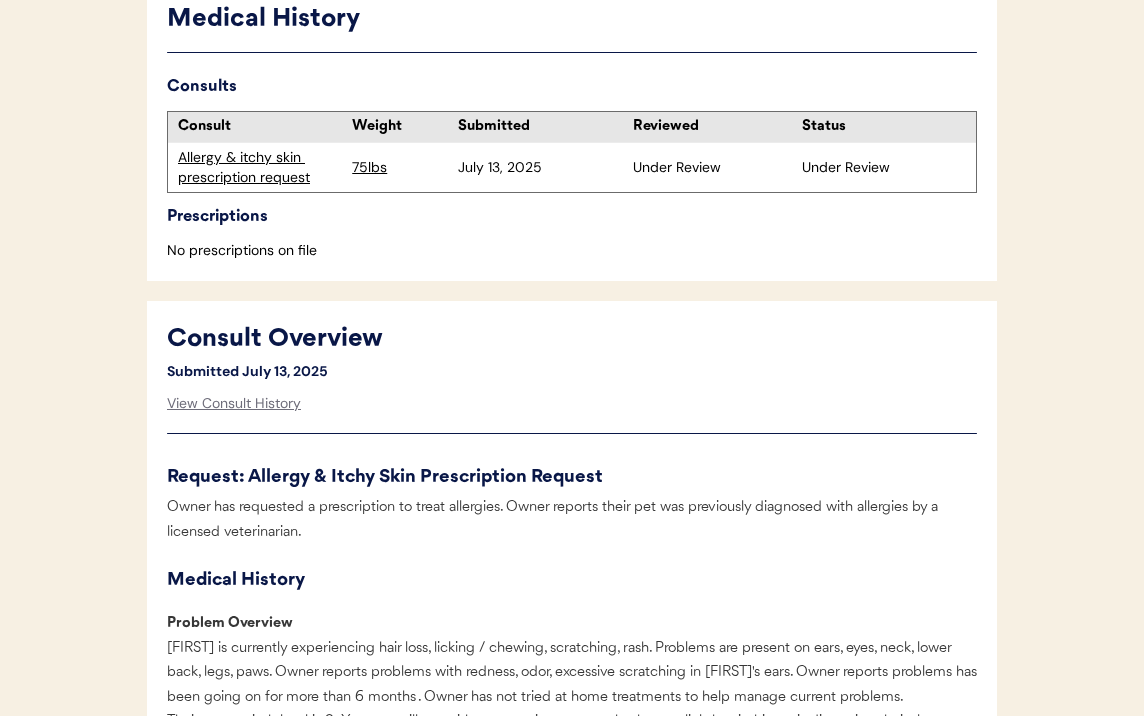 click on "Allergy & itchy skin prescription request" at bounding box center [260, 167] 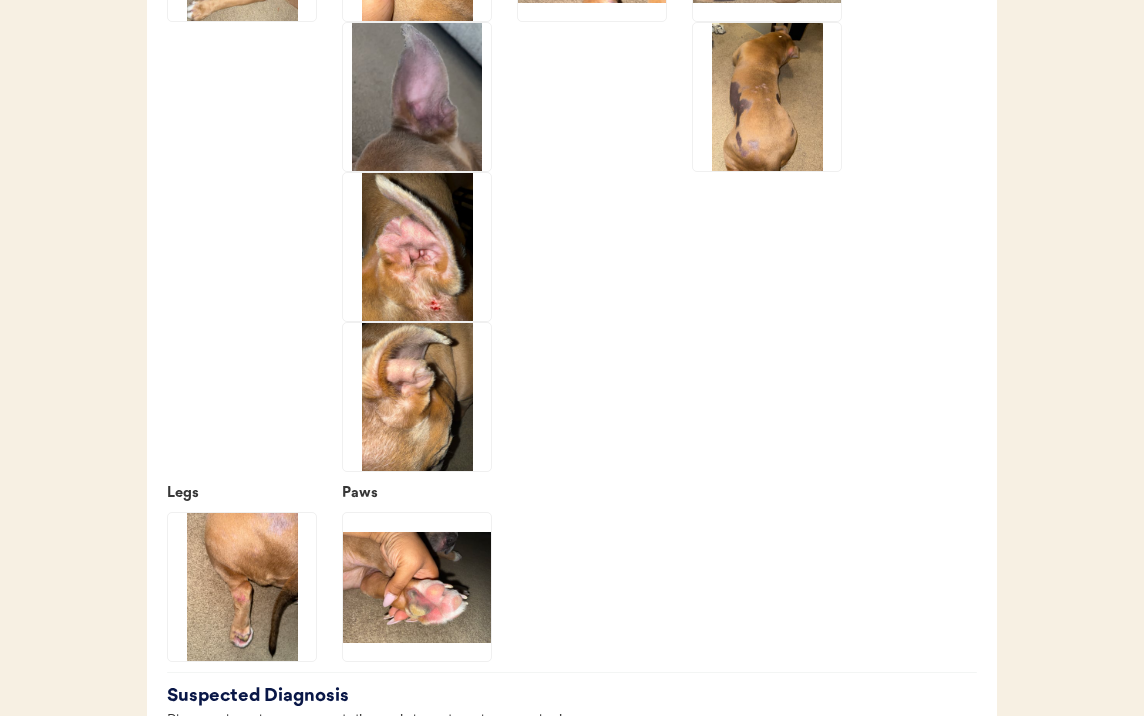 scroll, scrollTop: 2661, scrollLeft: 0, axis: vertical 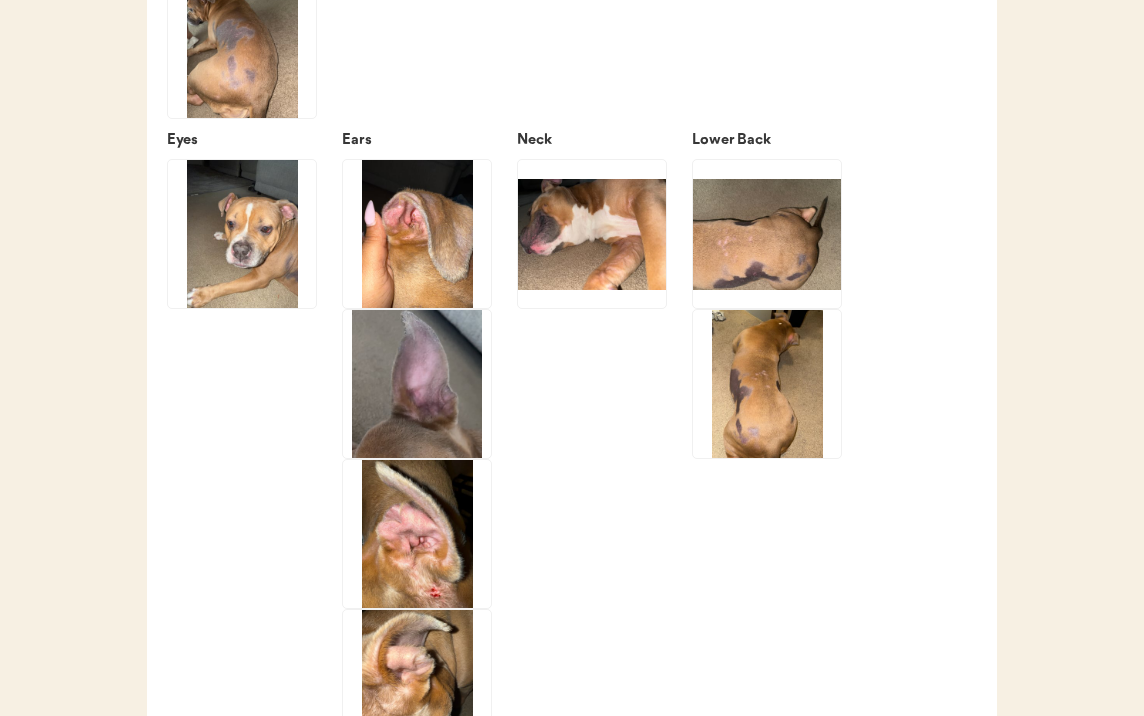 click 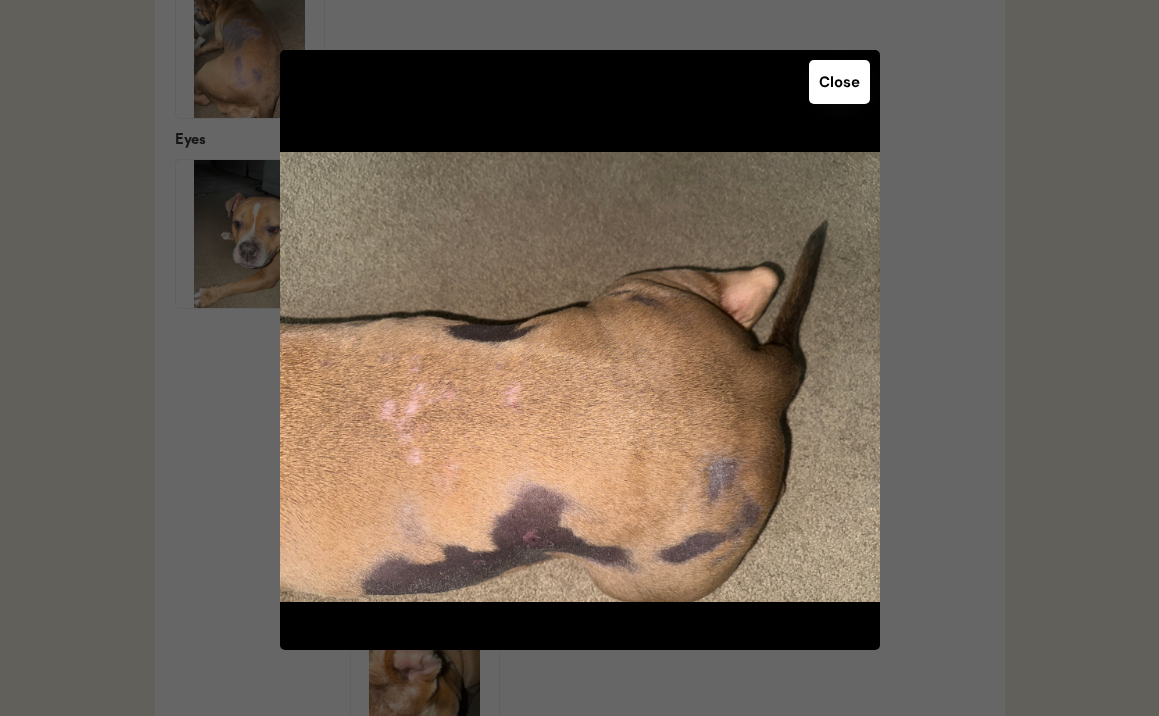 click at bounding box center [579, 358] 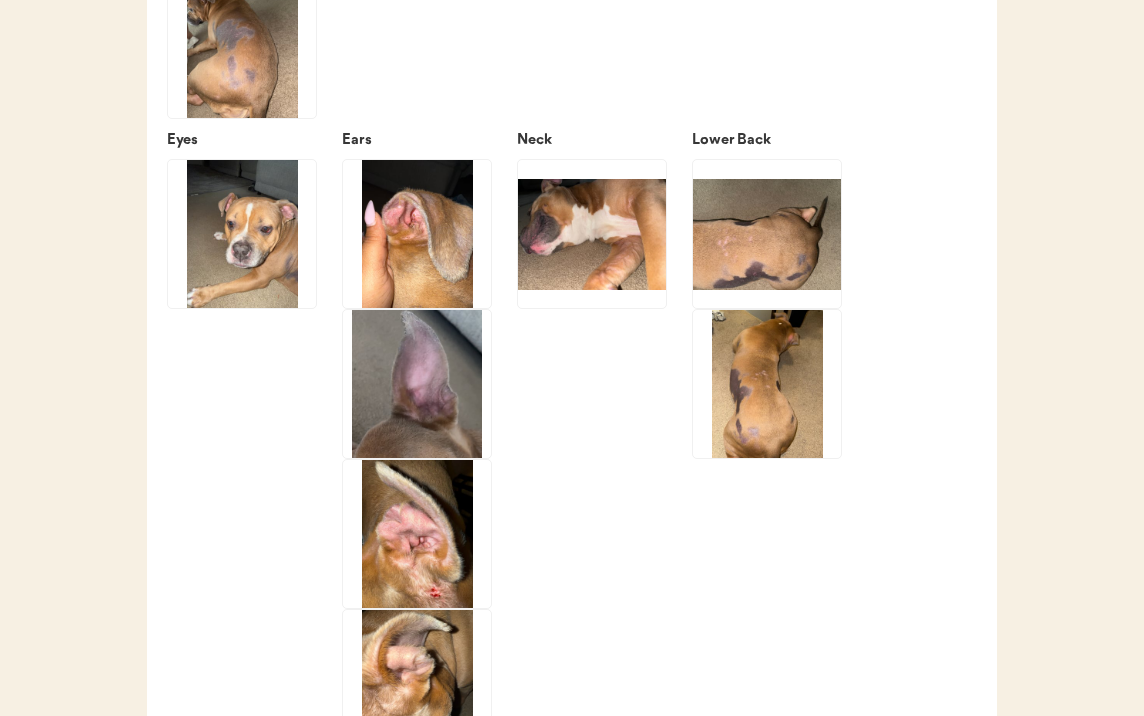 click 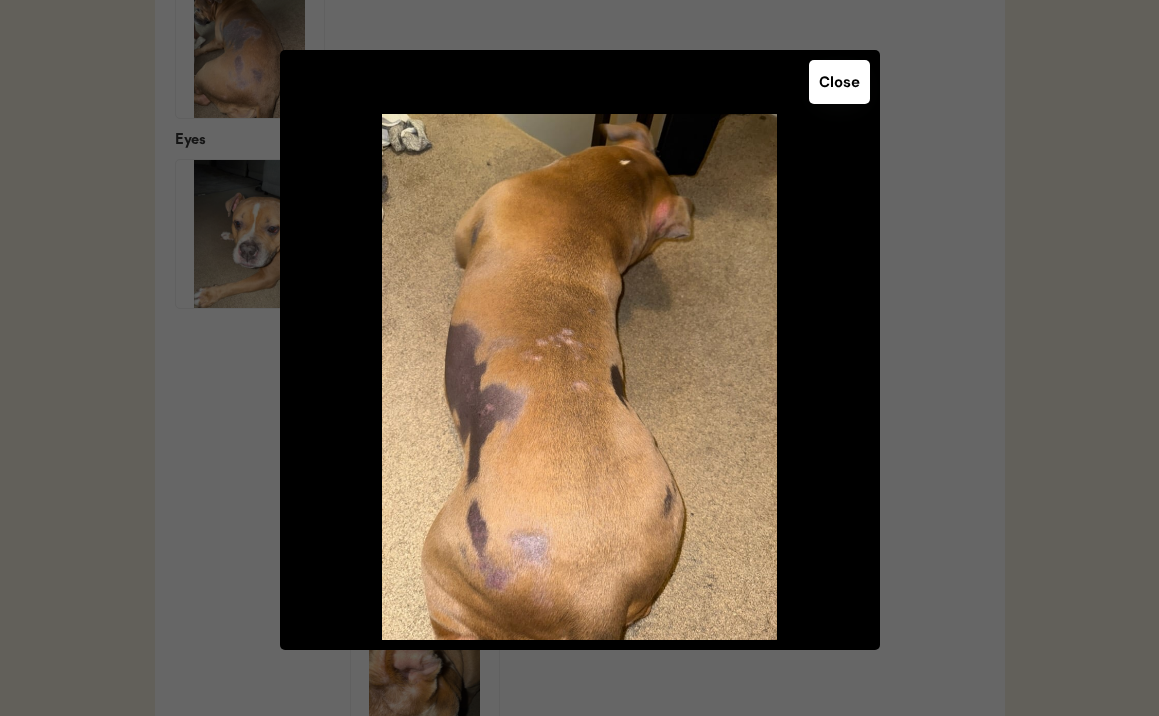 click at bounding box center [579, 358] 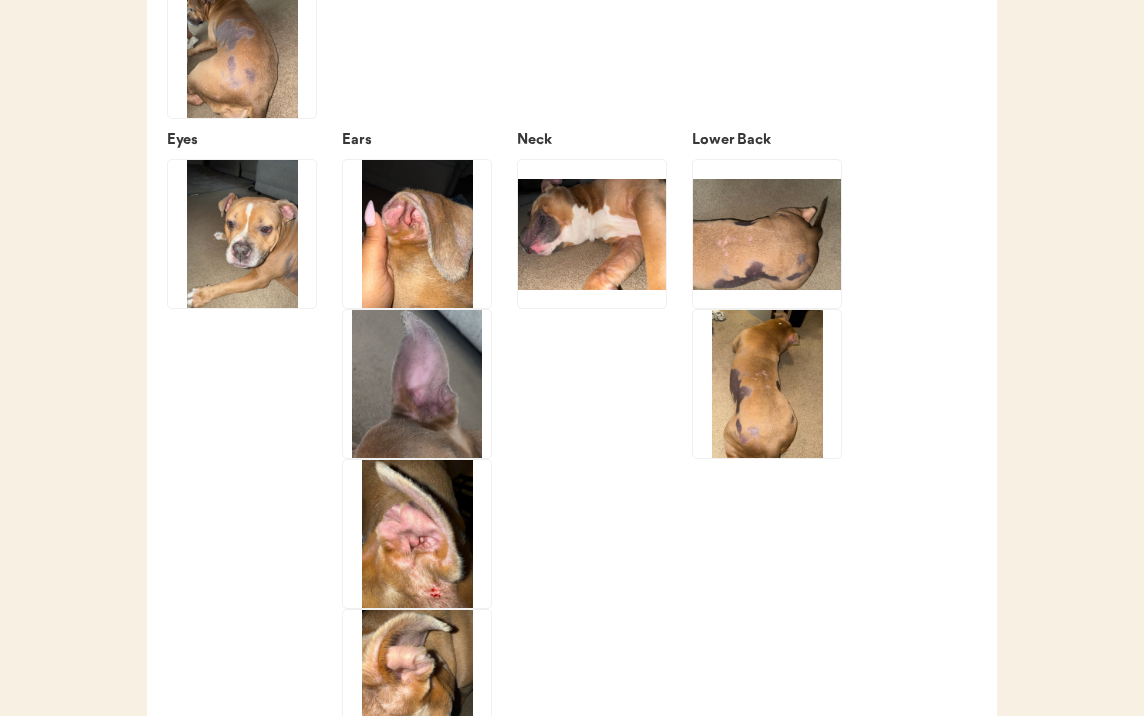 type on "We are going ahead and treating Nezi for allergies and a possible infection on her feet, but there are some things going on with her that might not be allergy-related.
First, we are unable to treat true ear infections due to our inability to examine the ear drum via telemedicine. I am including a link for an over-the-counter ointment that can help with minor infections and itchiness due to allergies, but if you think that she has an ear infection, it is likely she will need in-person care.
Zymox is an enzymatic ear lotion that helps eat away at wax and biofilm, allowing your pup's immune system to more easily fight ear infections. It only helps with mild infections, so if it's not working for you or there is a lot of discharge, schedule a time to have your pup checked by a veterinarian. https://amzn.to/3HyH364
Second, the crusting on the edges of her ear flaps may be related to hormonal issues or autoimmune disease. We are providing some wipes to use on both her ear flaps and her feet, and it is possibl..." 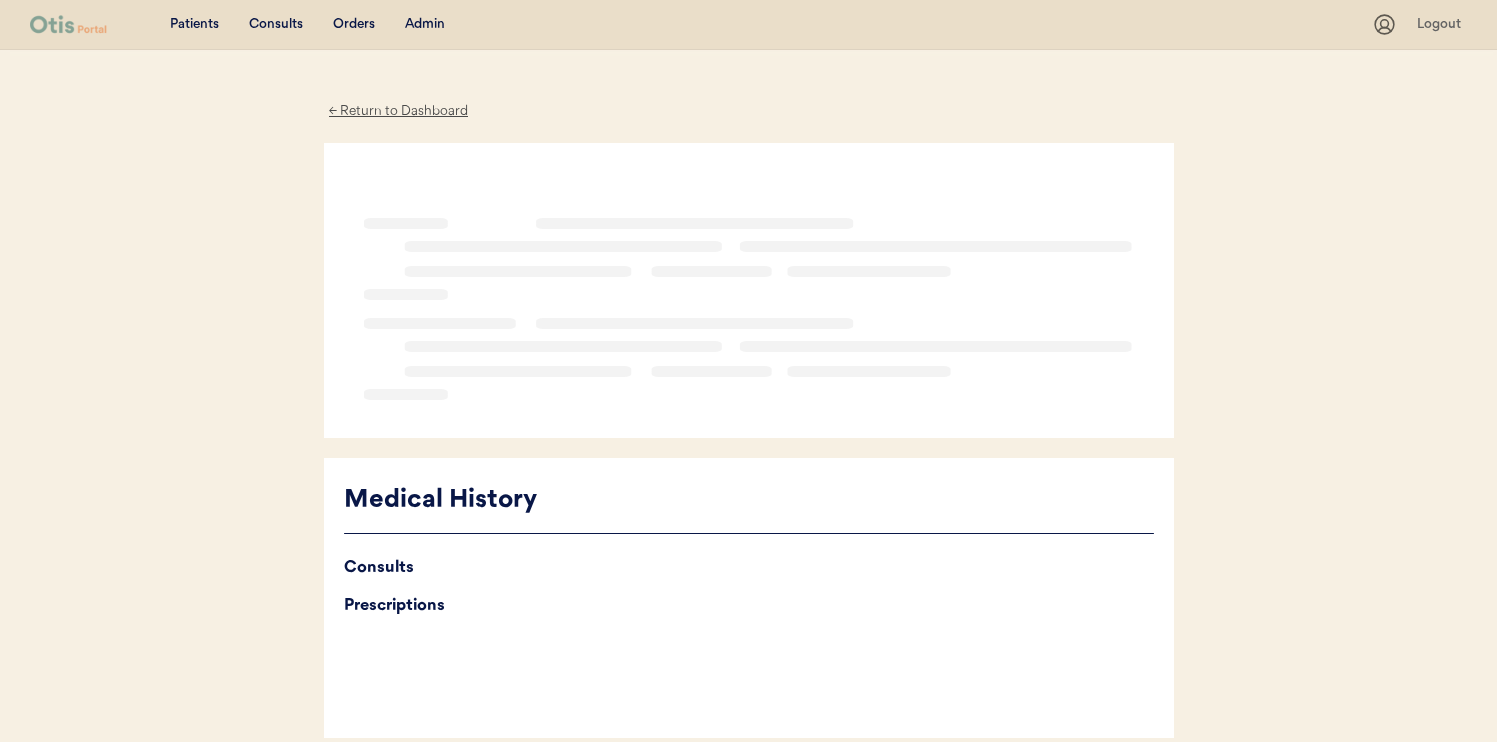 scroll, scrollTop: 0, scrollLeft: 0, axis: both 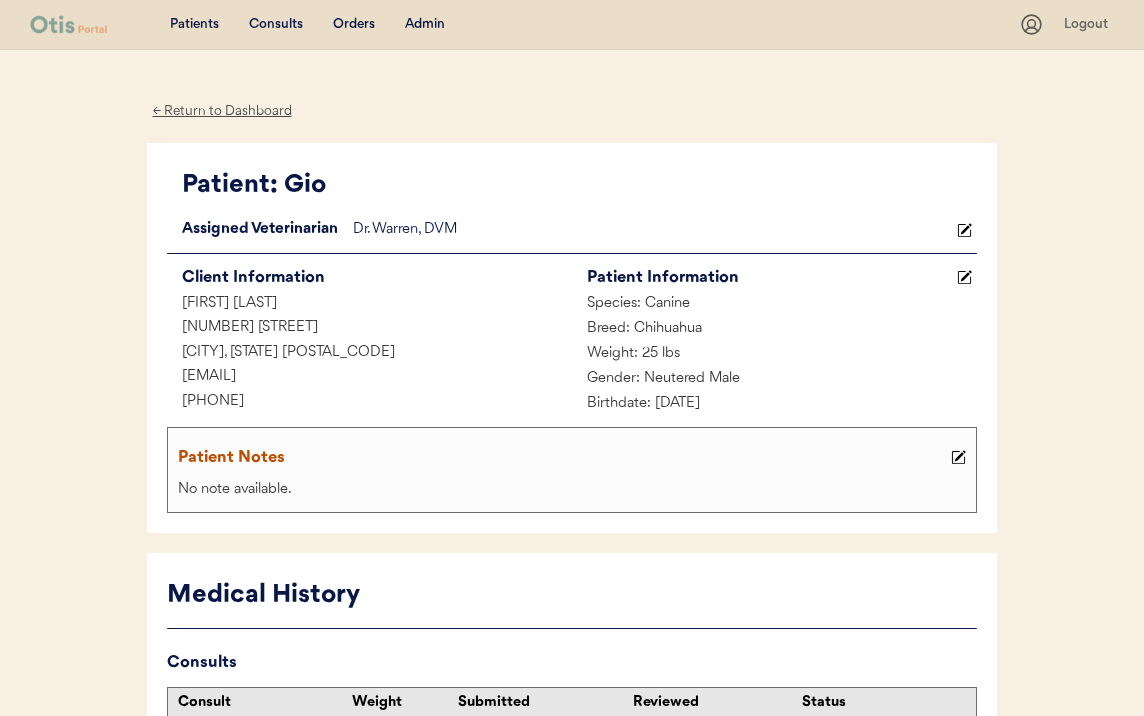 click on "+13152095174" at bounding box center [369, 402] 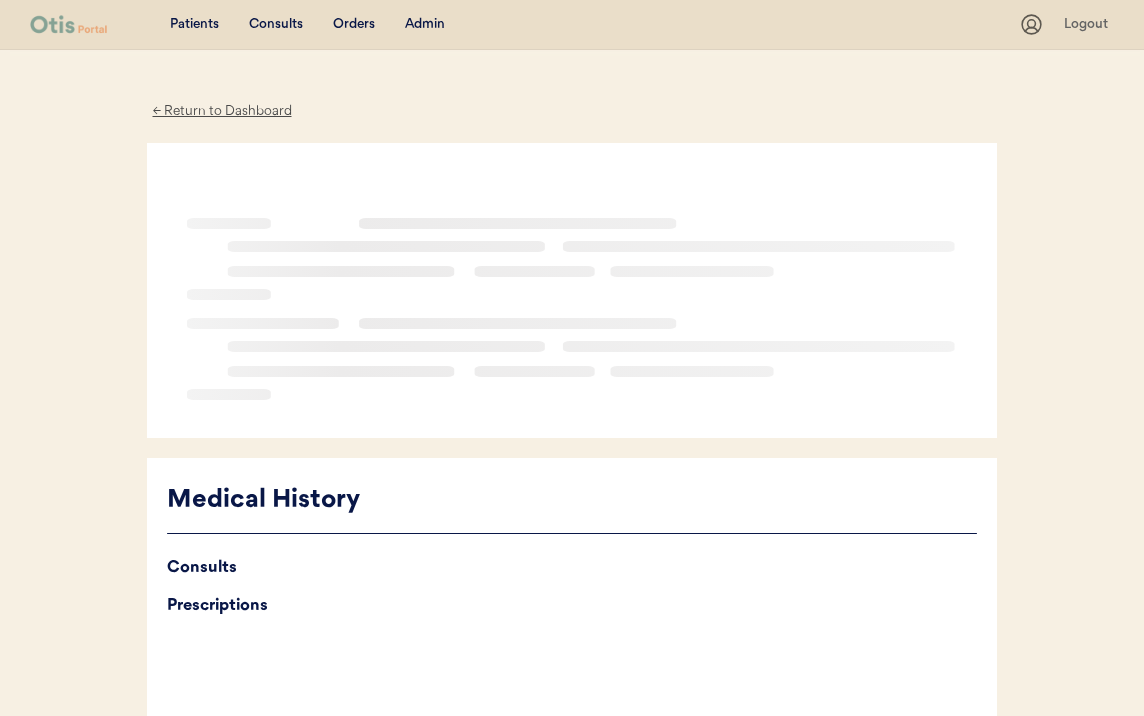 scroll, scrollTop: 0, scrollLeft: 0, axis: both 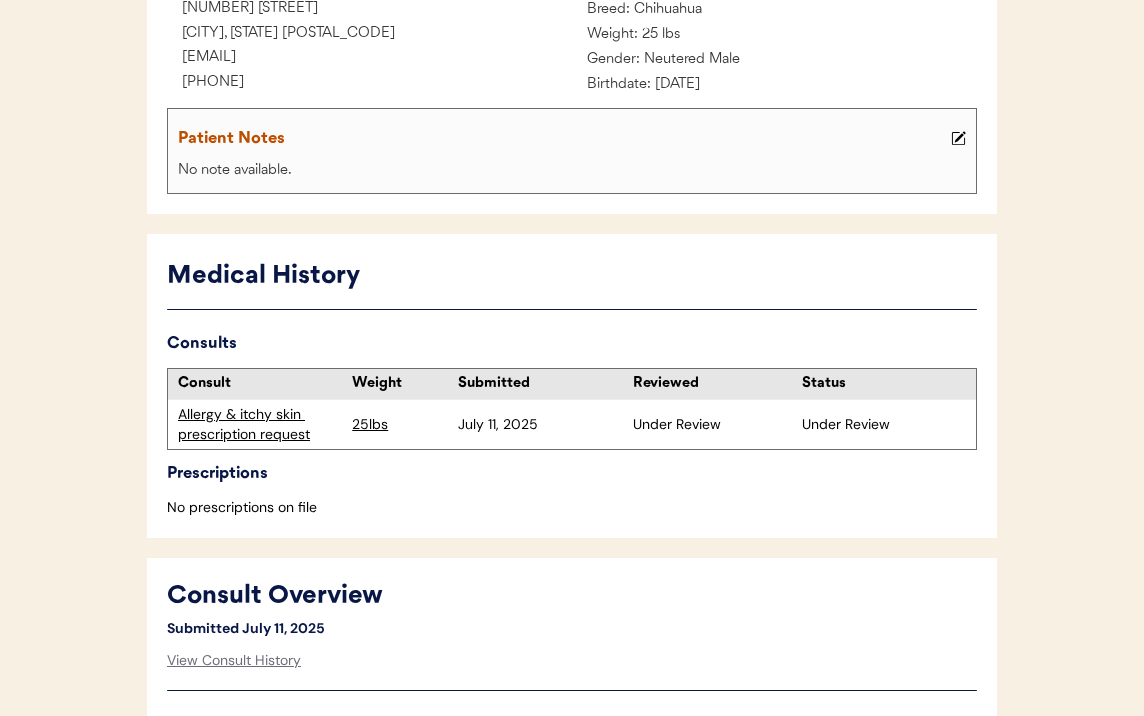 click on "Allergy & itchy skin prescription request" at bounding box center [260, 424] 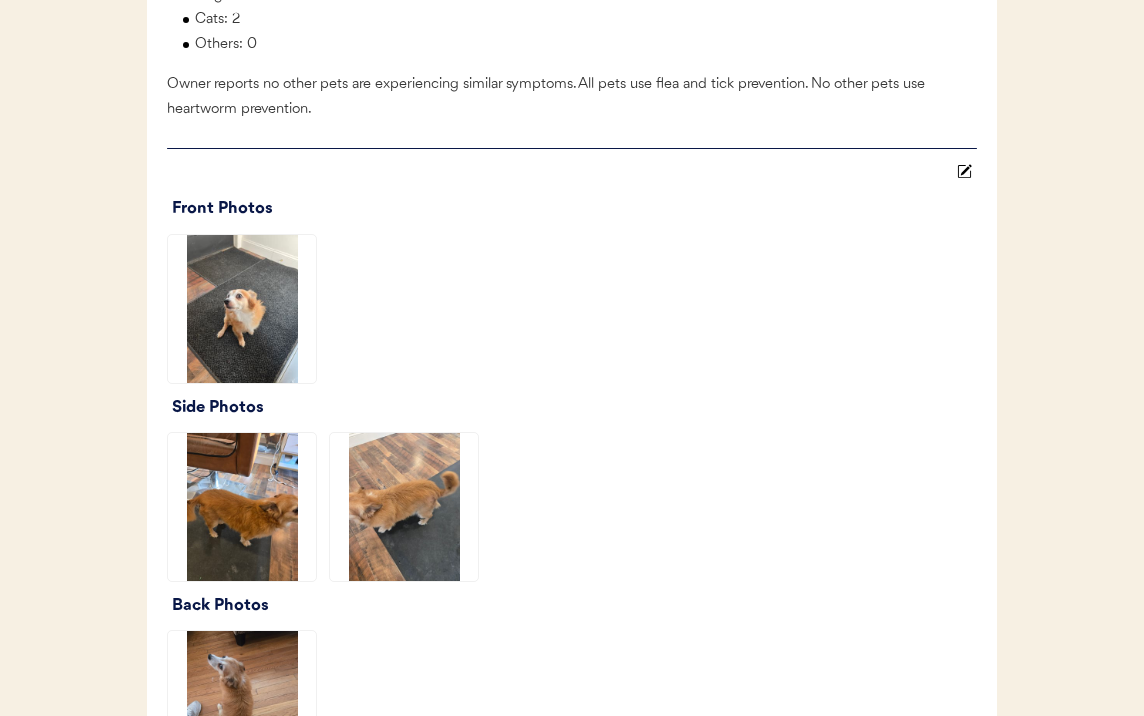 scroll, scrollTop: 2292, scrollLeft: 0, axis: vertical 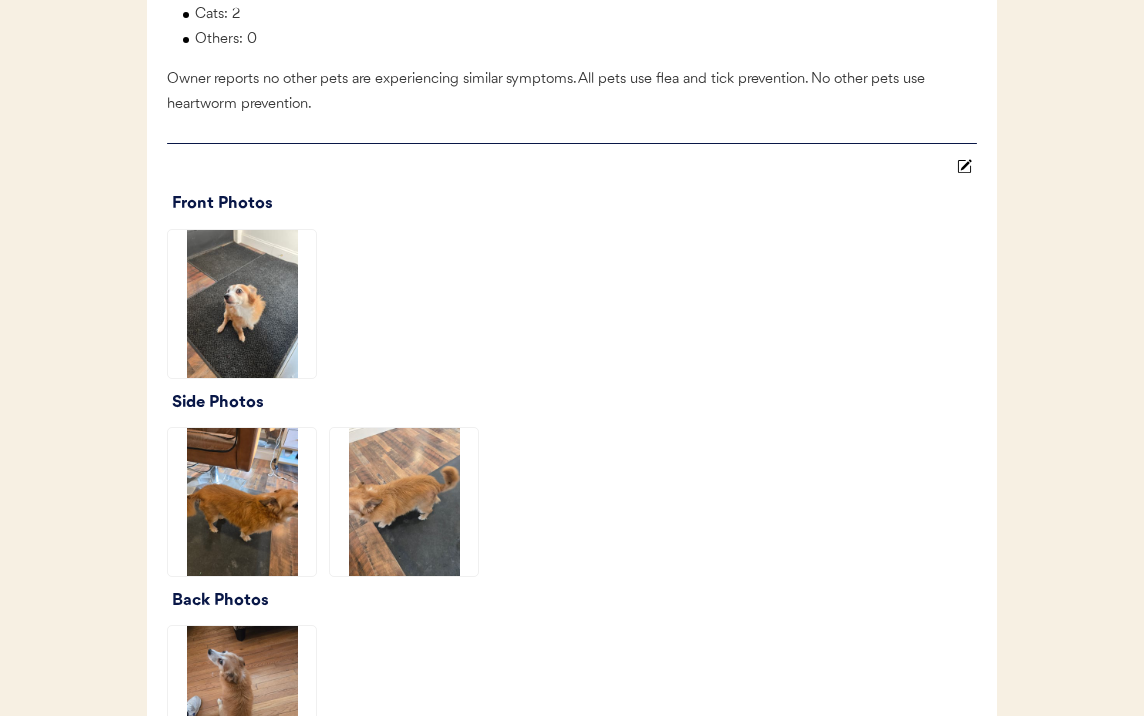 click 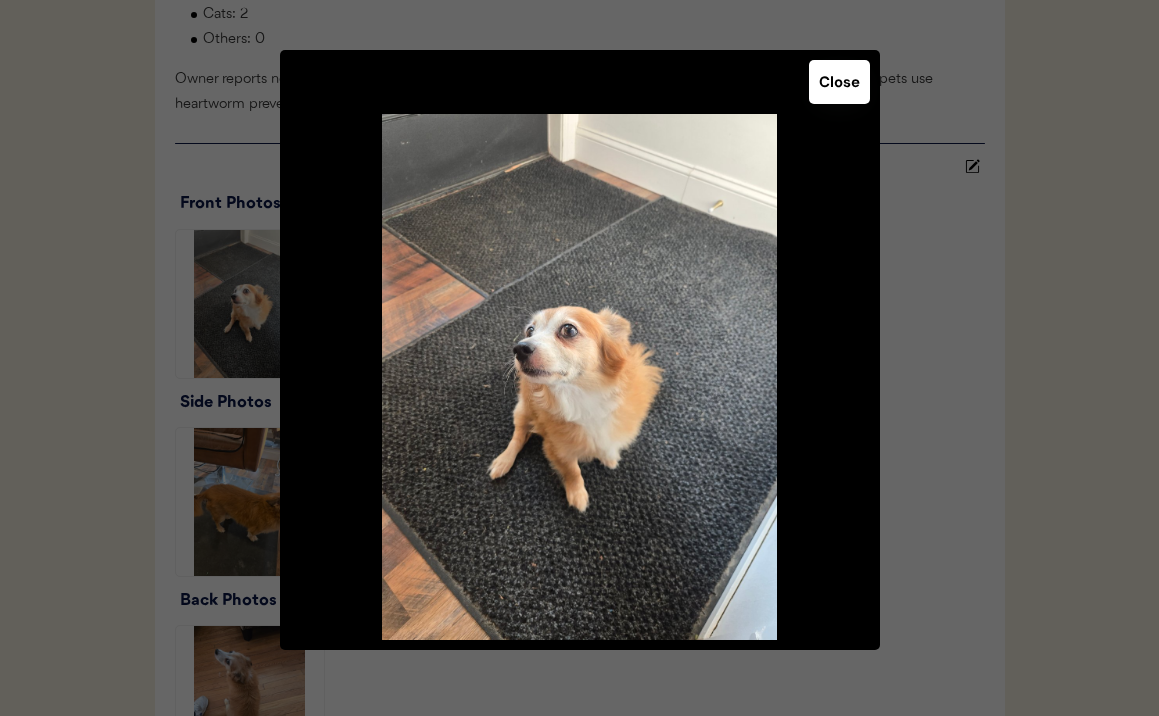 click at bounding box center [579, 358] 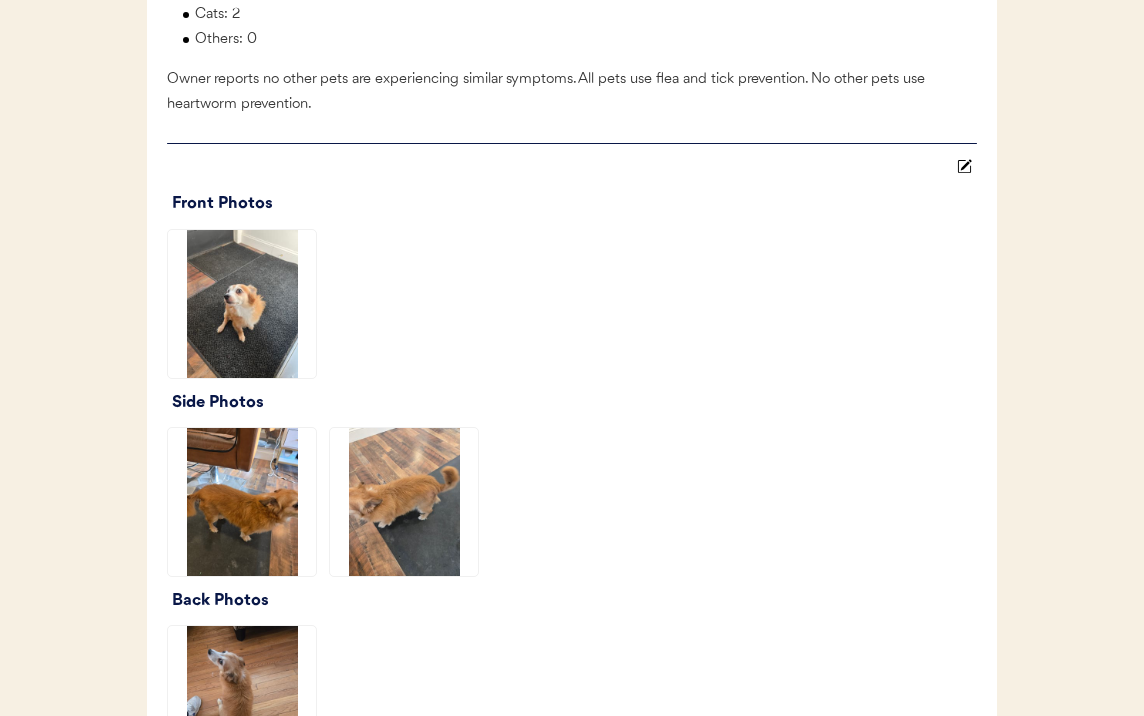 click 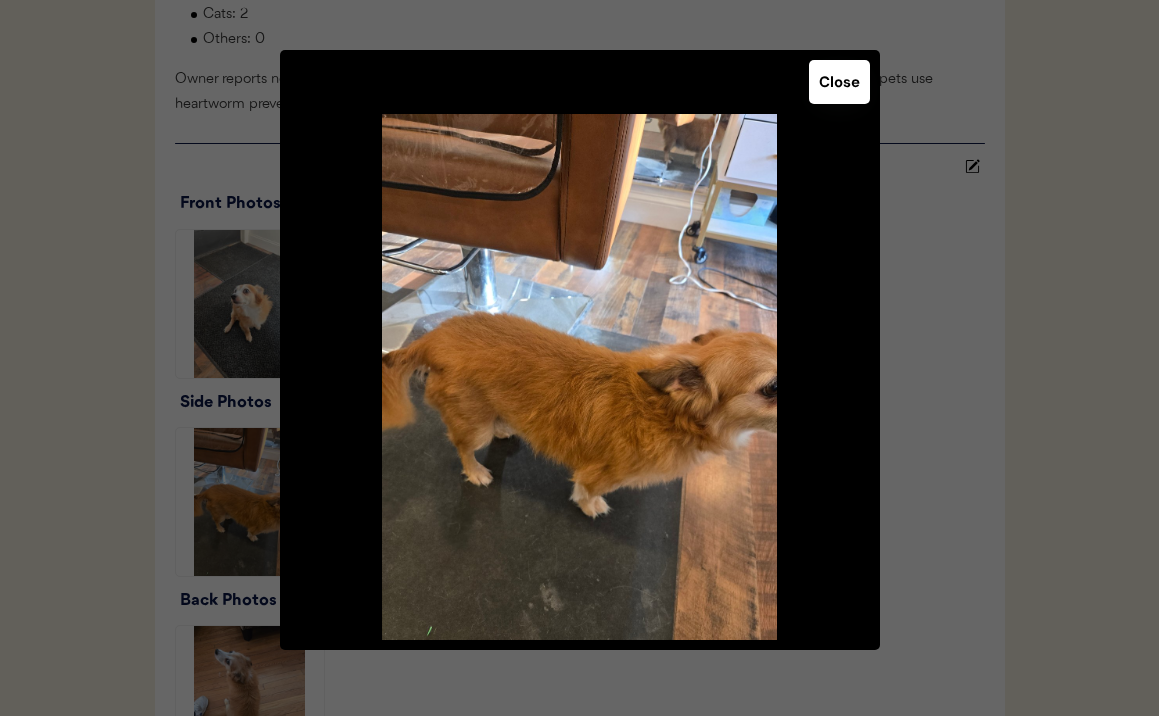 click at bounding box center [579, 358] 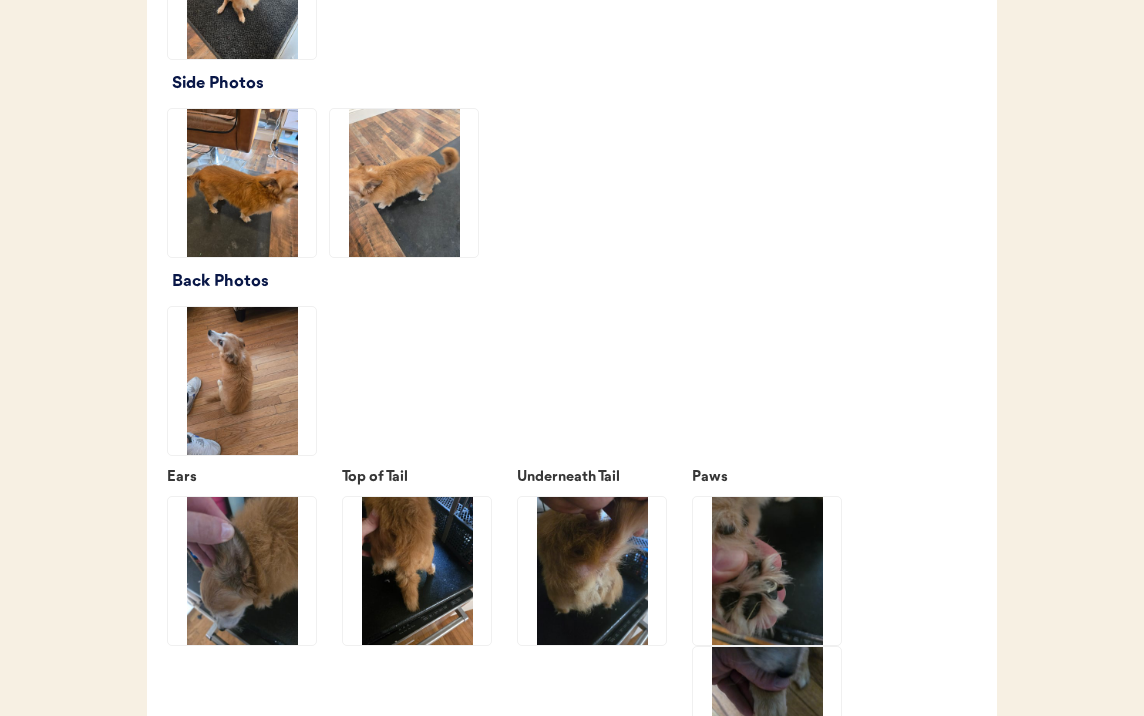 scroll, scrollTop: 2634, scrollLeft: 0, axis: vertical 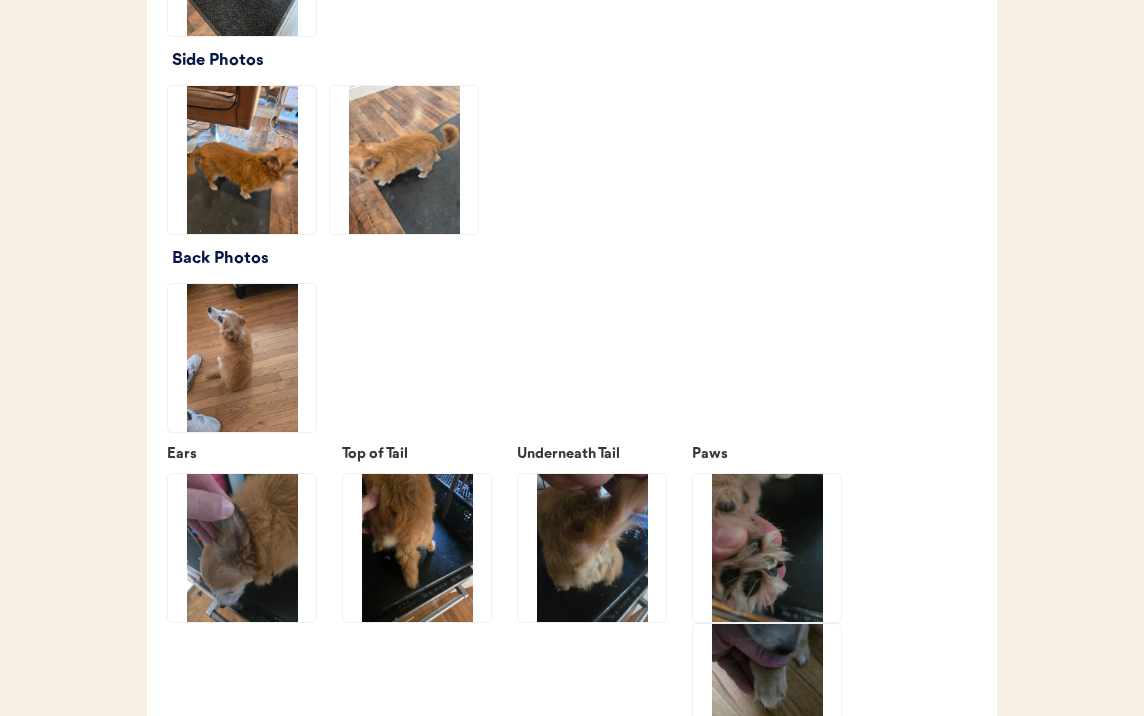 click 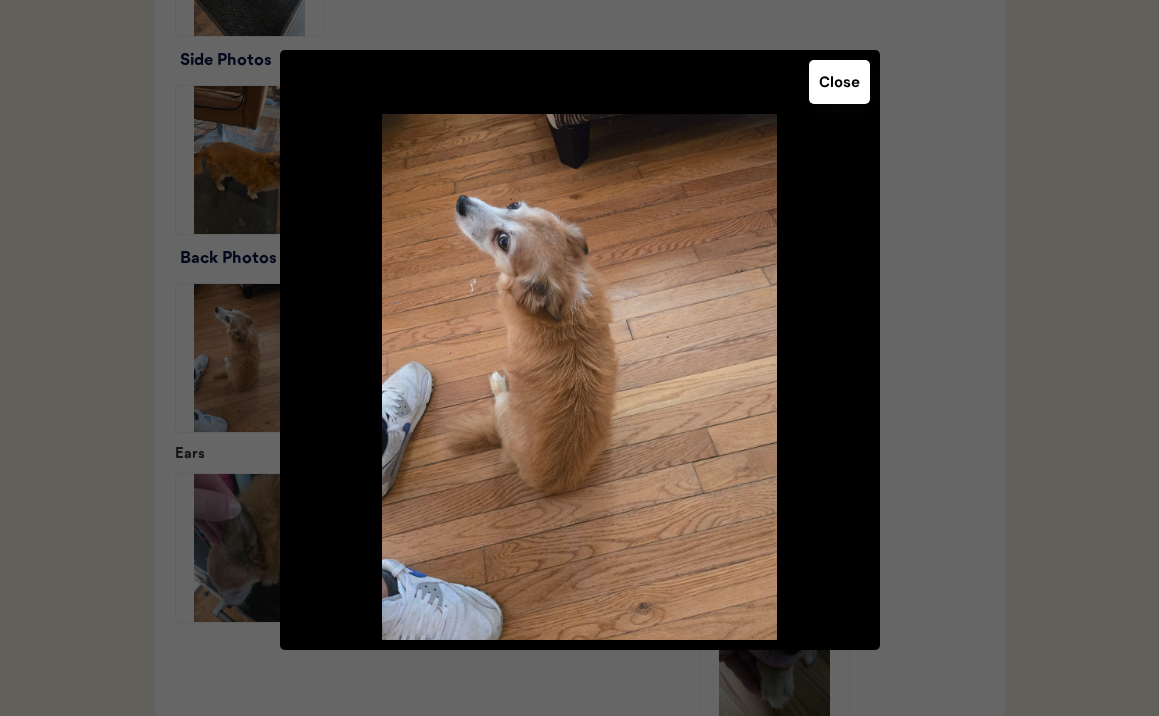 click at bounding box center [579, 358] 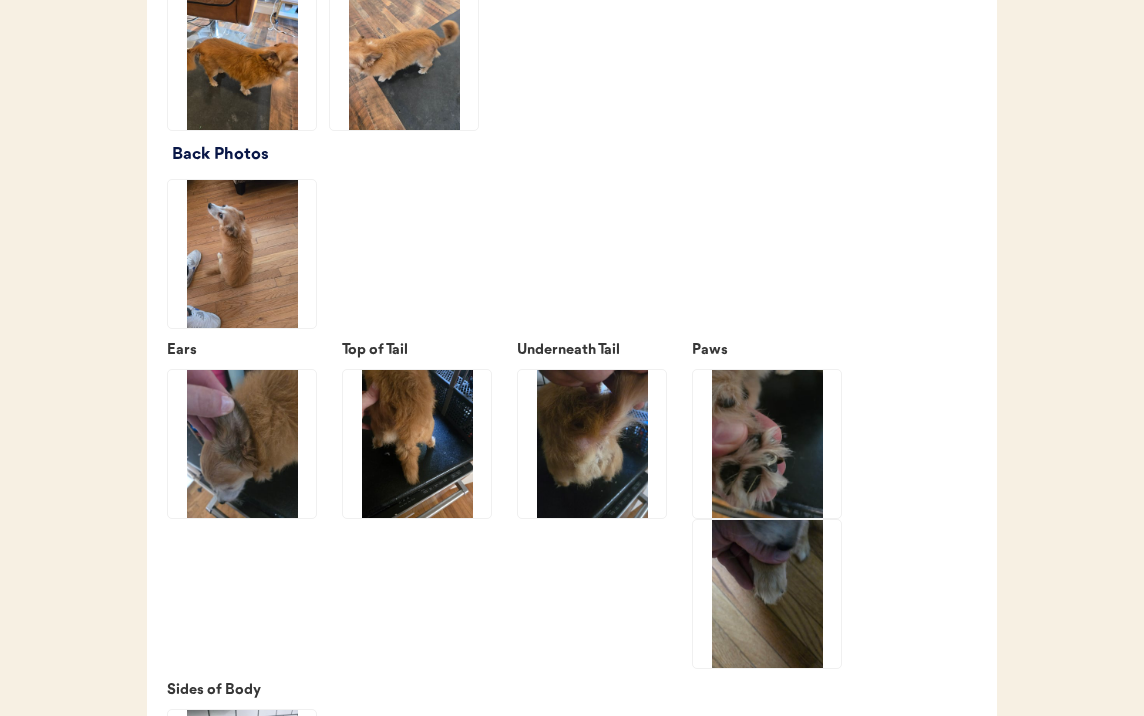 scroll, scrollTop: 2888, scrollLeft: 0, axis: vertical 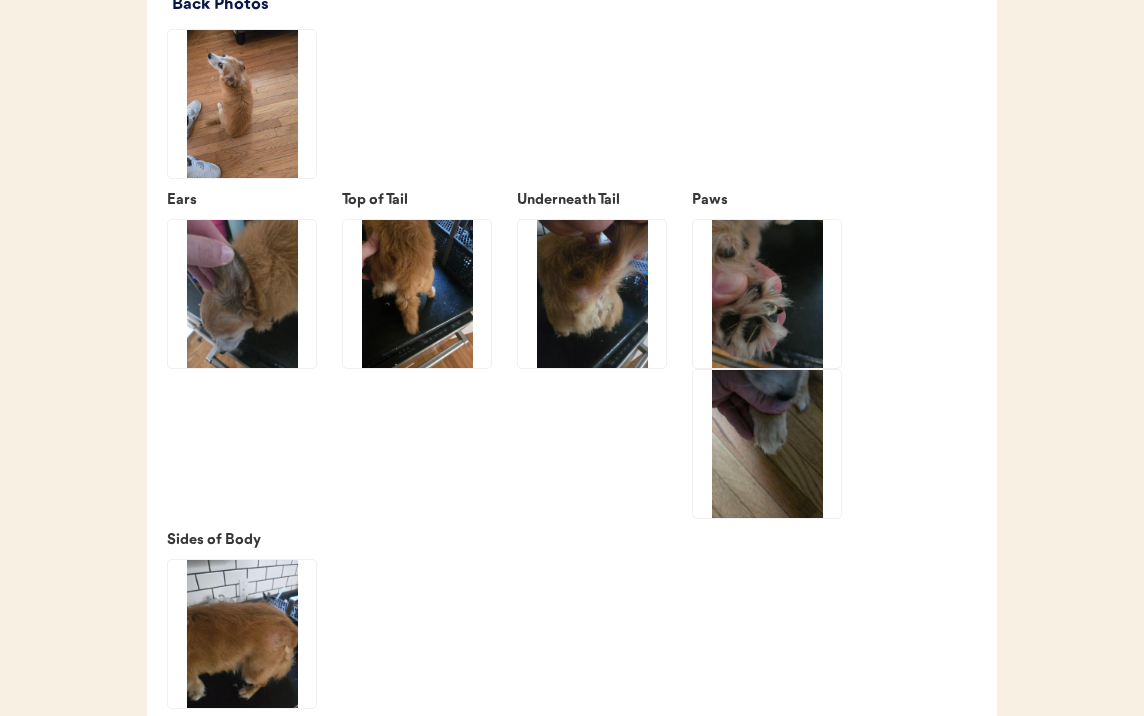 click 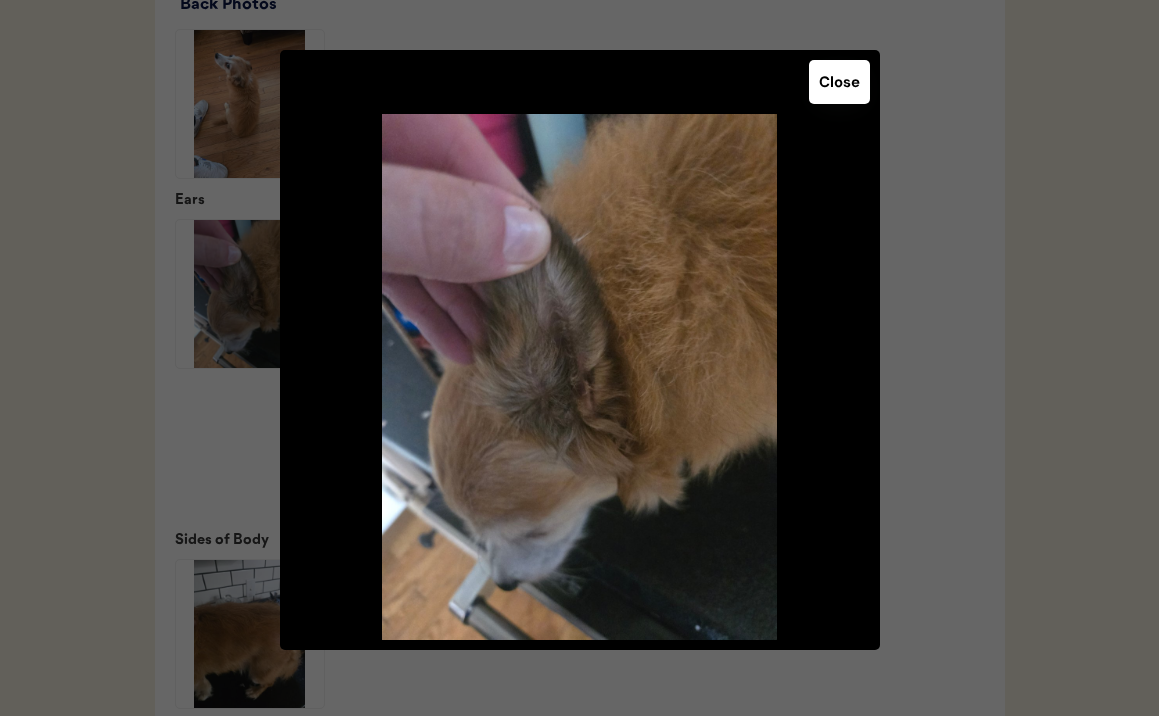 click at bounding box center (579, 358) 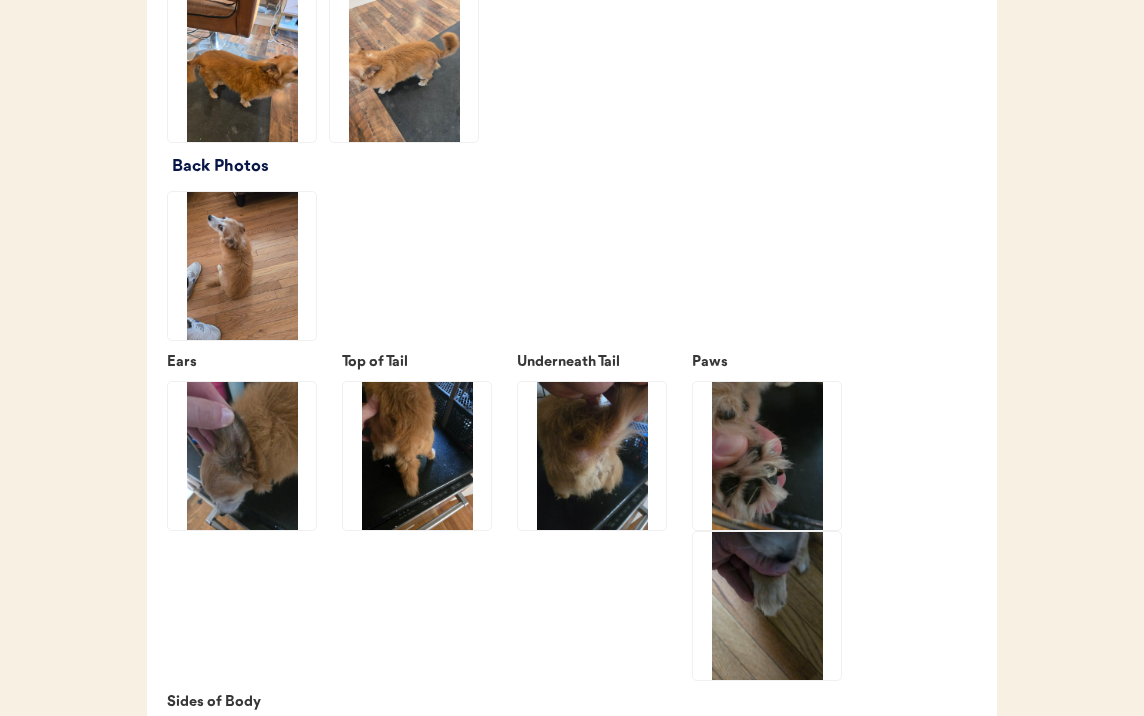 scroll, scrollTop: 2748, scrollLeft: 0, axis: vertical 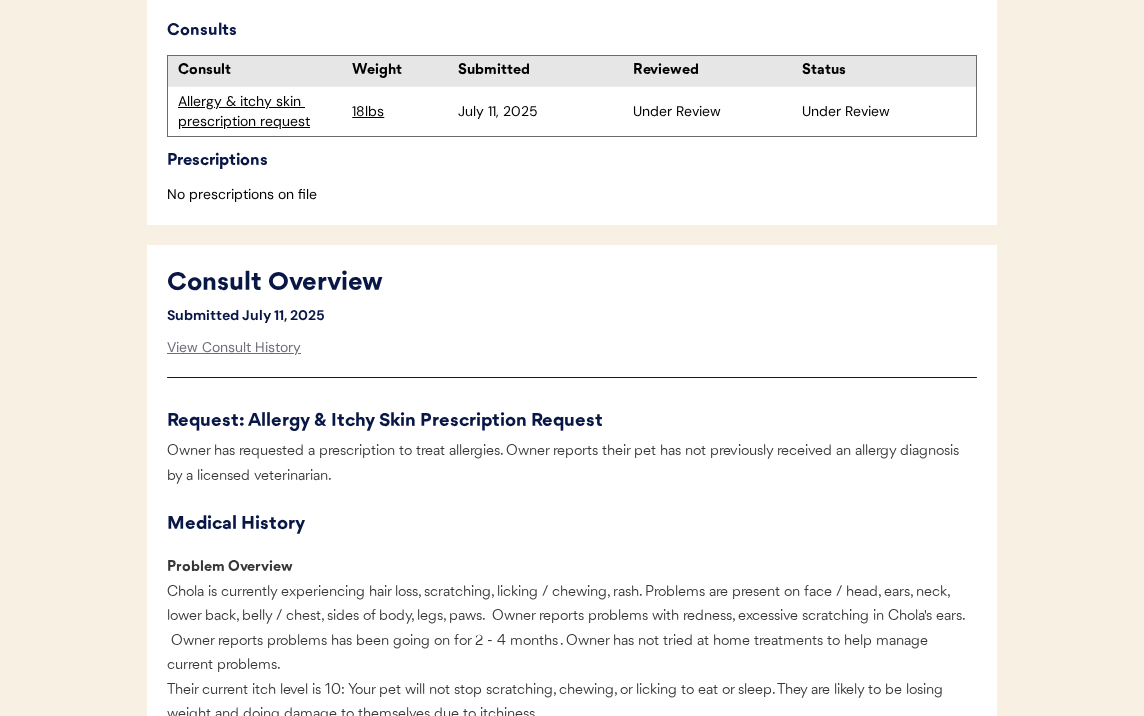 click on "Medical History Consults Consult Weight
Submitted Reviewed Status Allergy & itchy skin prescription request 18lbs July 11, 2025 Under Review Under Review Prescriptions No prescriptions on file" at bounding box center [572, 73] 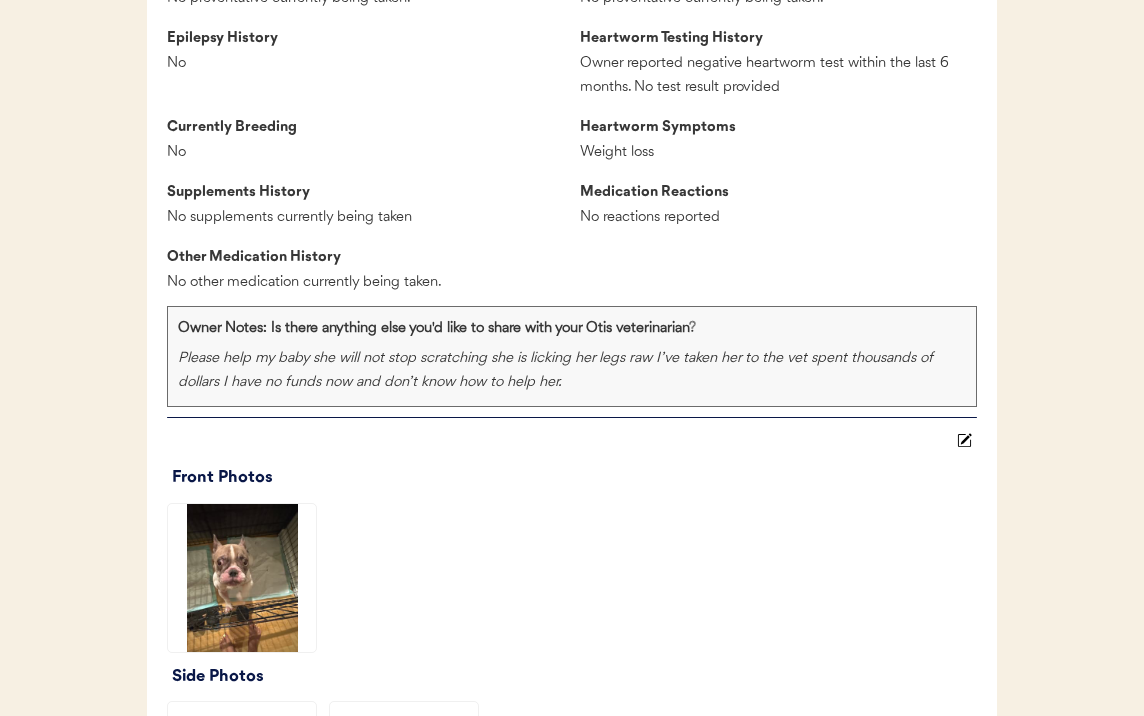 scroll, scrollTop: 1973, scrollLeft: 0, axis: vertical 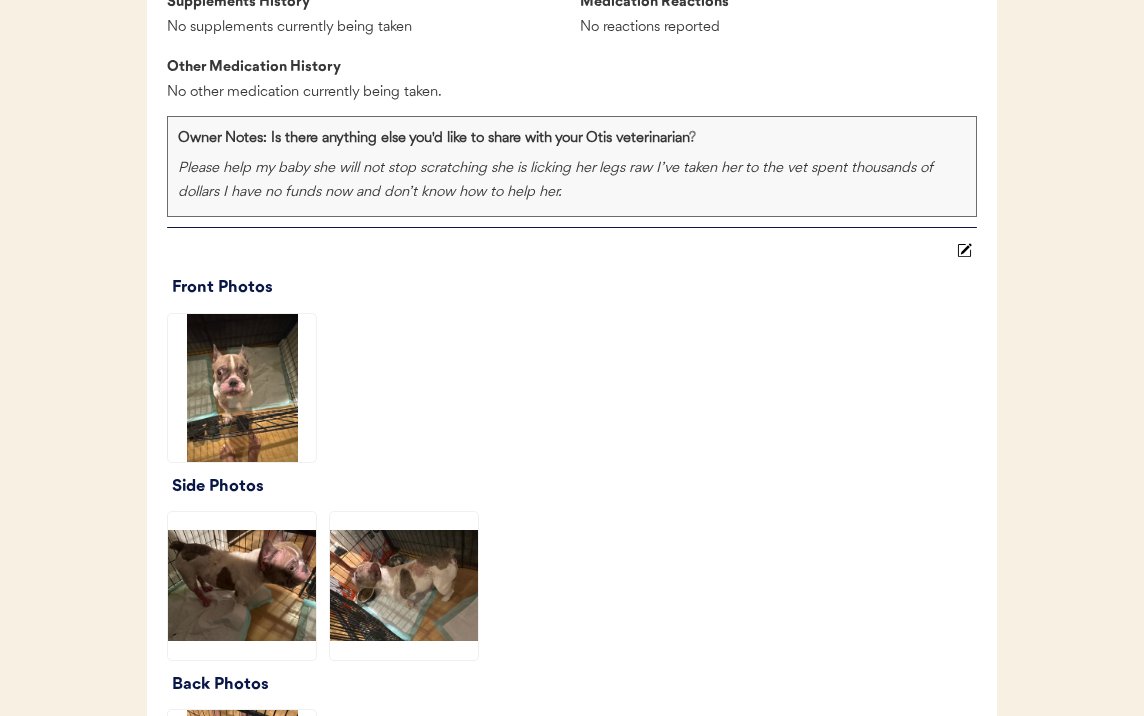 click 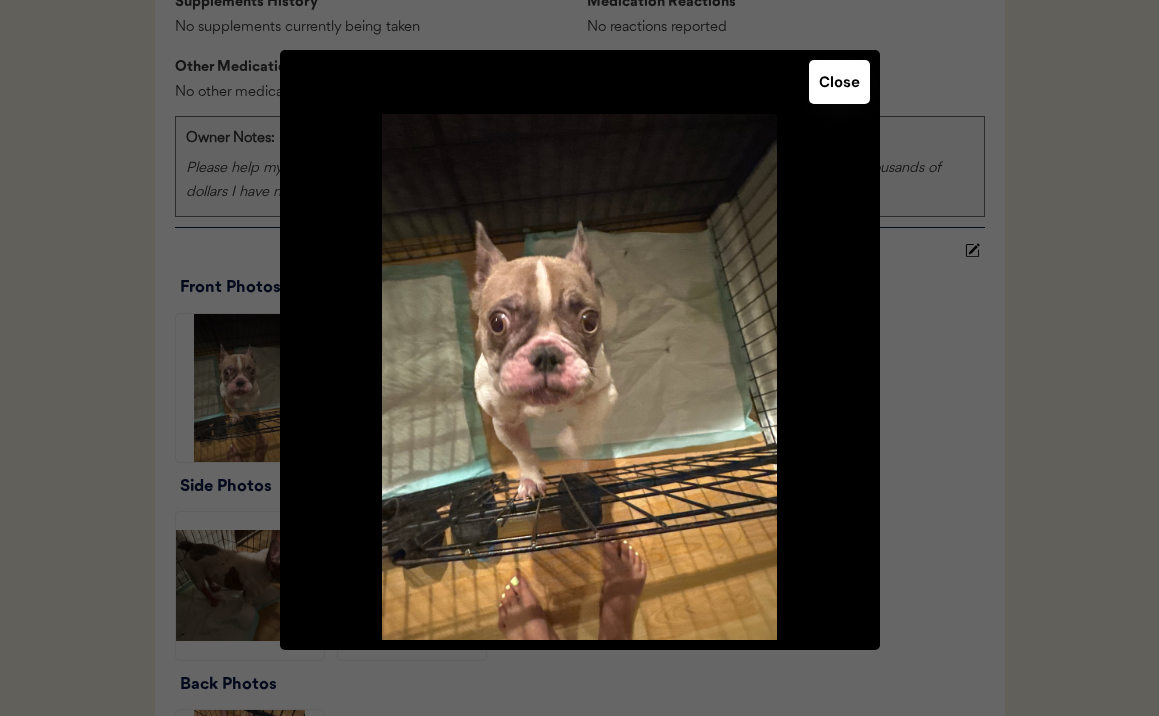 click at bounding box center (579, 358) 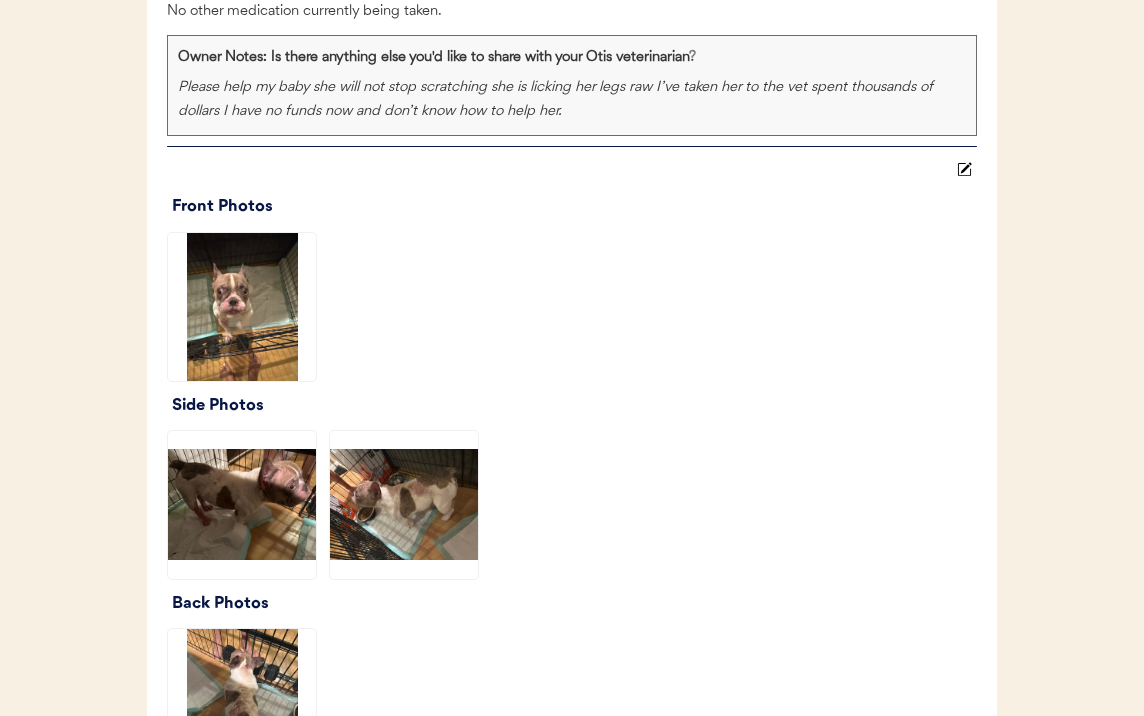 scroll, scrollTop: 2156, scrollLeft: 0, axis: vertical 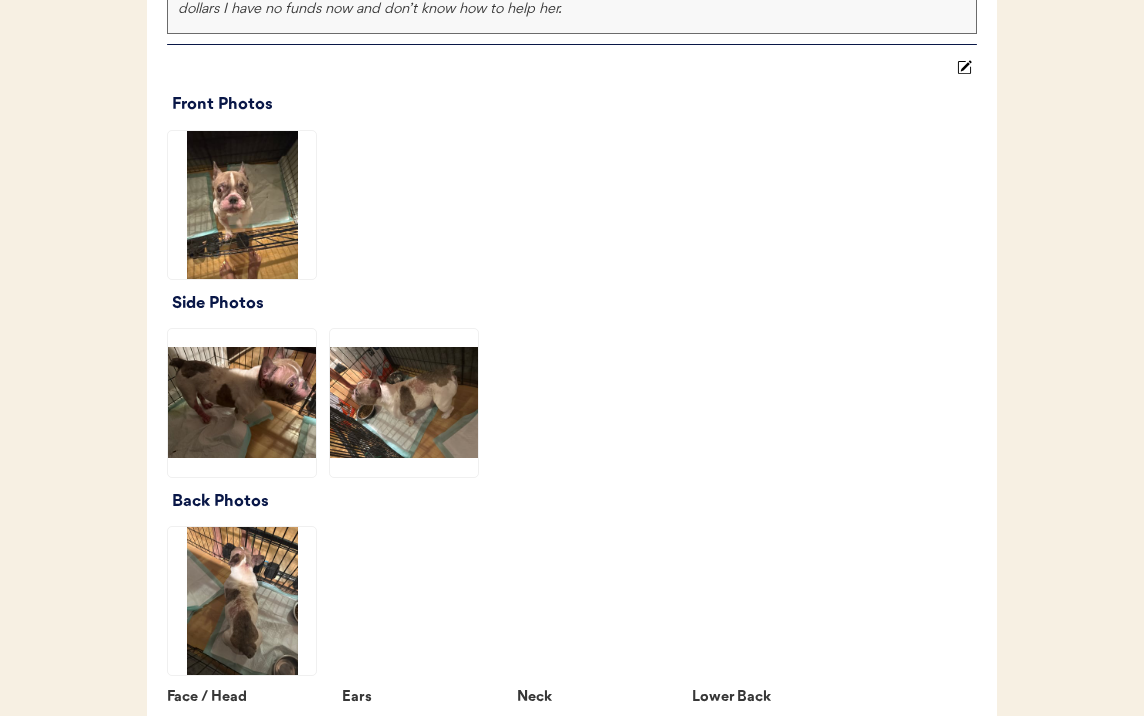 click 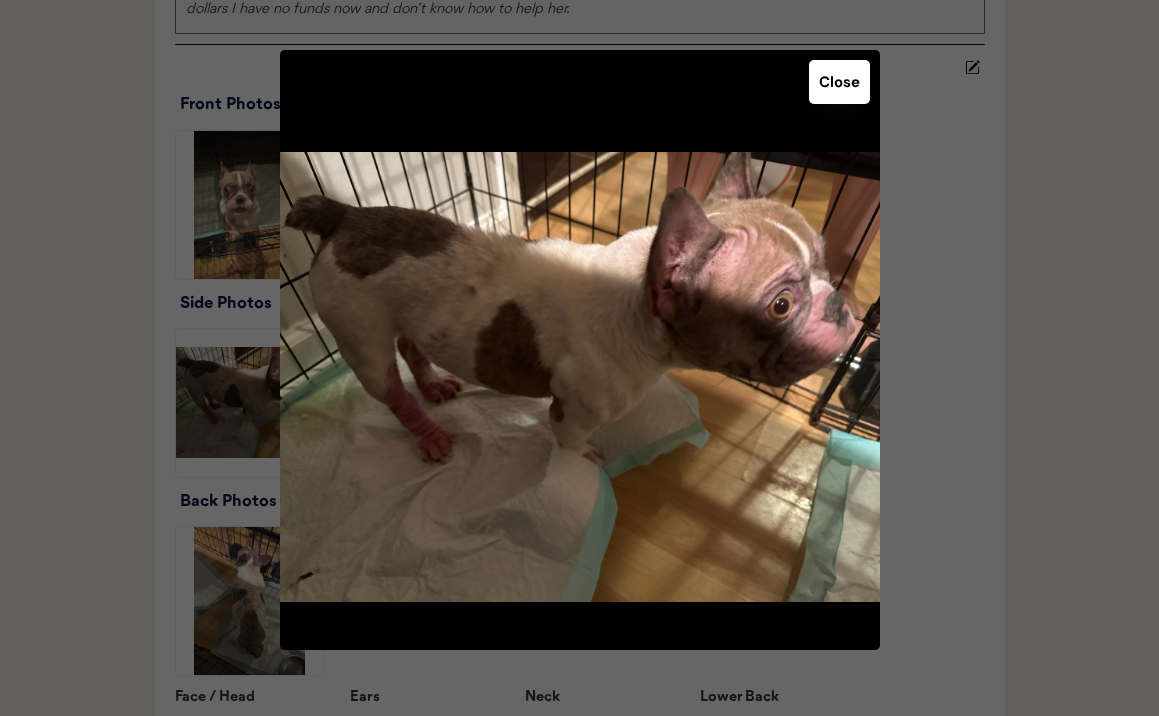 click on "Close" at bounding box center [839, 82] 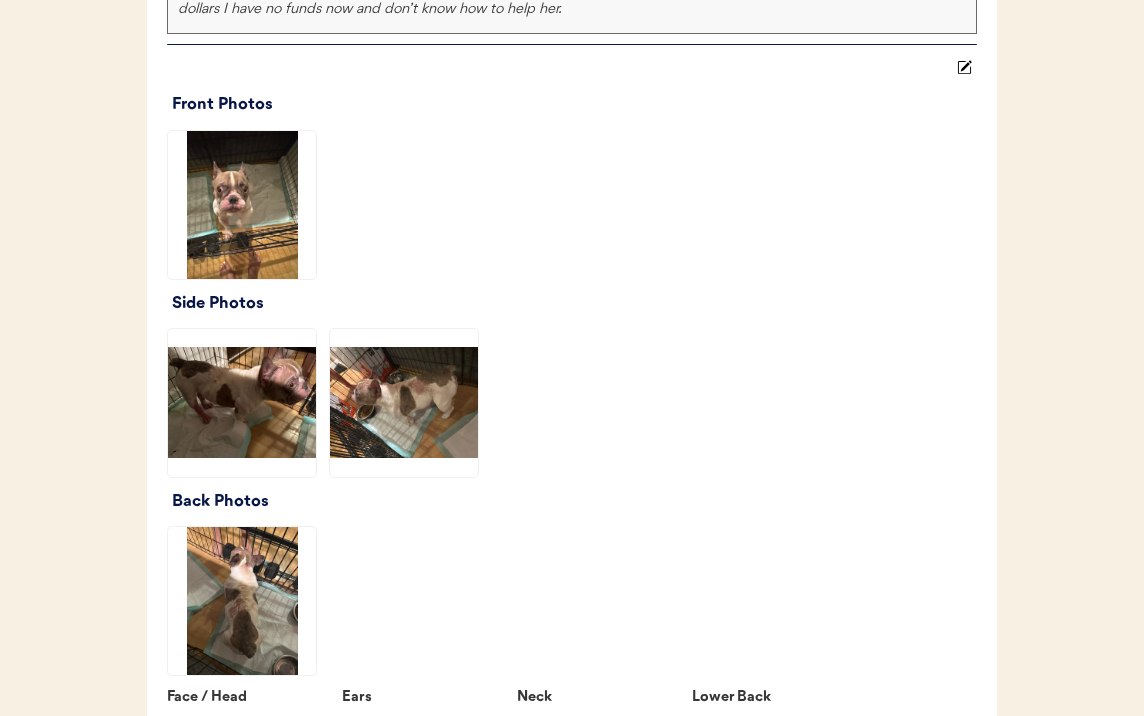 click 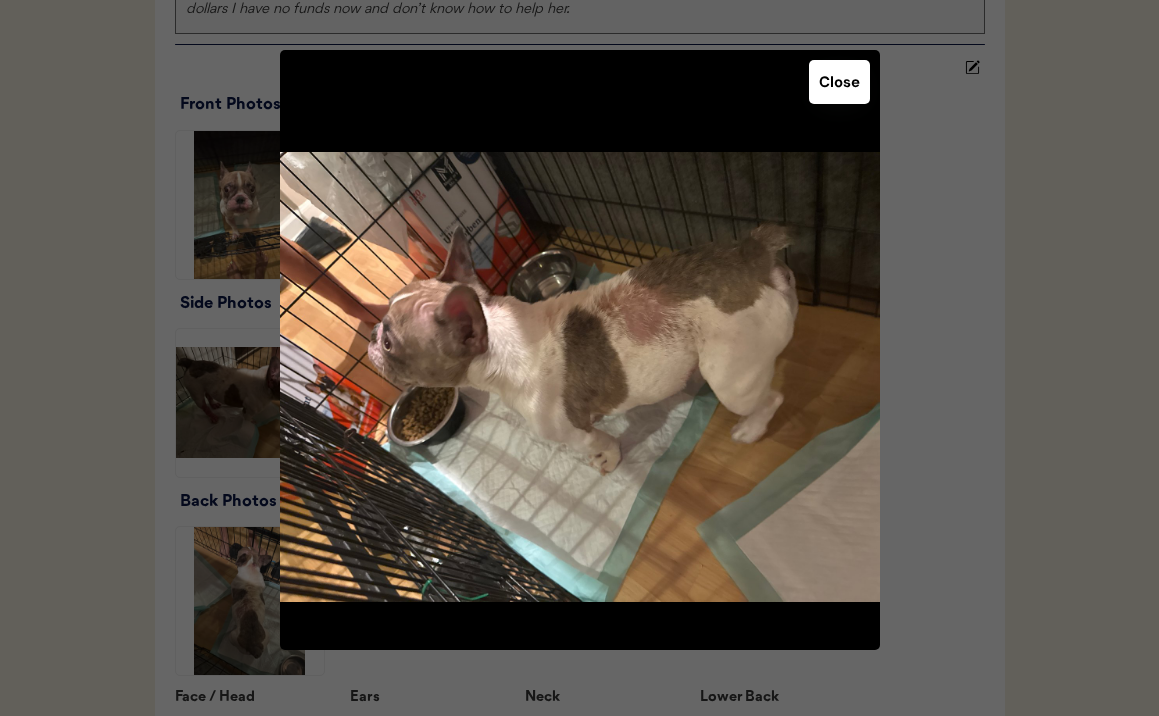 click at bounding box center [579, 358] 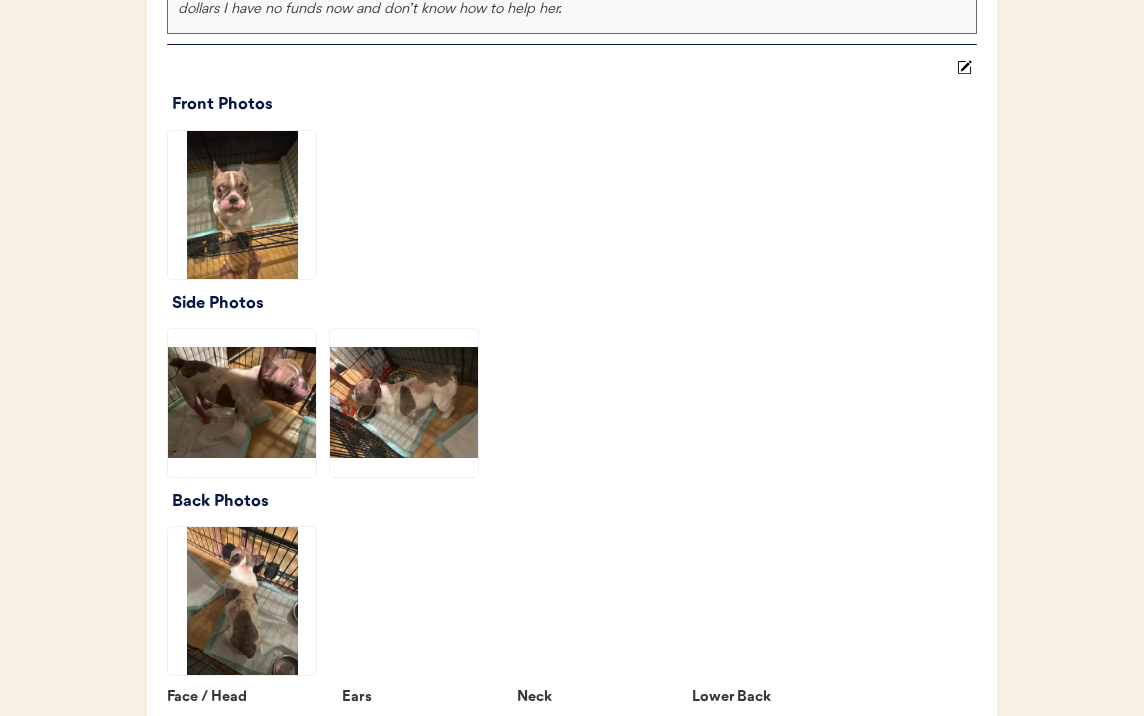 click 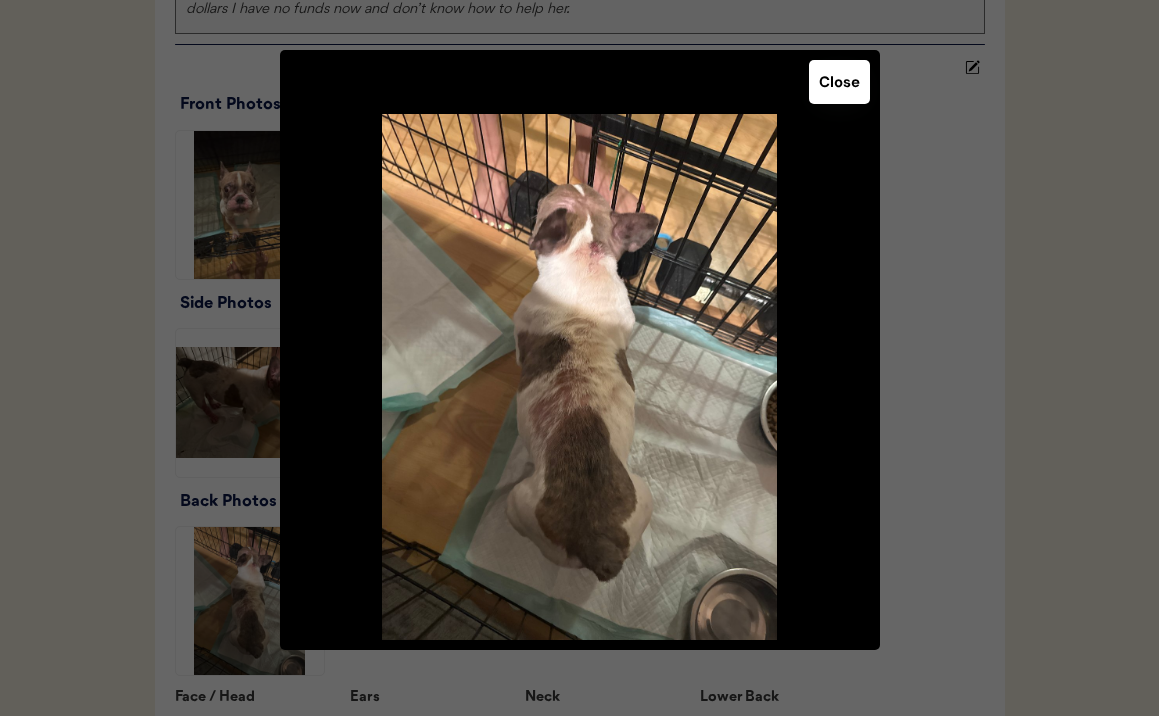 click at bounding box center [579, 358] 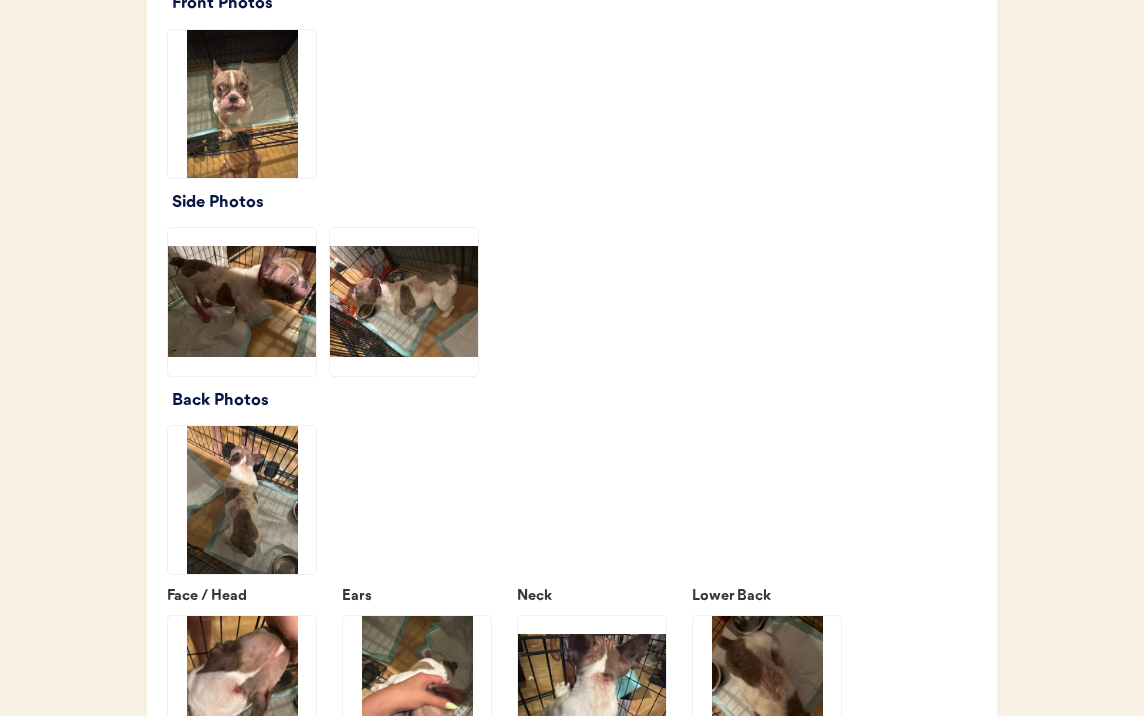 scroll, scrollTop: 2535, scrollLeft: 0, axis: vertical 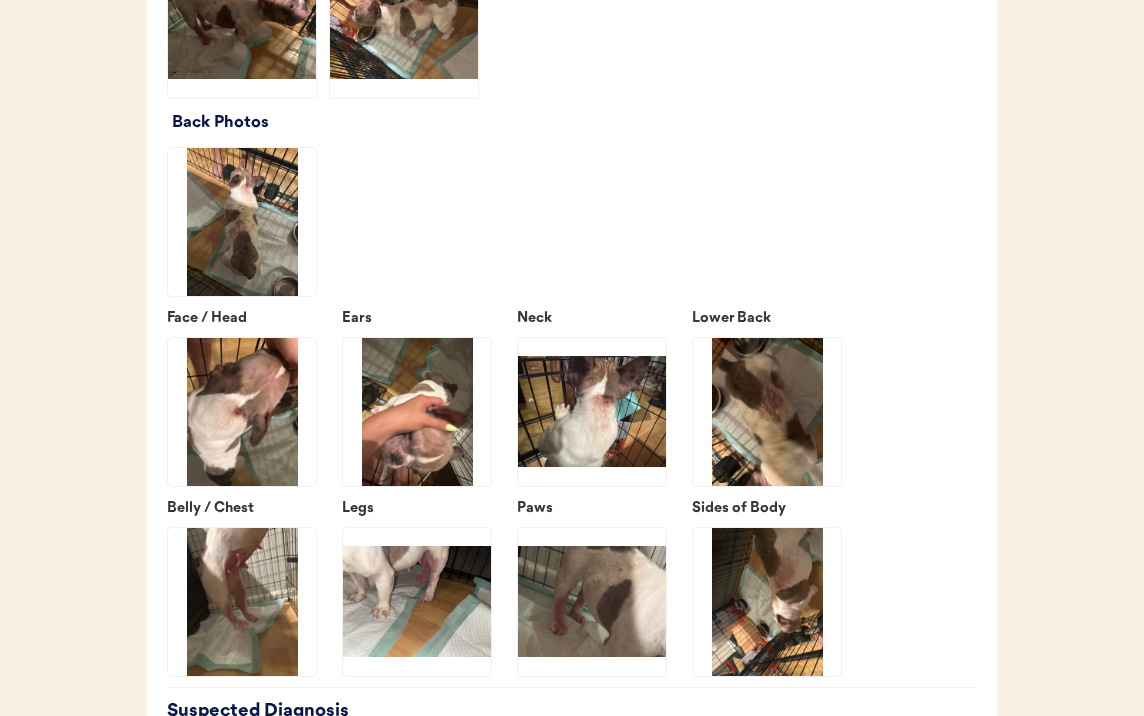 click 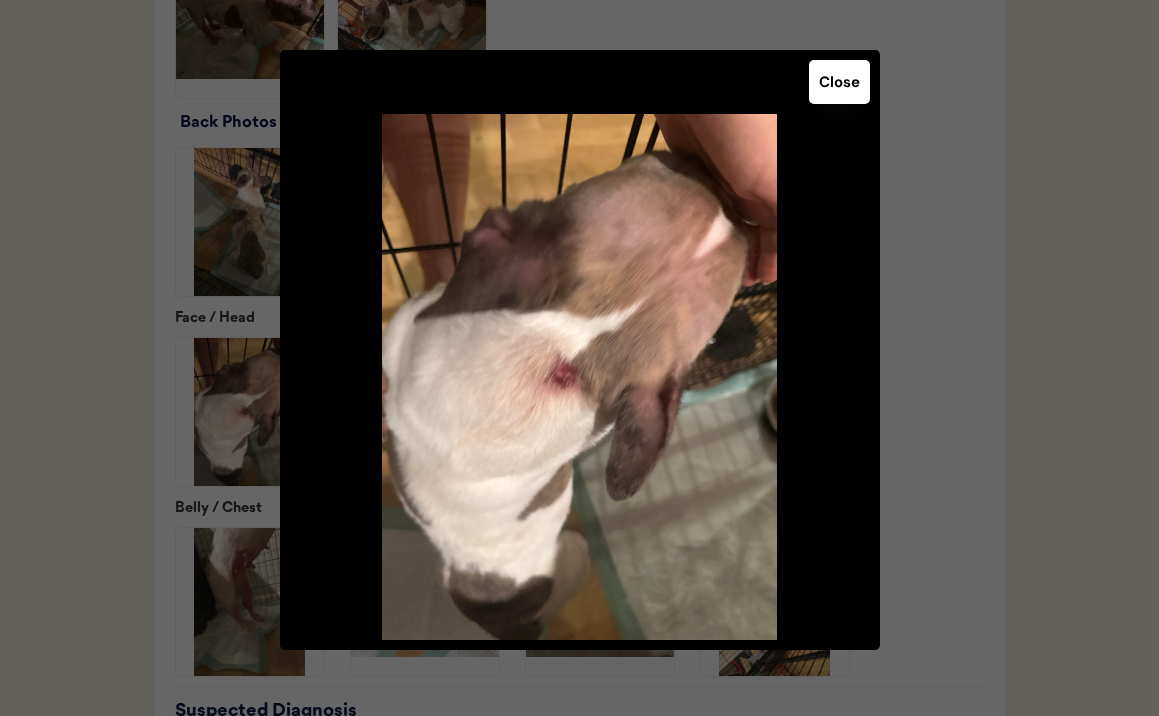 click on "Close" at bounding box center [839, 82] 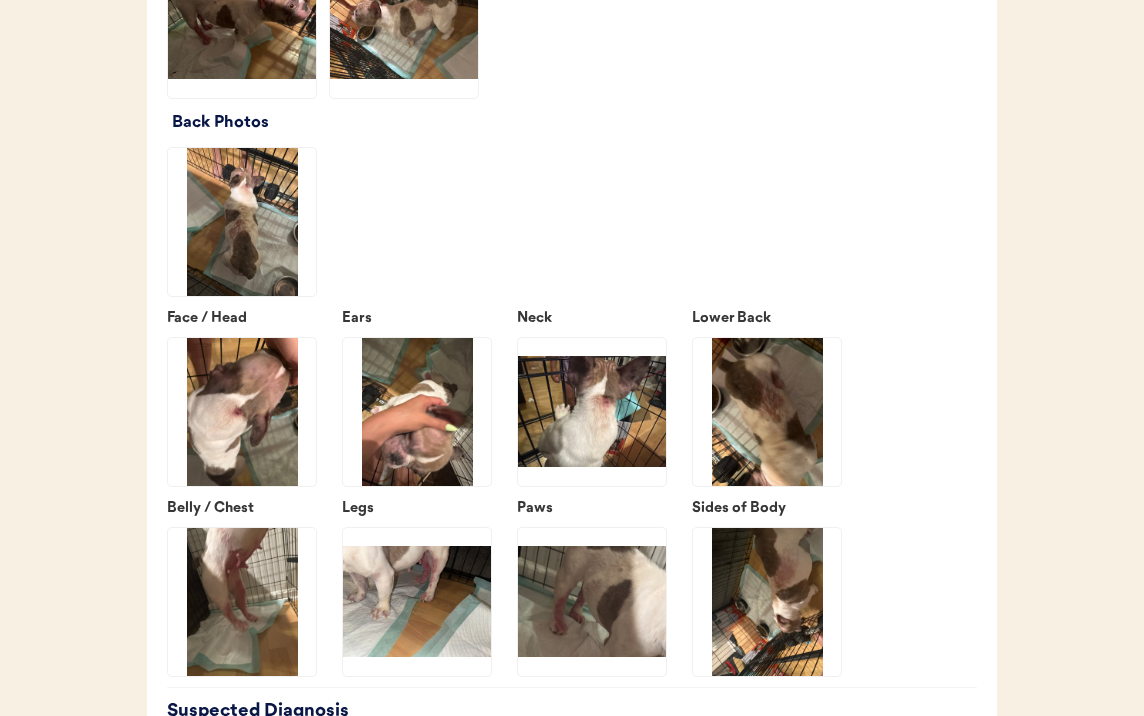 click 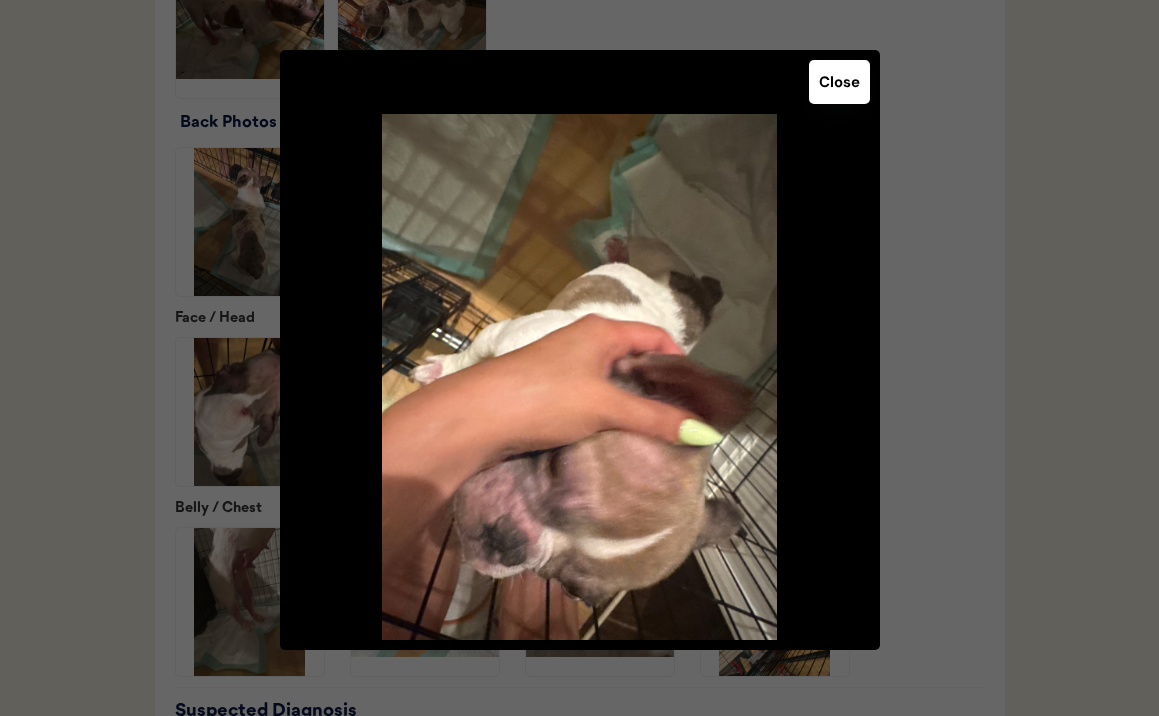 click on "Close" at bounding box center [839, 82] 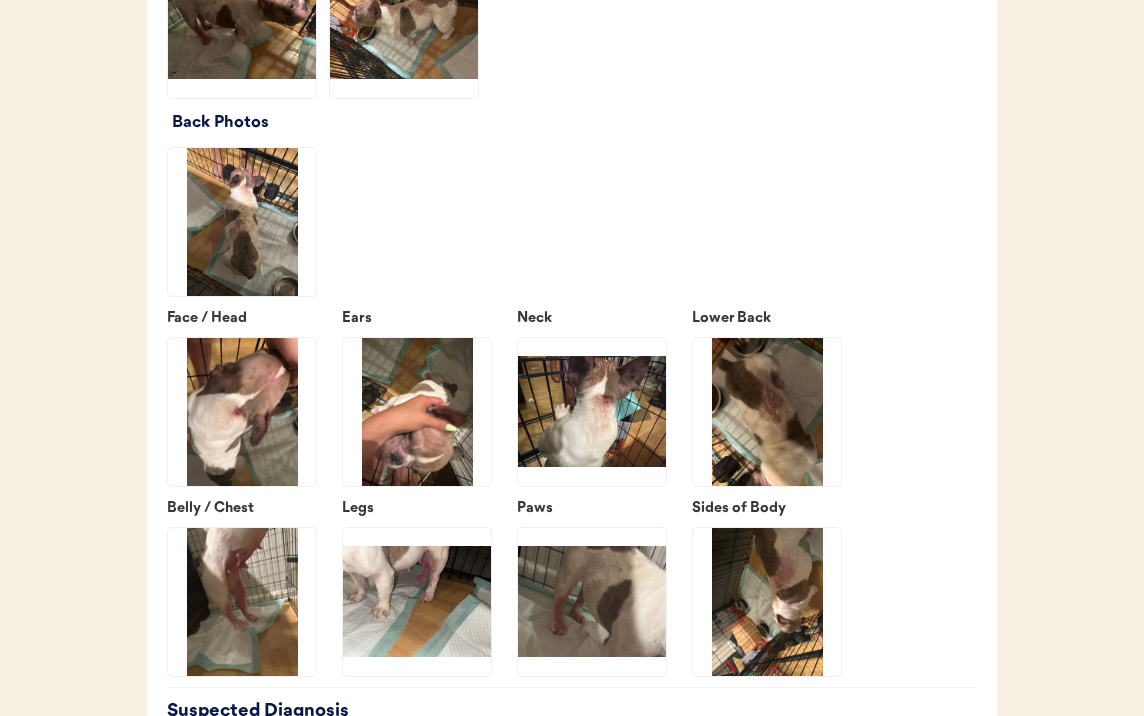 click 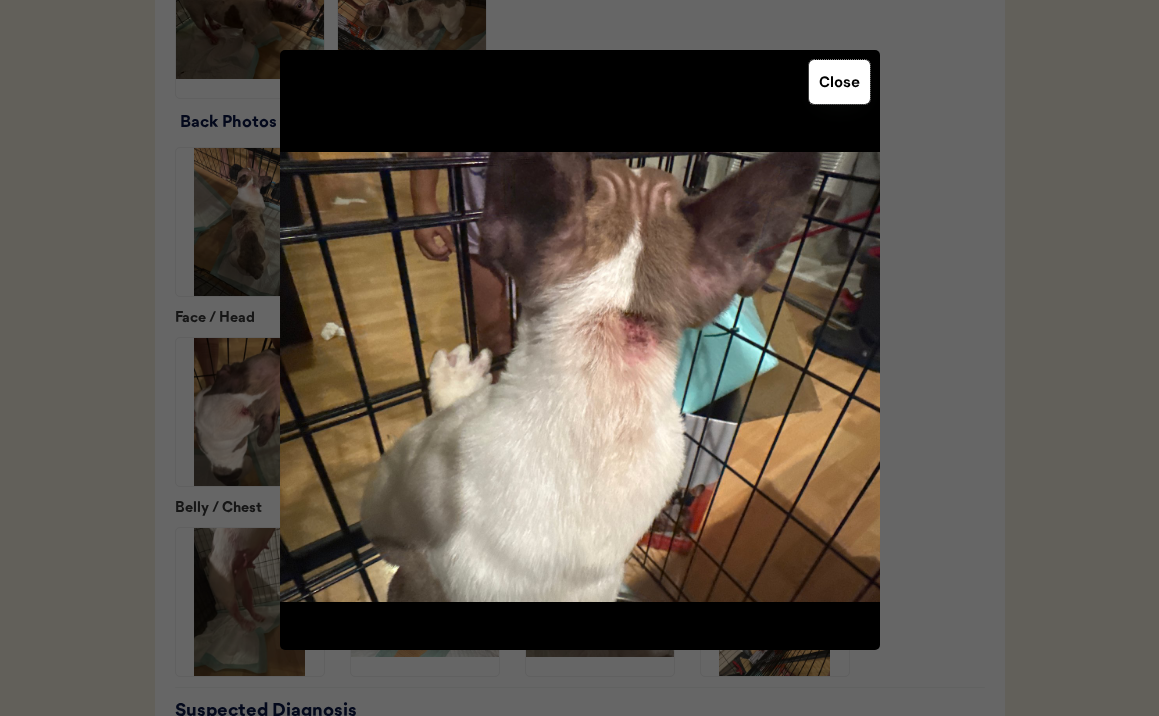 click on "Close" at bounding box center (839, 82) 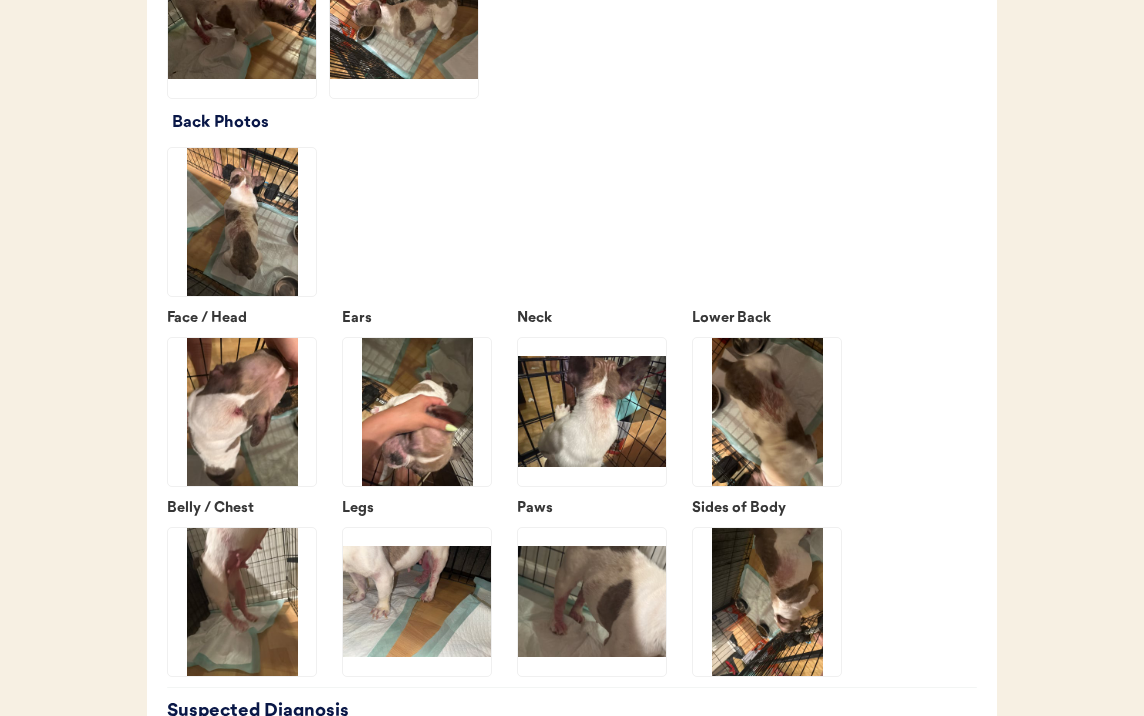 click 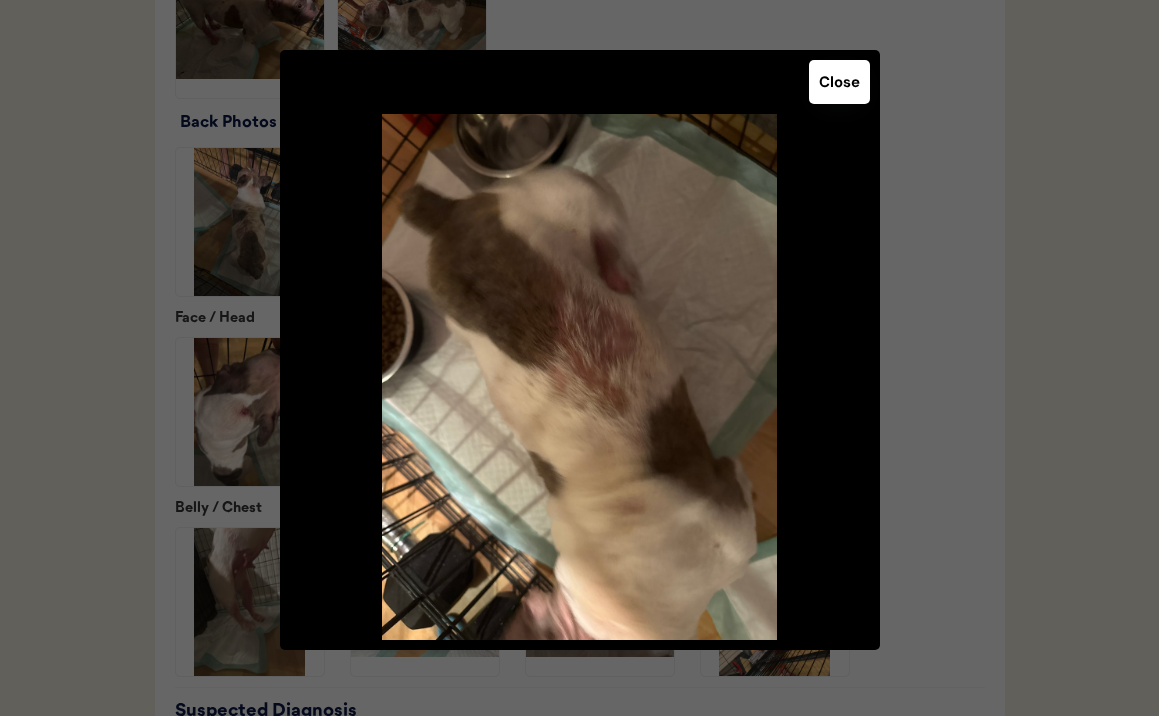 click on "Close" at bounding box center [839, 82] 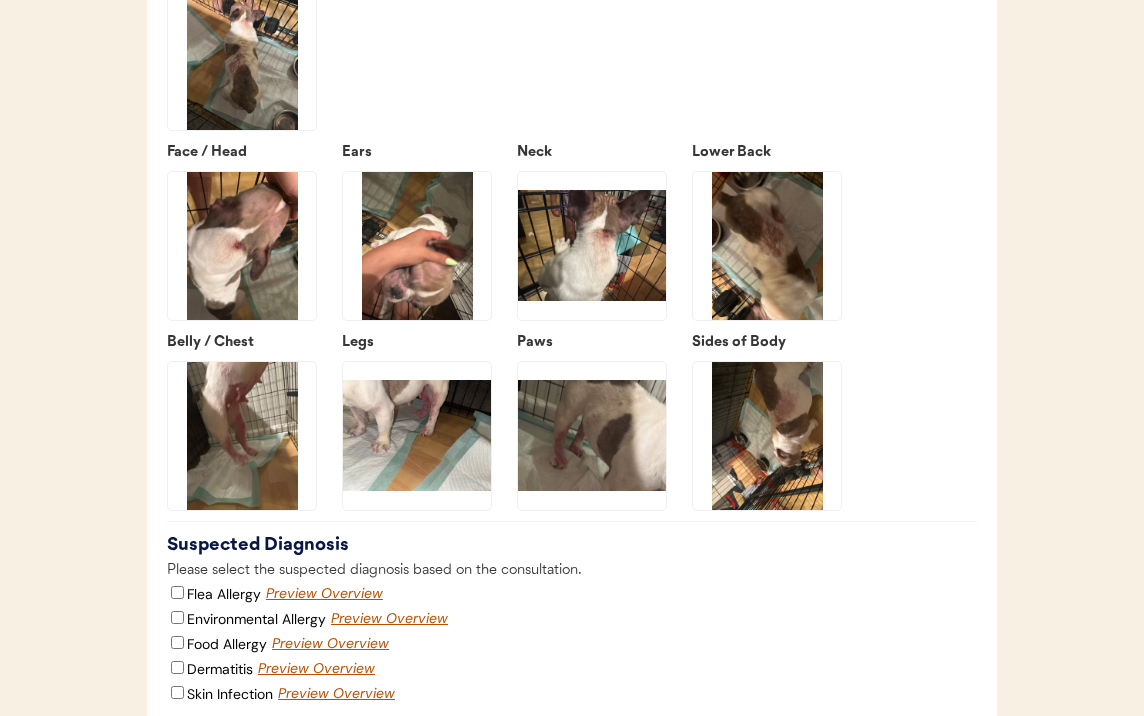 scroll, scrollTop: 2708, scrollLeft: 0, axis: vertical 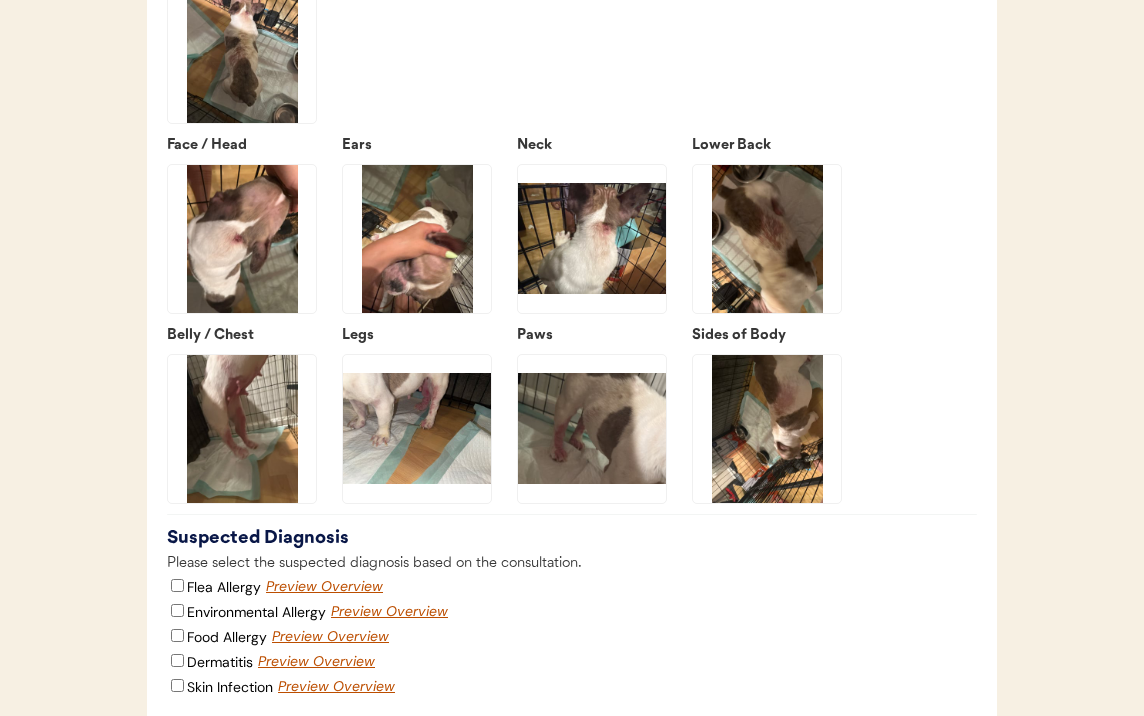 click 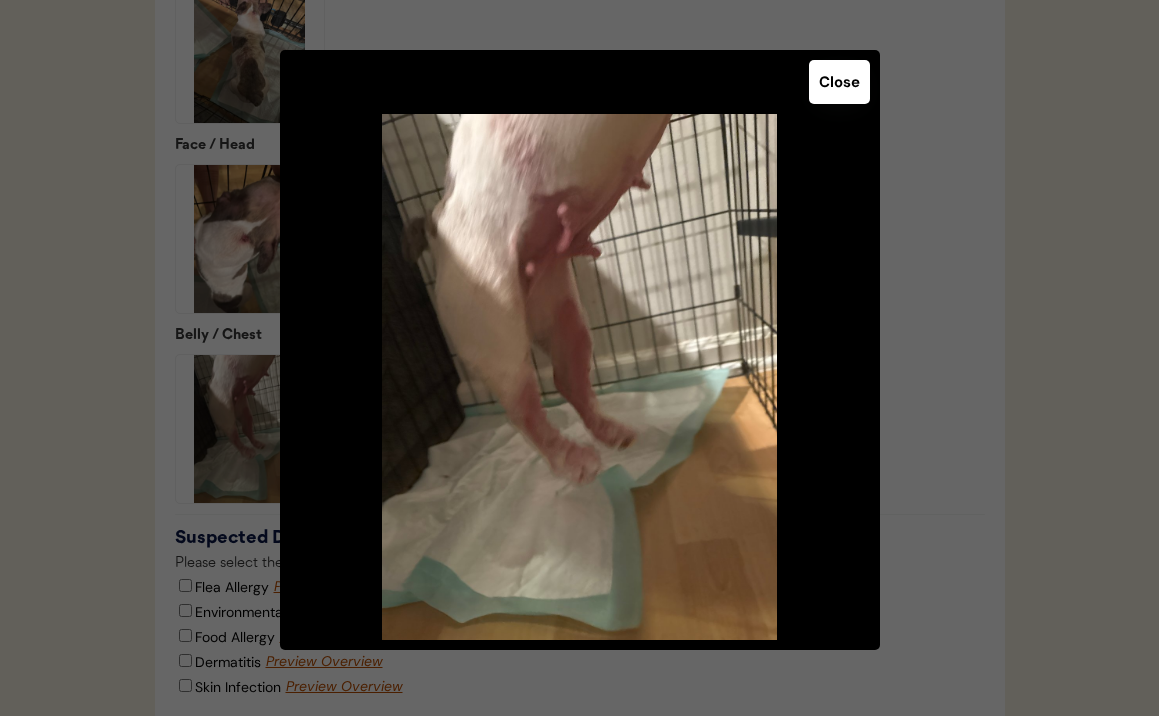 click at bounding box center [579, 358] 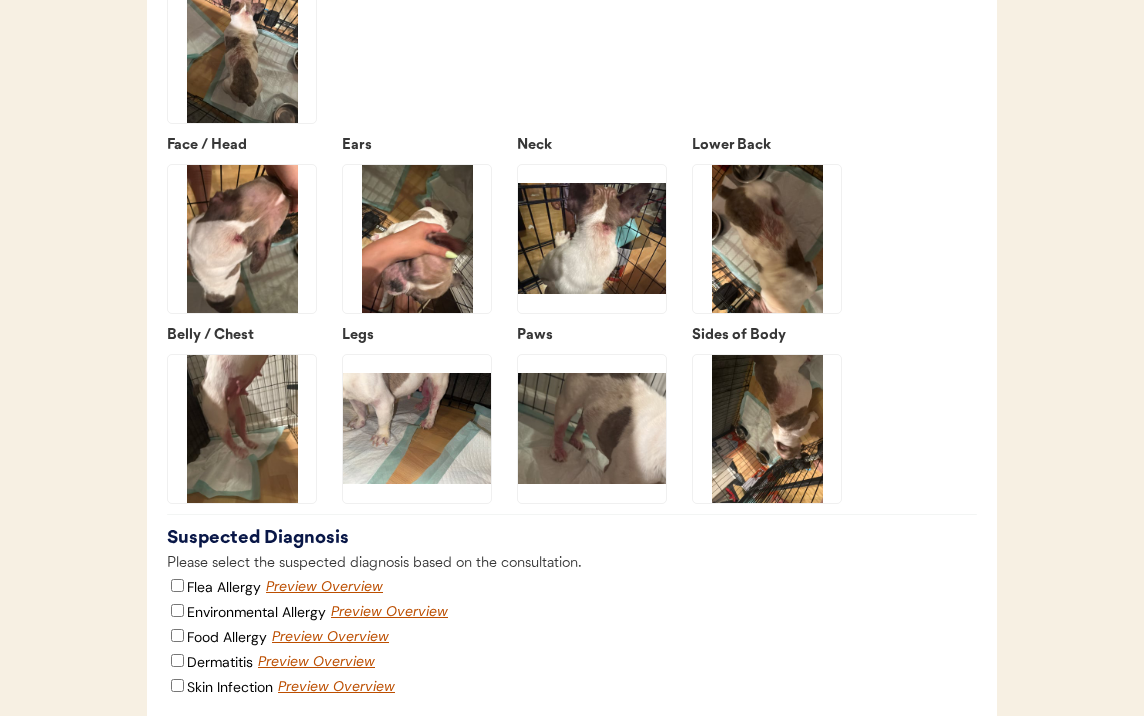 click 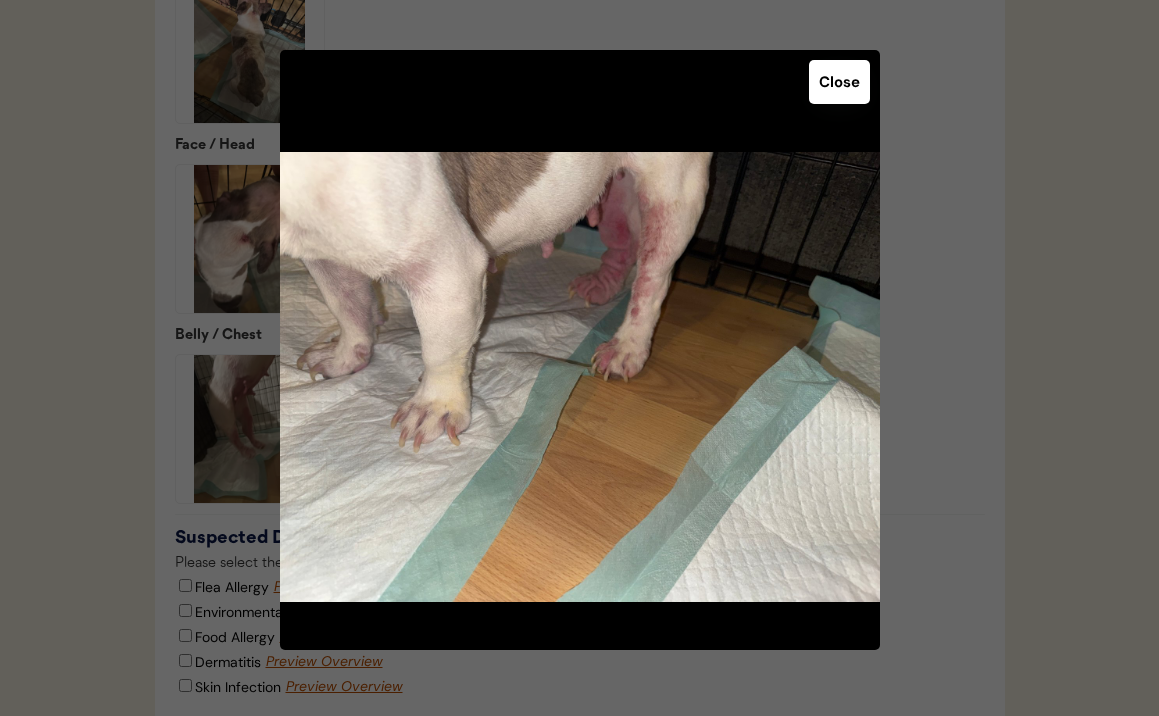 click at bounding box center (579, 358) 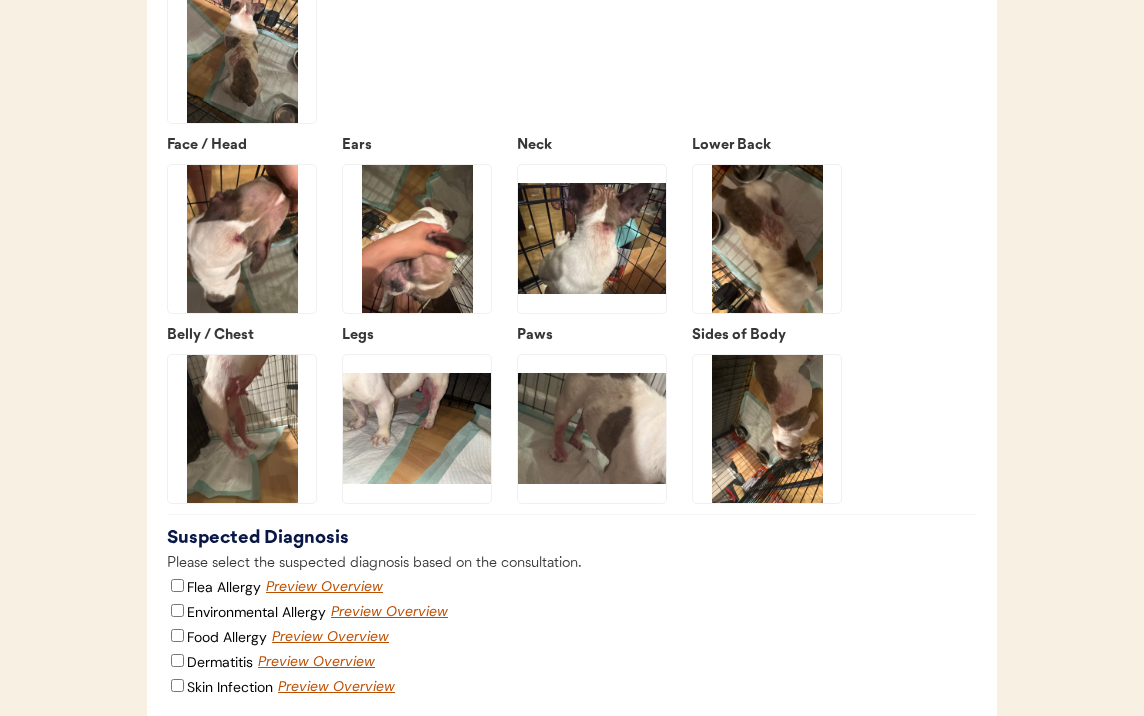 click 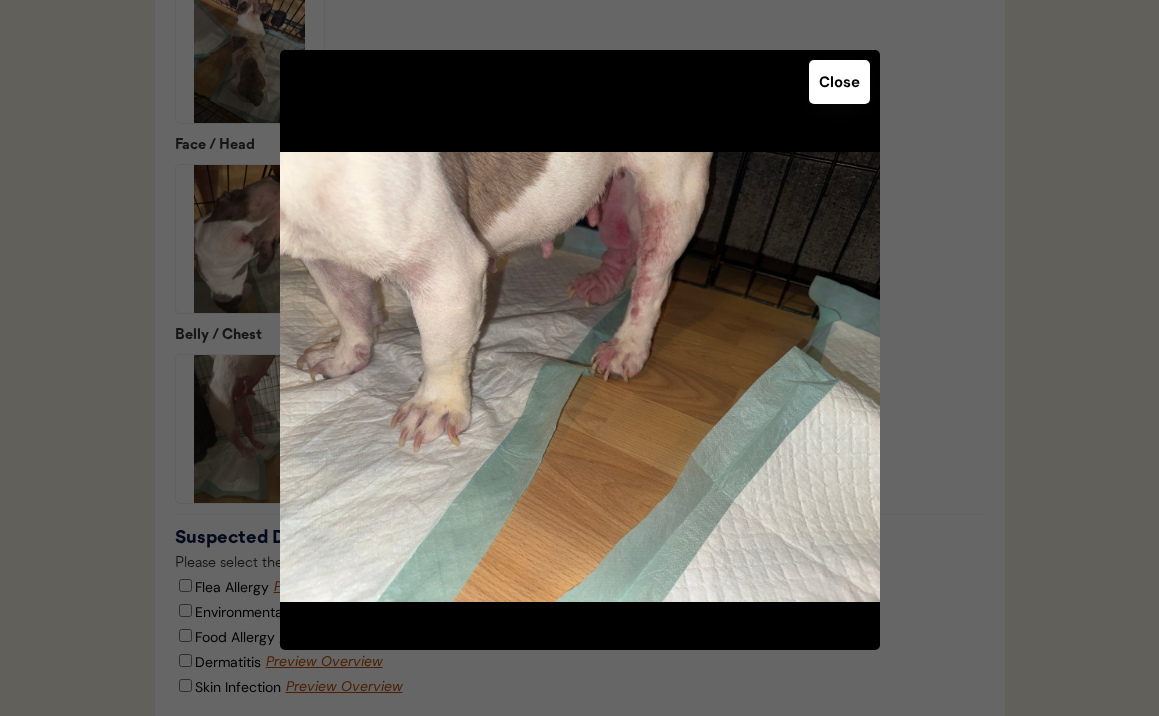 click at bounding box center [579, 358] 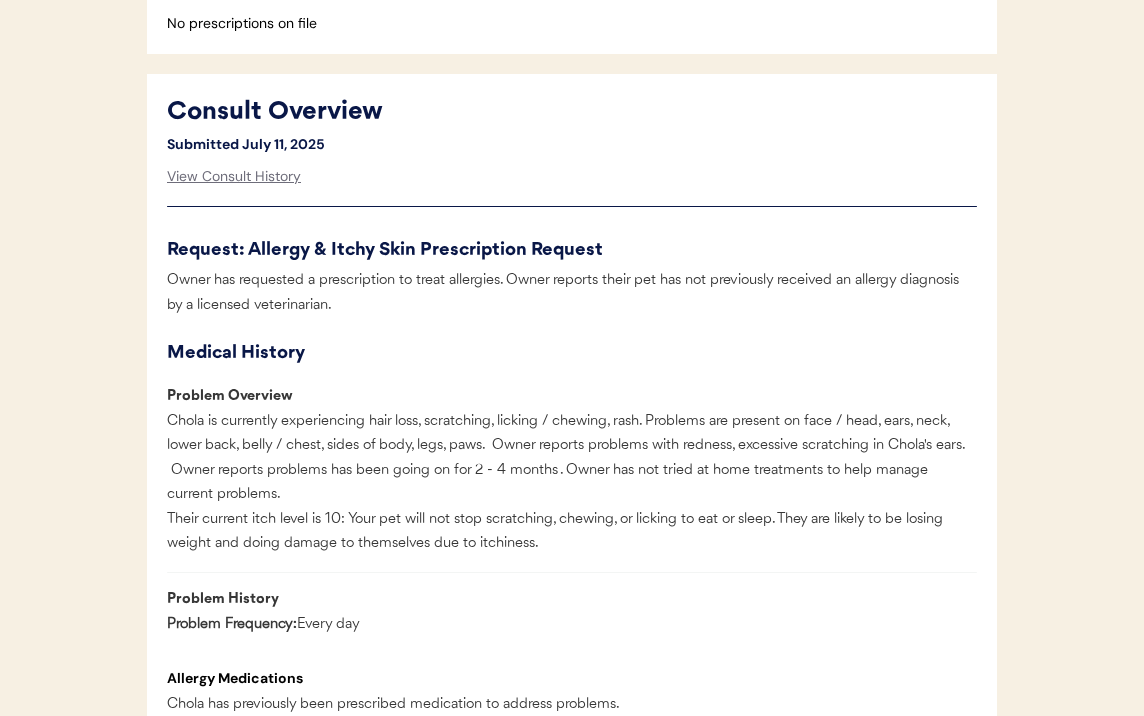 scroll, scrollTop: 73, scrollLeft: 0, axis: vertical 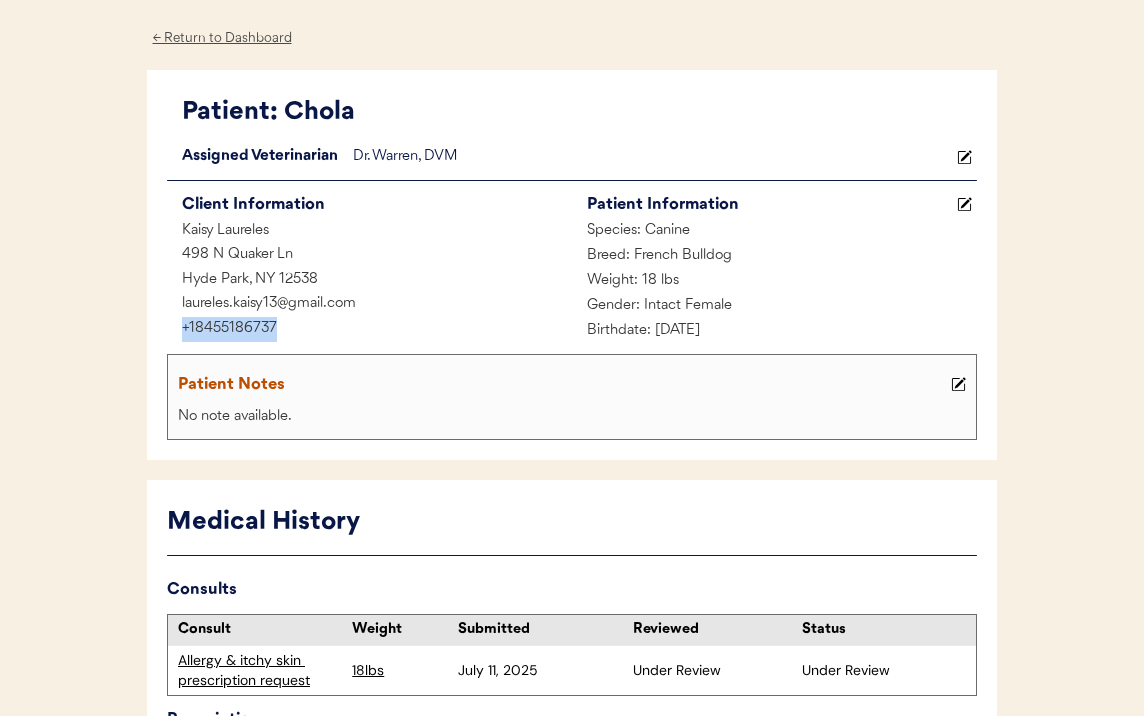 drag, startPoint x: 292, startPoint y: 335, endPoint x: 180, endPoint y: 318, distance: 113.28283 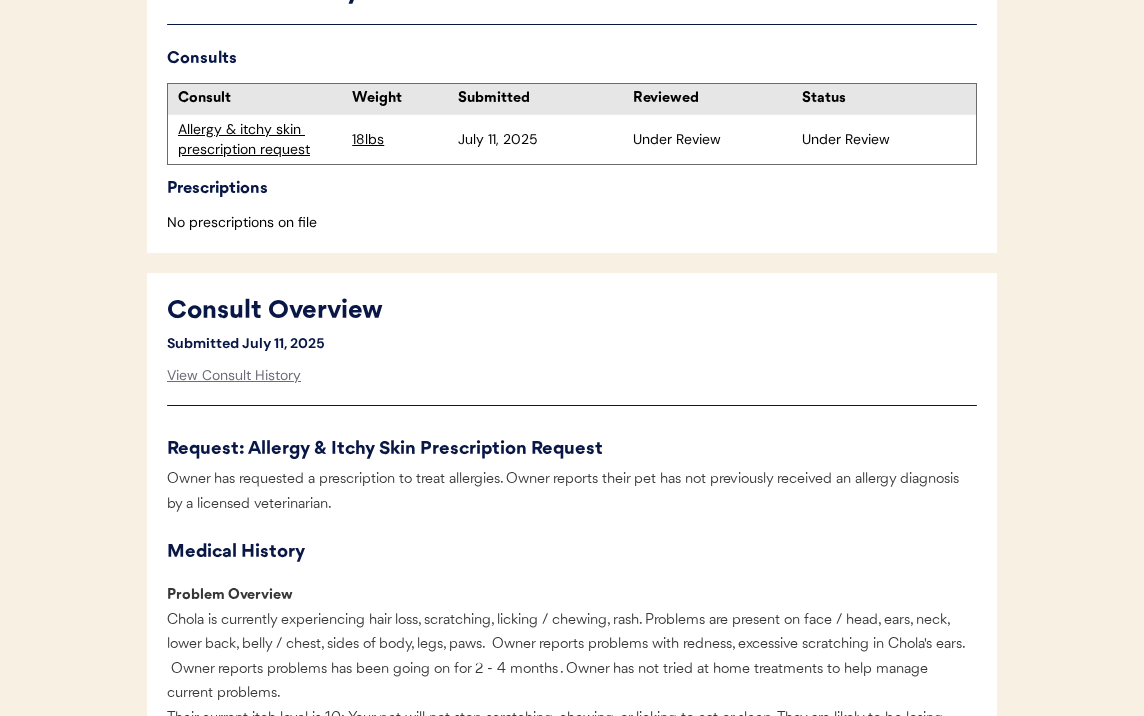 scroll, scrollTop: 224, scrollLeft: 0, axis: vertical 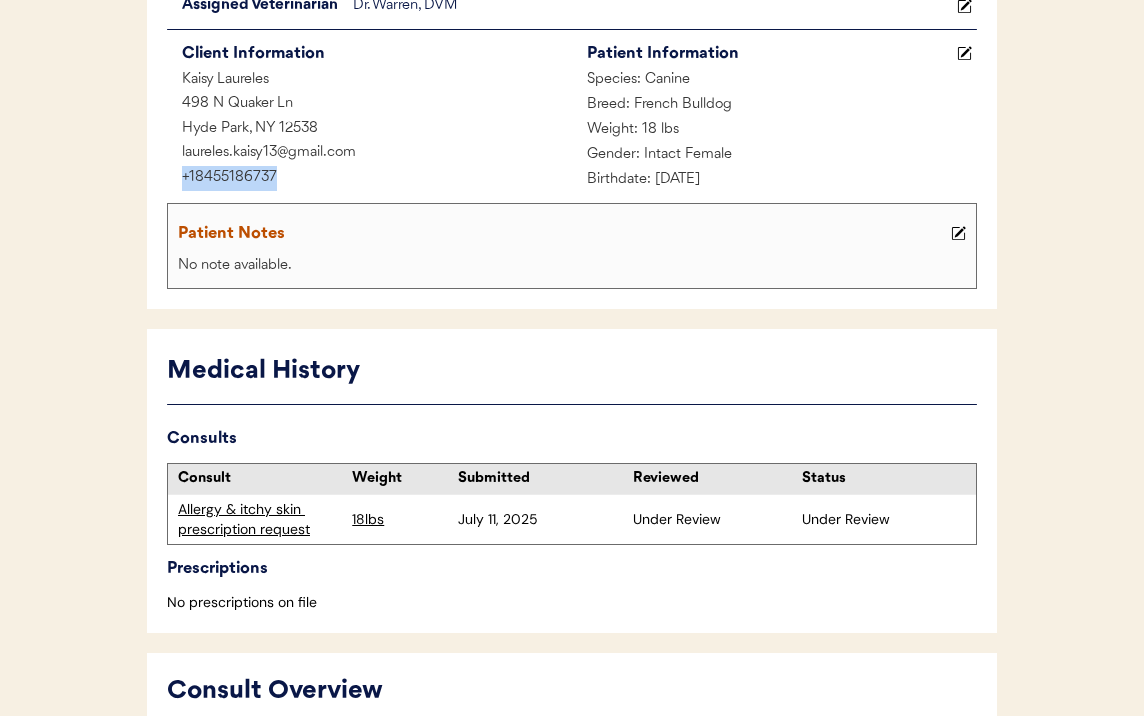 click on "+18455186737" at bounding box center (369, 178) 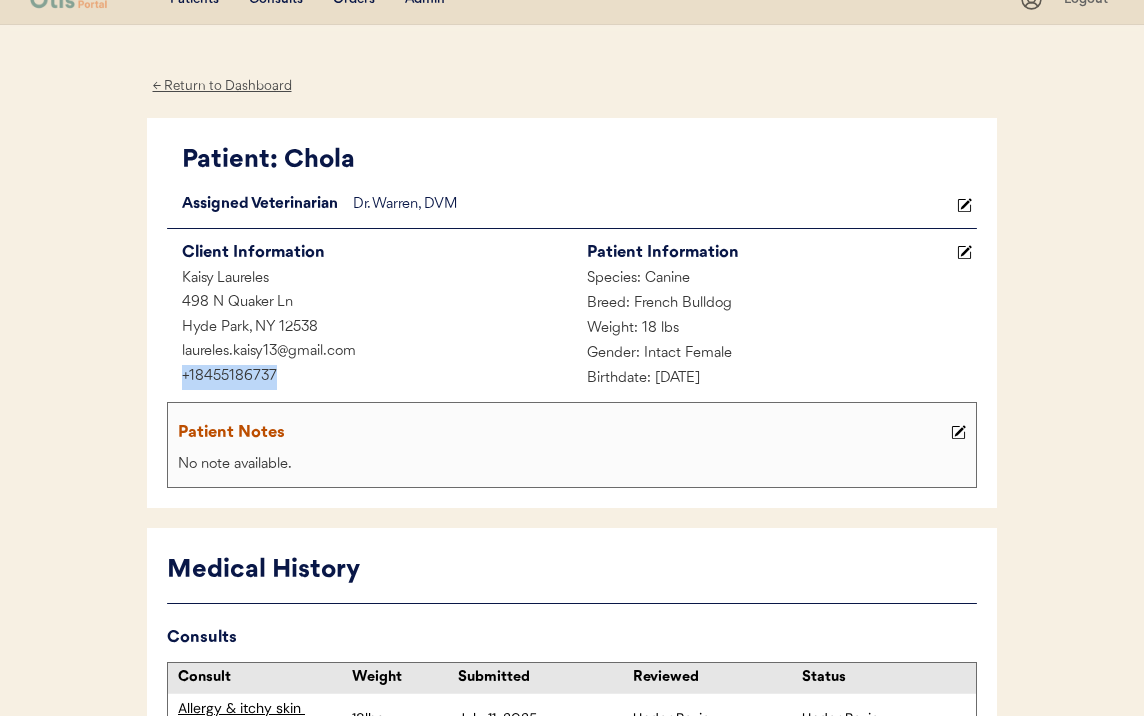 scroll, scrollTop: 0, scrollLeft: 0, axis: both 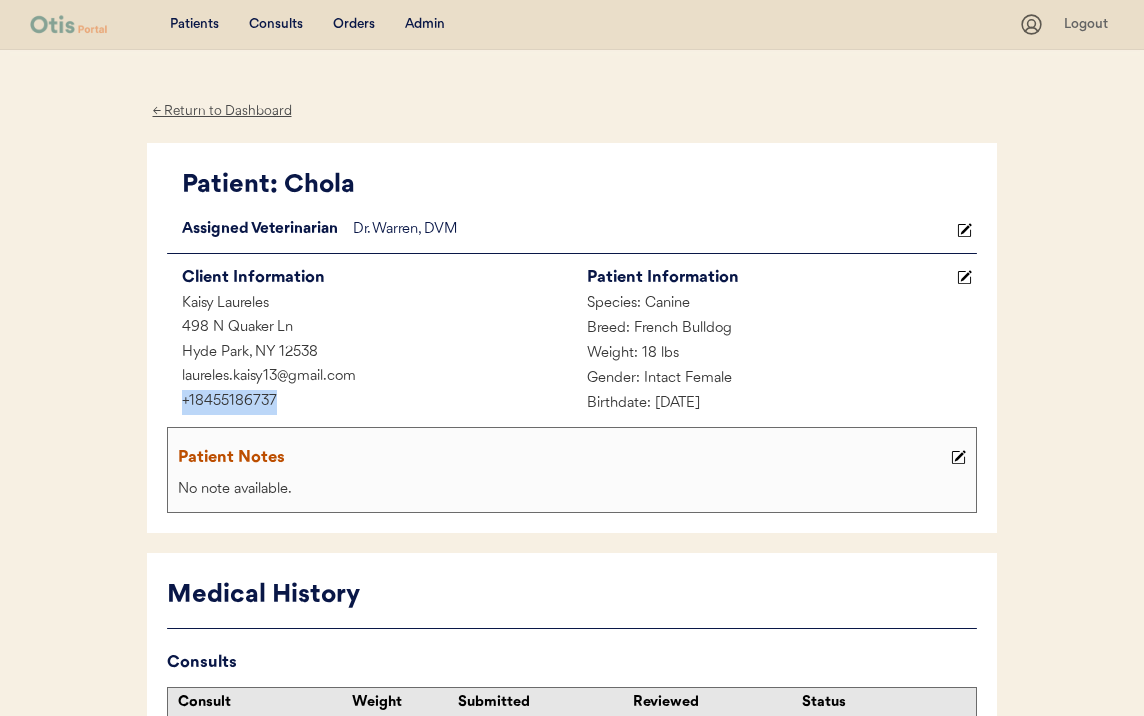 copy on "+18455186737" 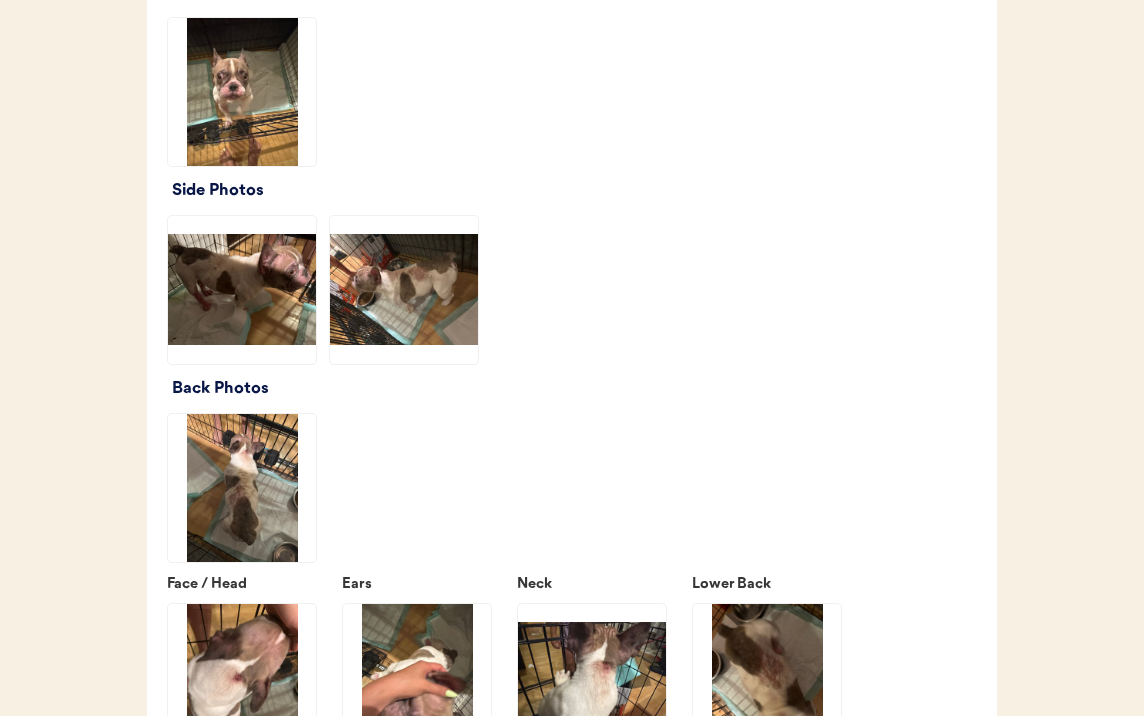 scroll, scrollTop: 2271, scrollLeft: 0, axis: vertical 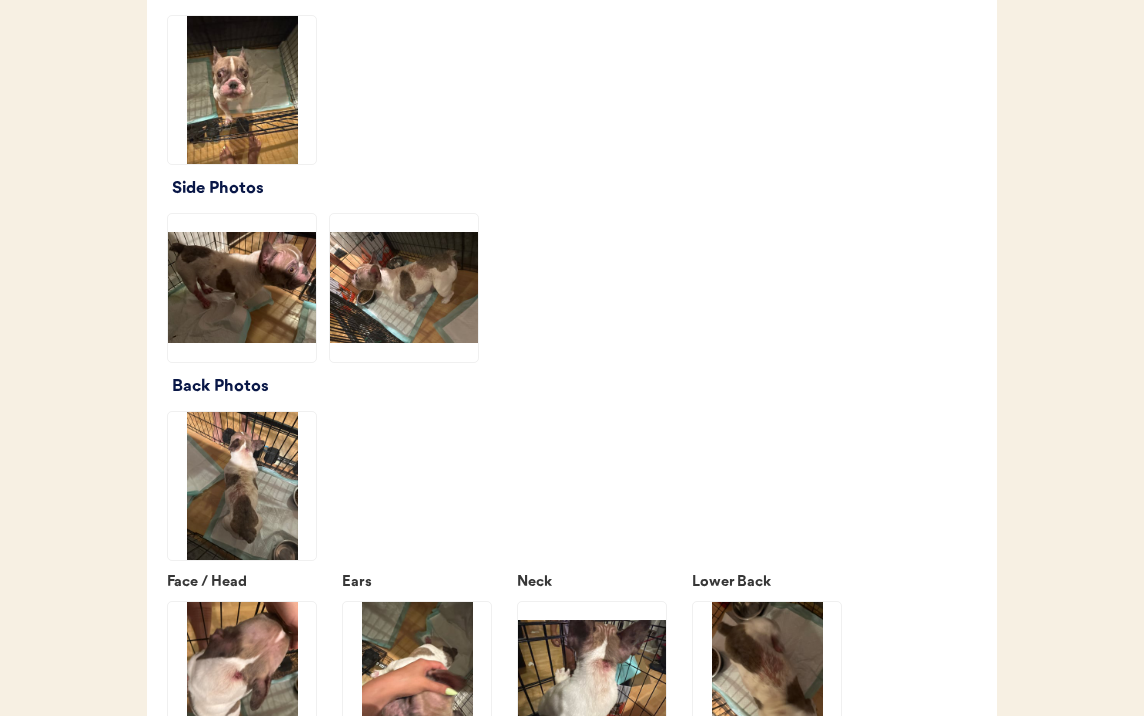 click 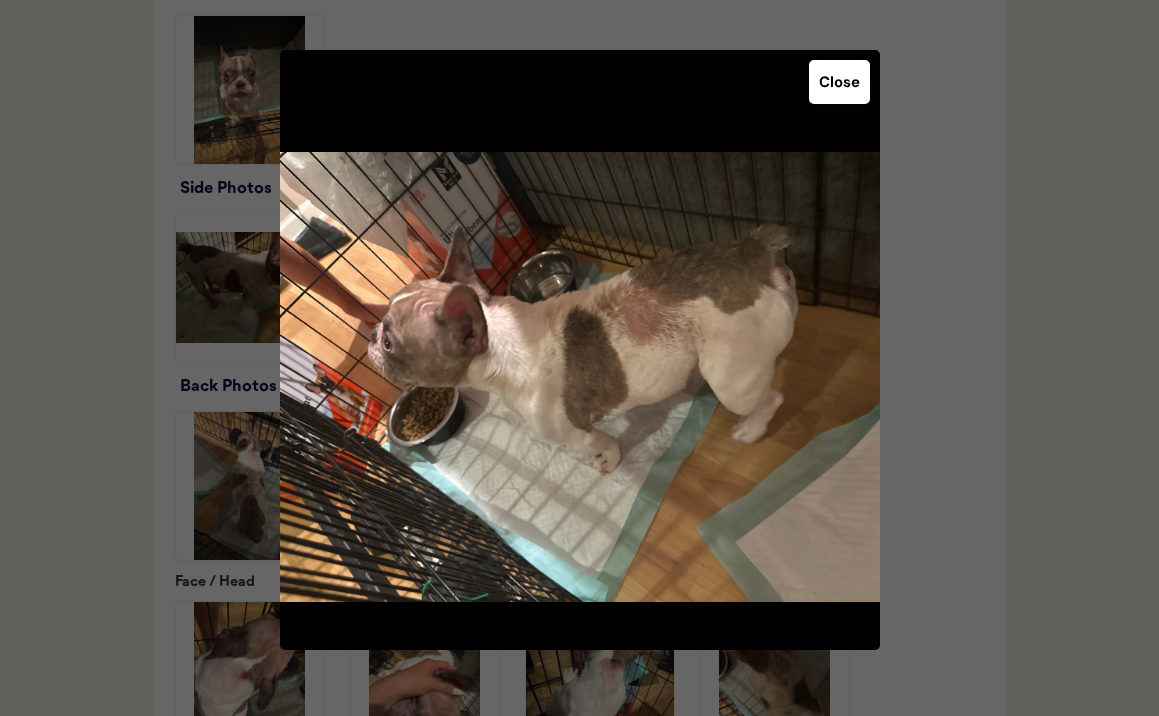 click at bounding box center [579, 358] 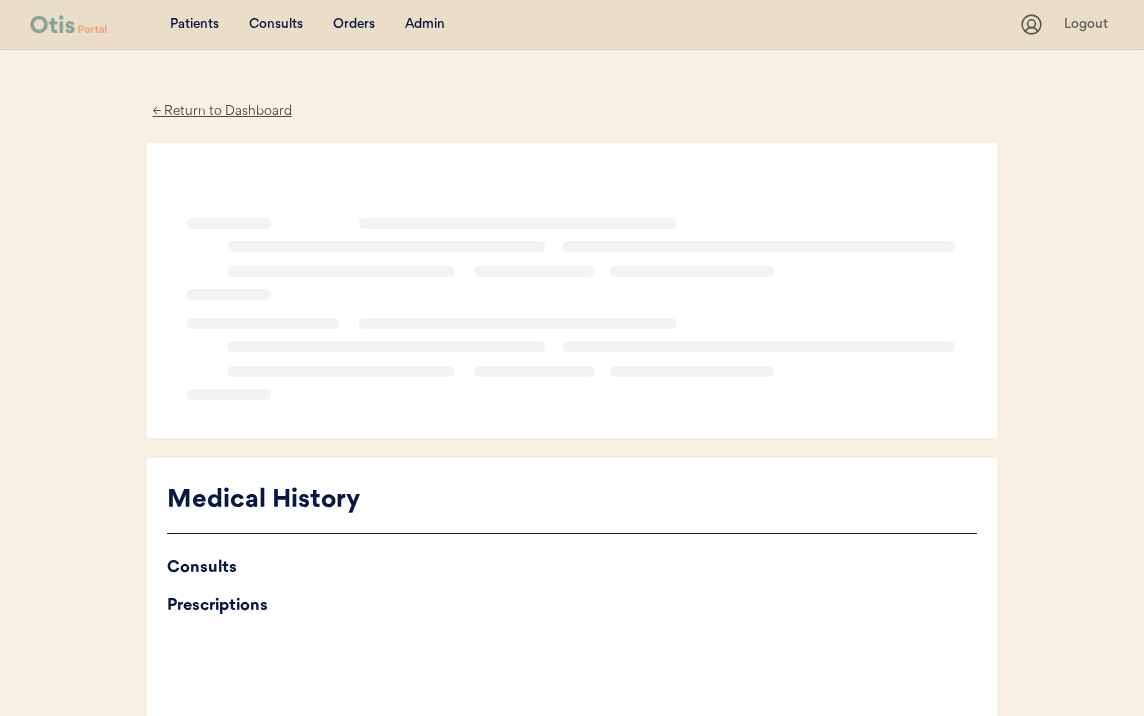 scroll, scrollTop: 0, scrollLeft: 0, axis: both 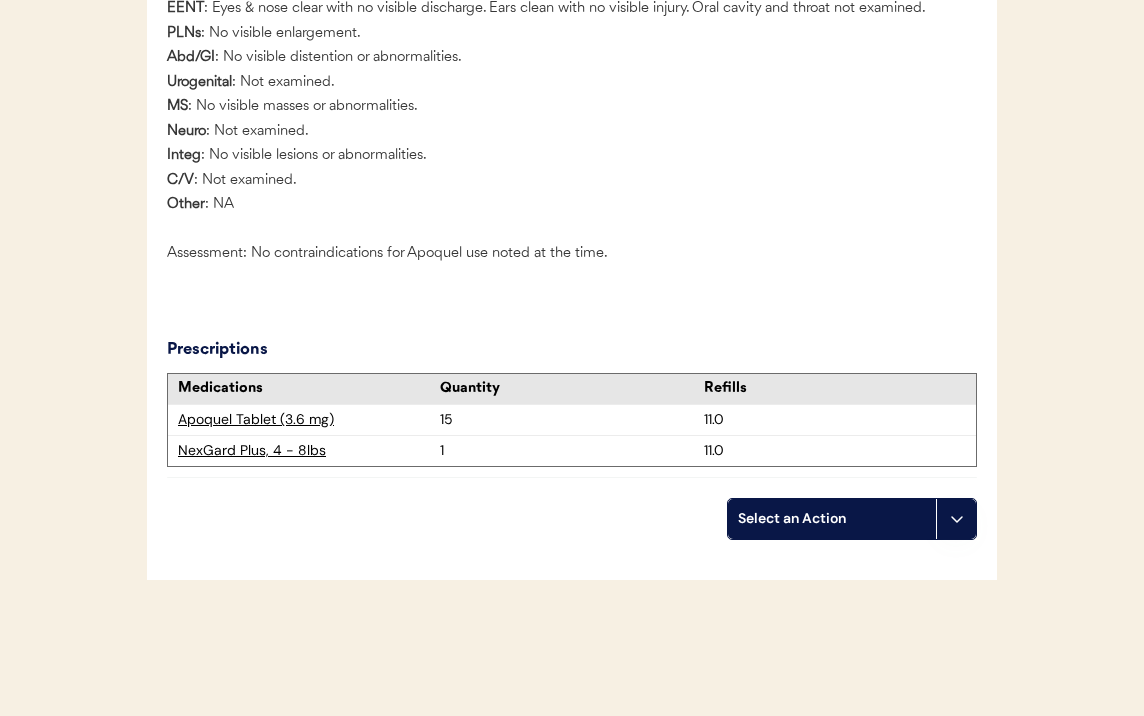 click on "Apoquel Tablet (3.6 mg)" at bounding box center (309, 420) 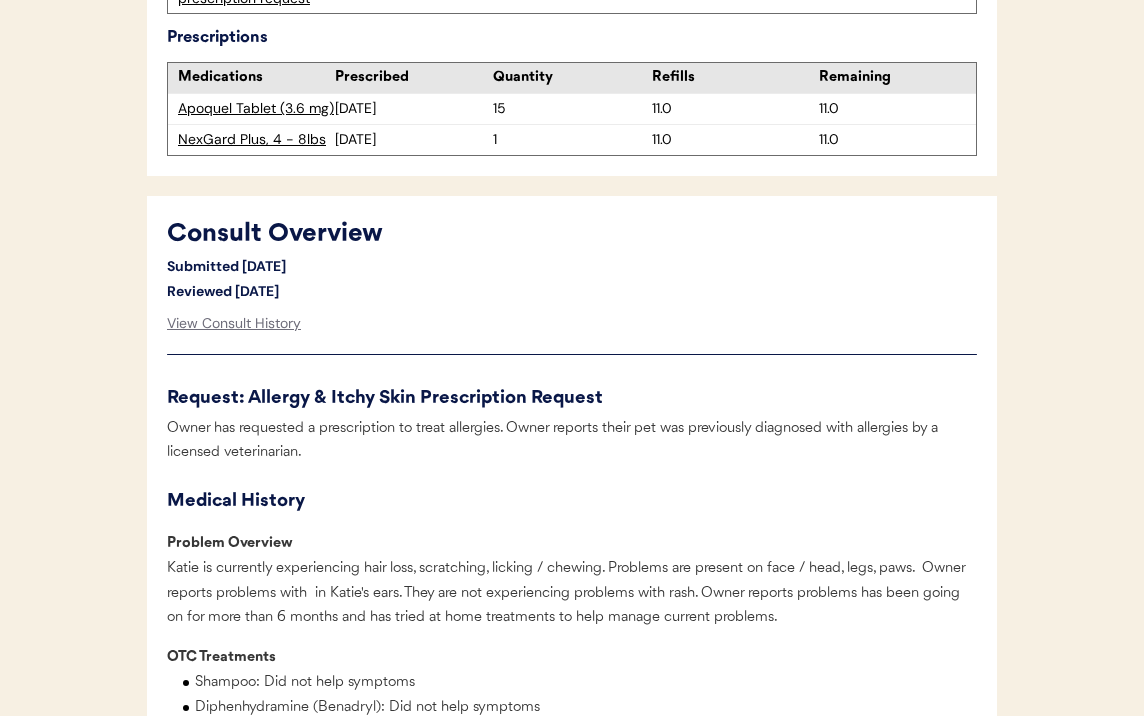 scroll, scrollTop: 1024, scrollLeft: 0, axis: vertical 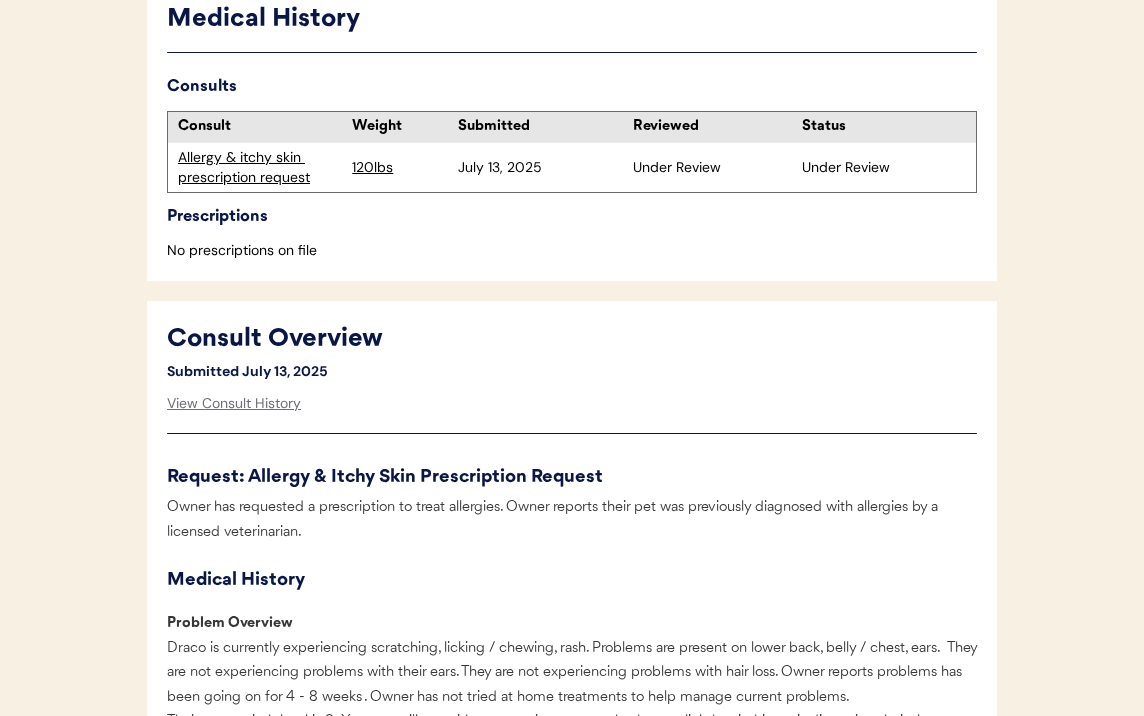 click on "Allergy & itchy skin prescription request" at bounding box center (260, 167) 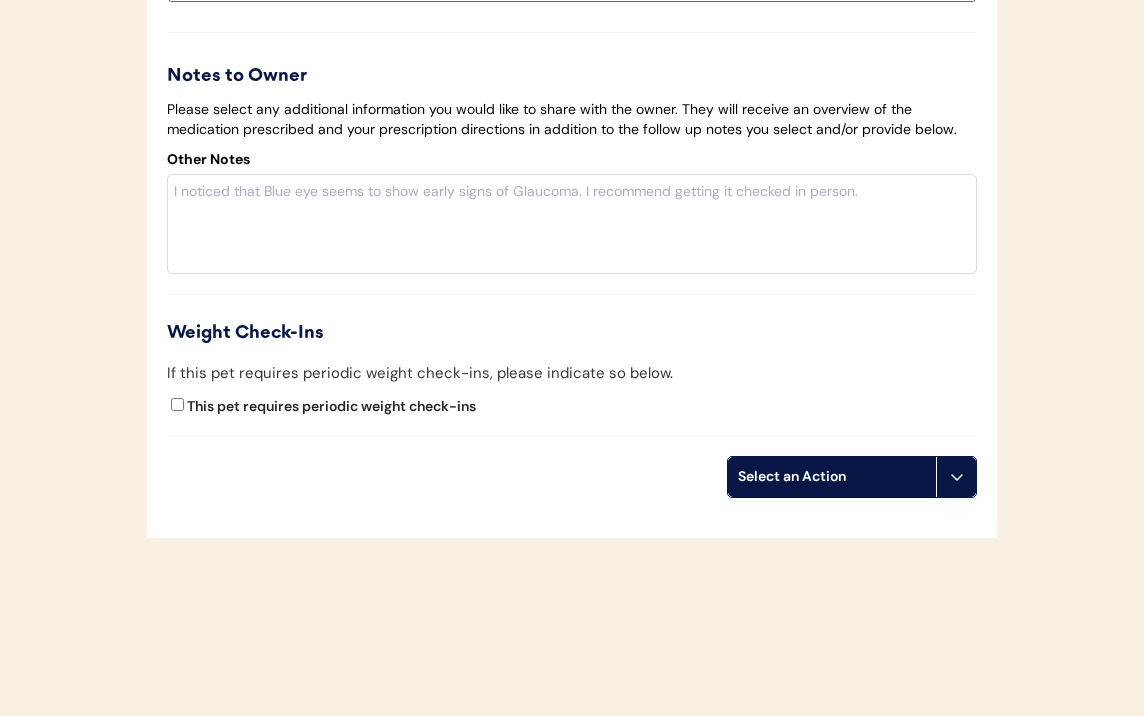 scroll, scrollTop: 3637, scrollLeft: 0, axis: vertical 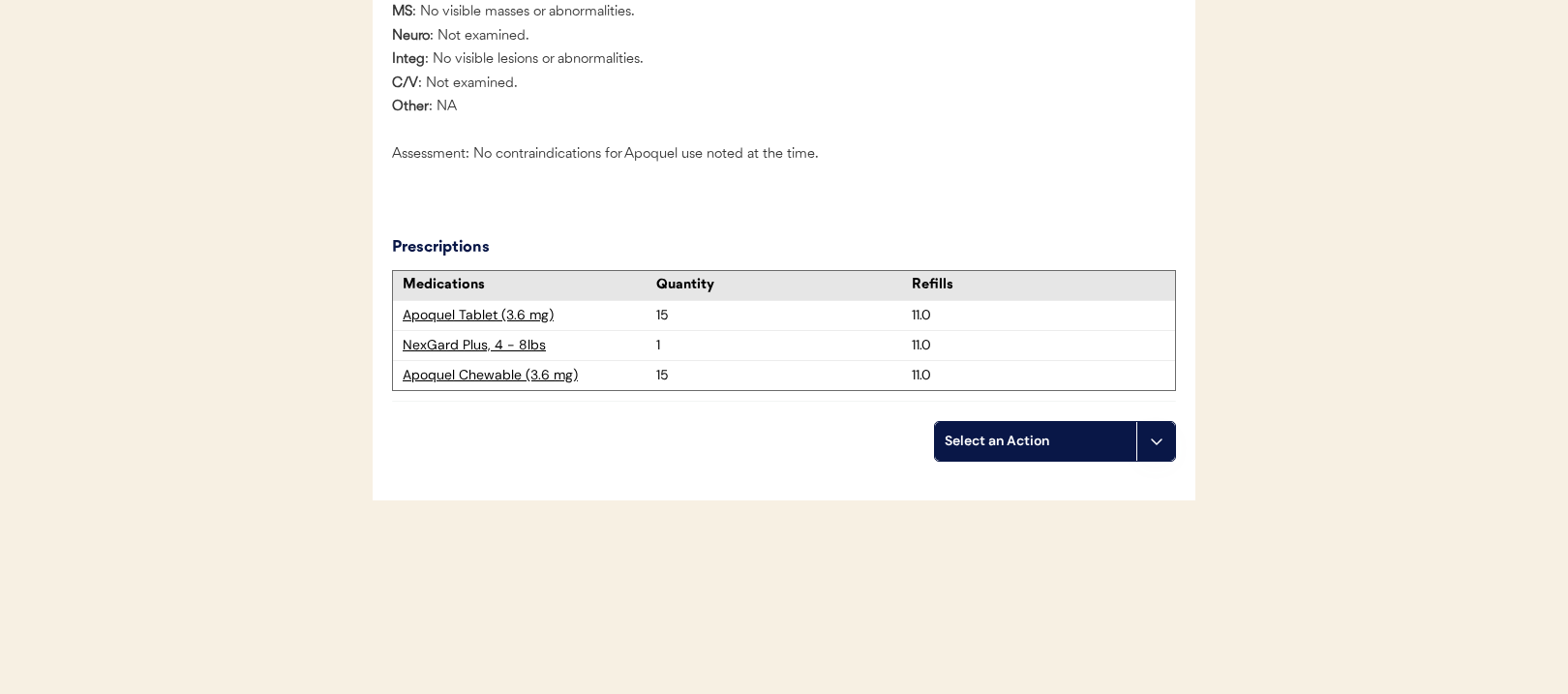 click on "Apoquel Tablet (3.6 mg)" at bounding box center (529, 316) 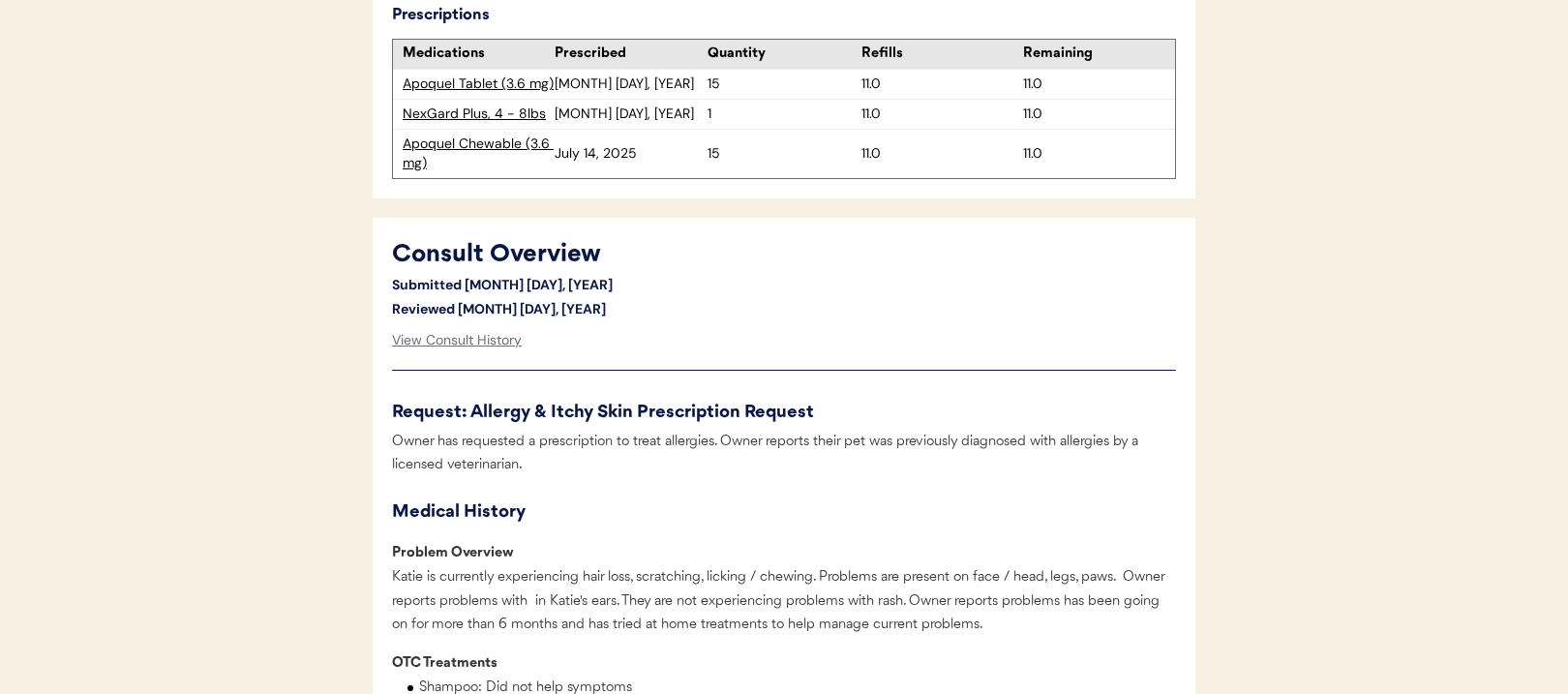 scroll, scrollTop: 801, scrollLeft: 0, axis: vertical 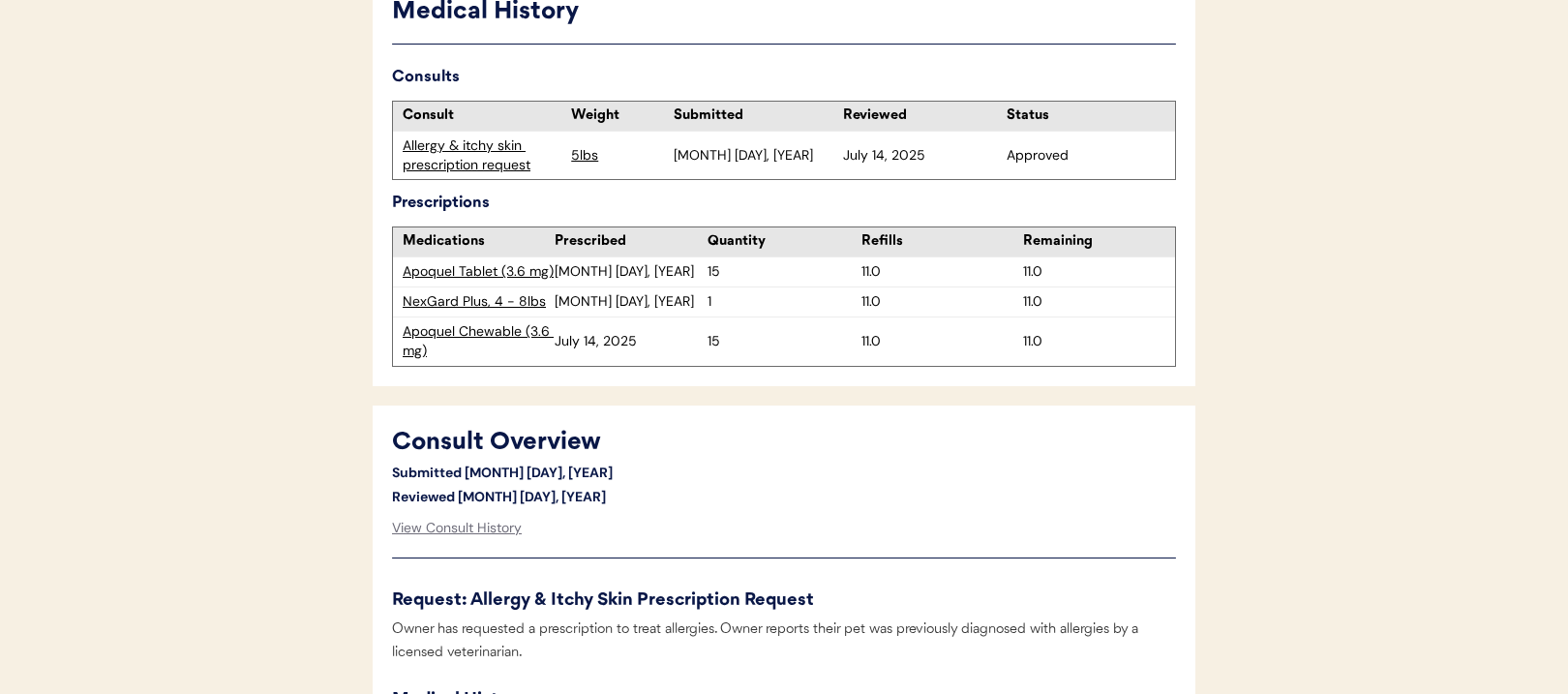 click on "Allergy & itchy skin prescription request" at bounding box center [482, 155] 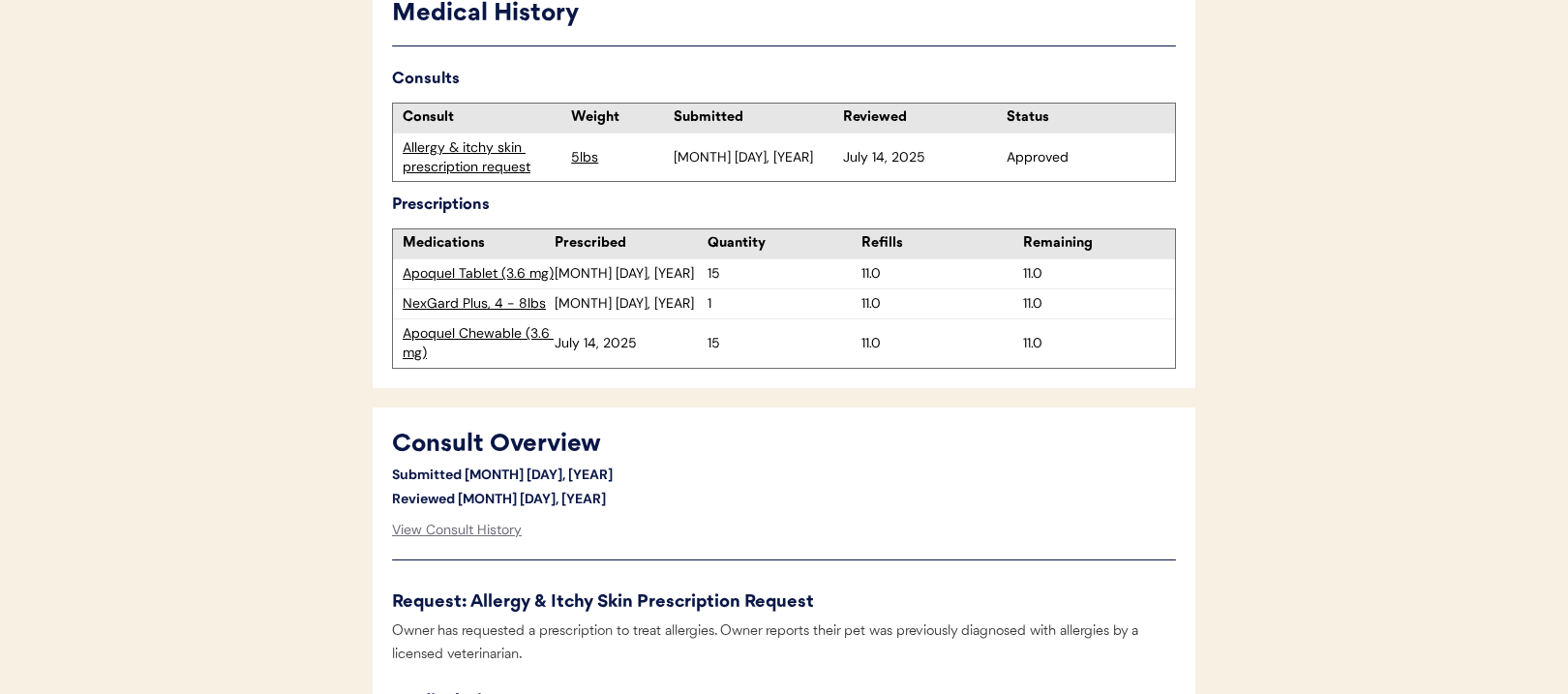 scroll, scrollTop: 797, scrollLeft: 0, axis: vertical 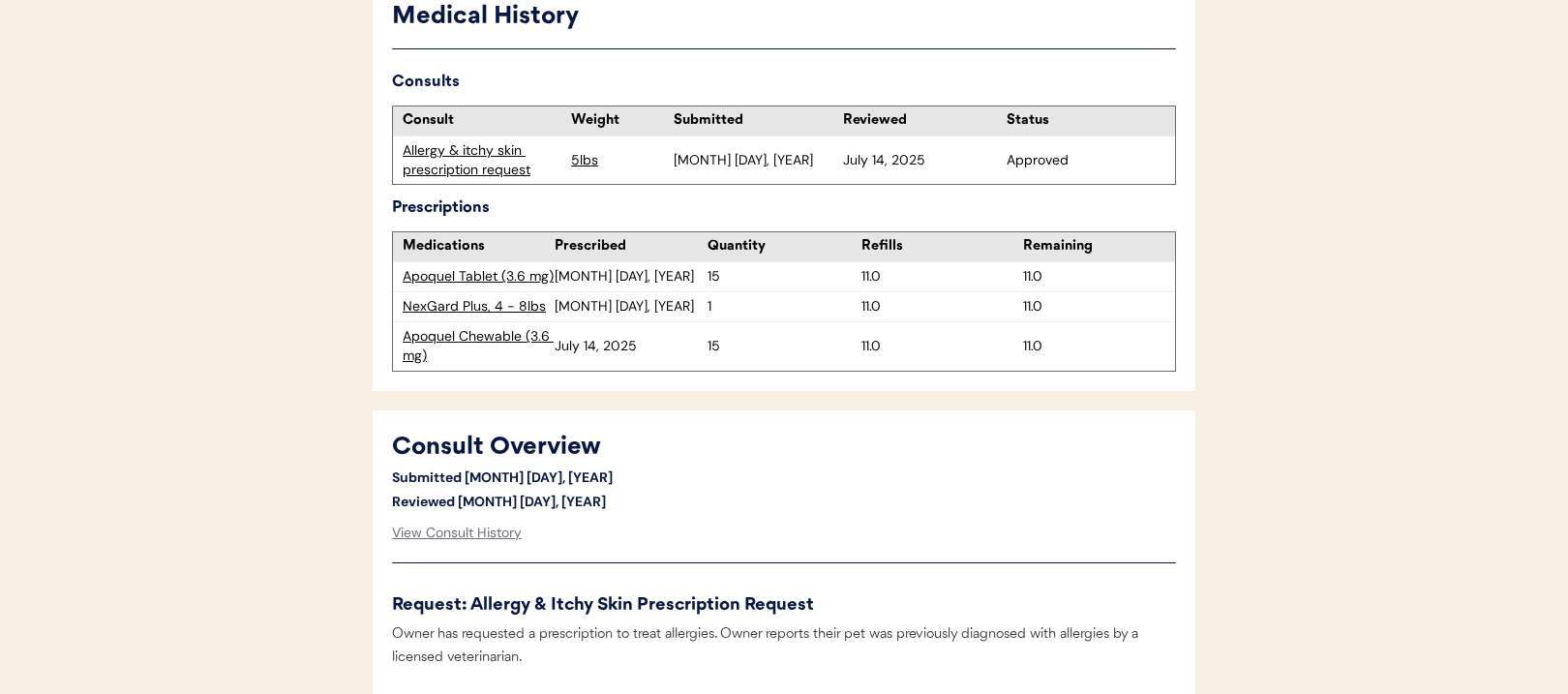 click on "Allergy & itchy skin prescription request" at bounding box center (482, 160) 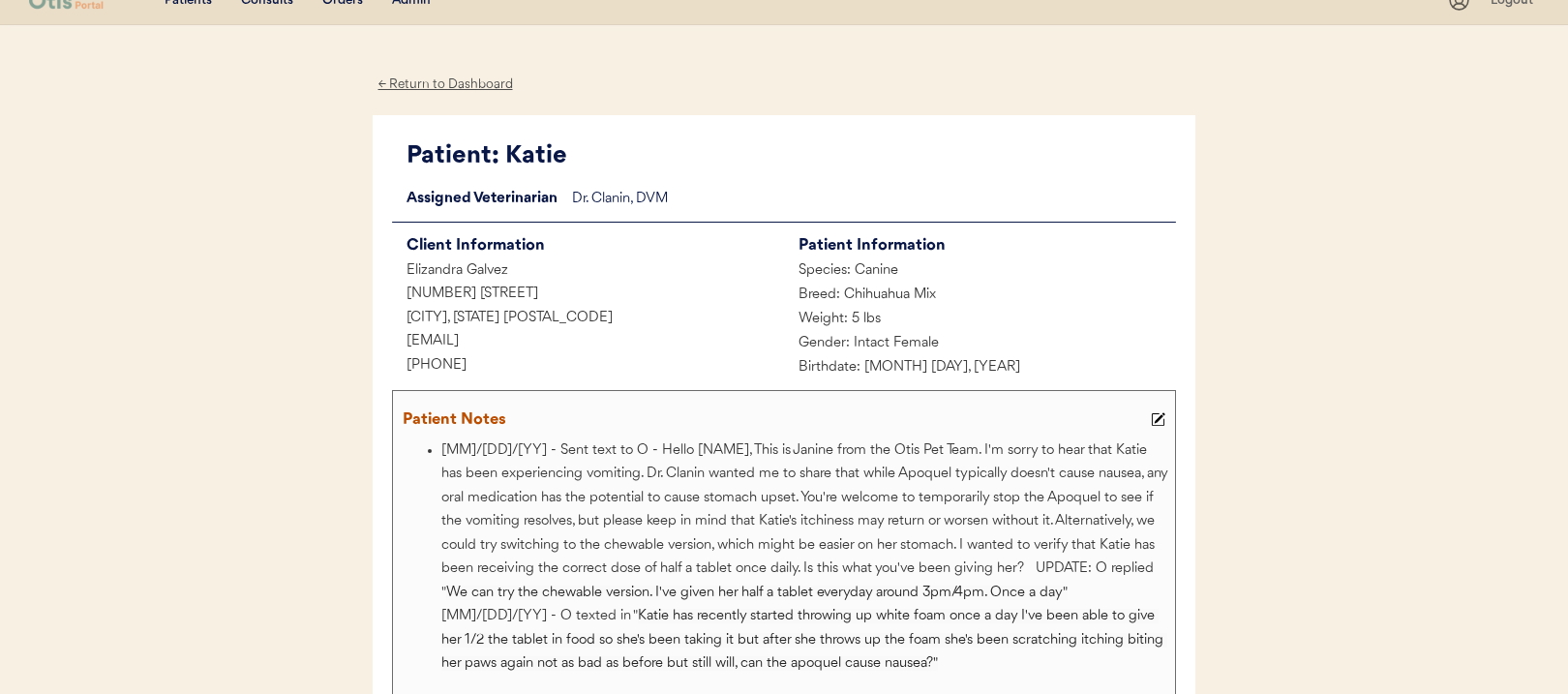 scroll, scrollTop: 0, scrollLeft: 0, axis: both 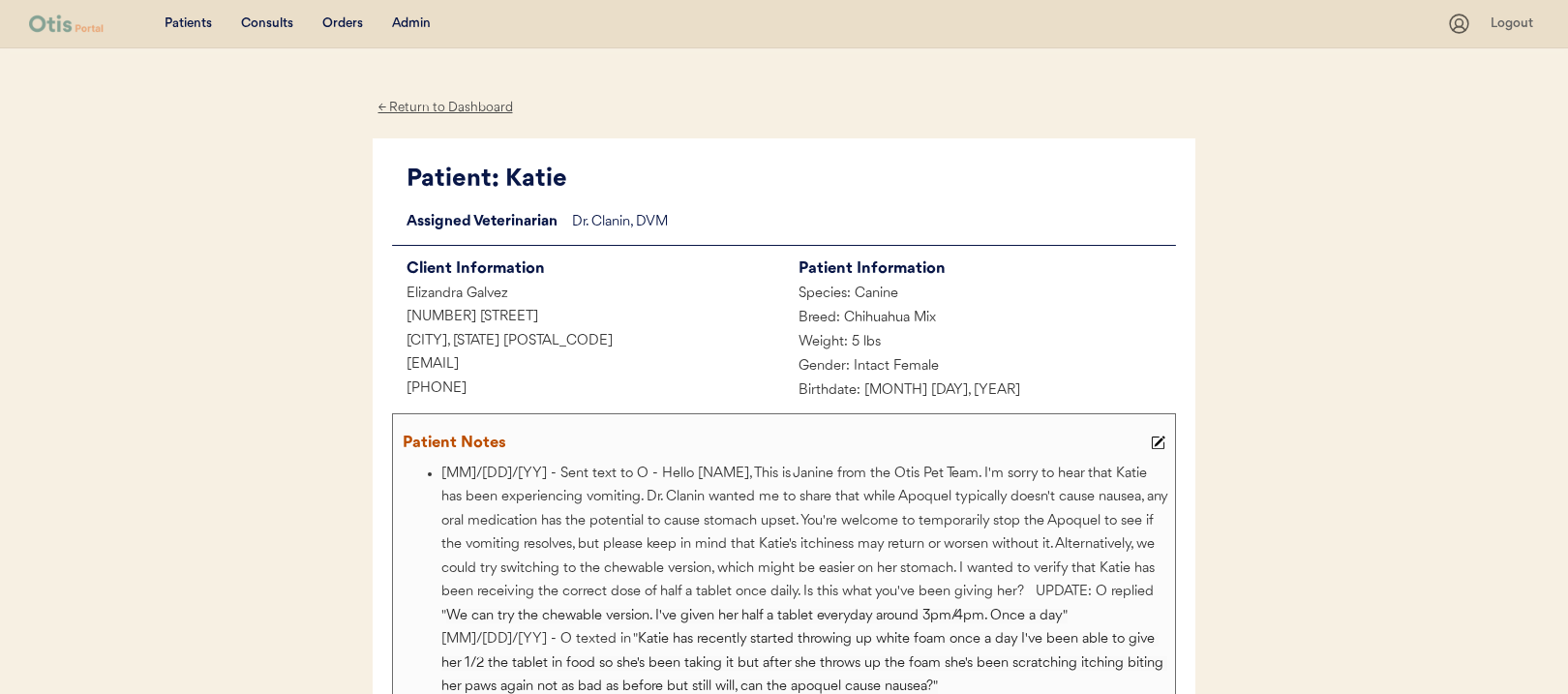 click on "← Return to Dashboard" at bounding box center [445, 107] 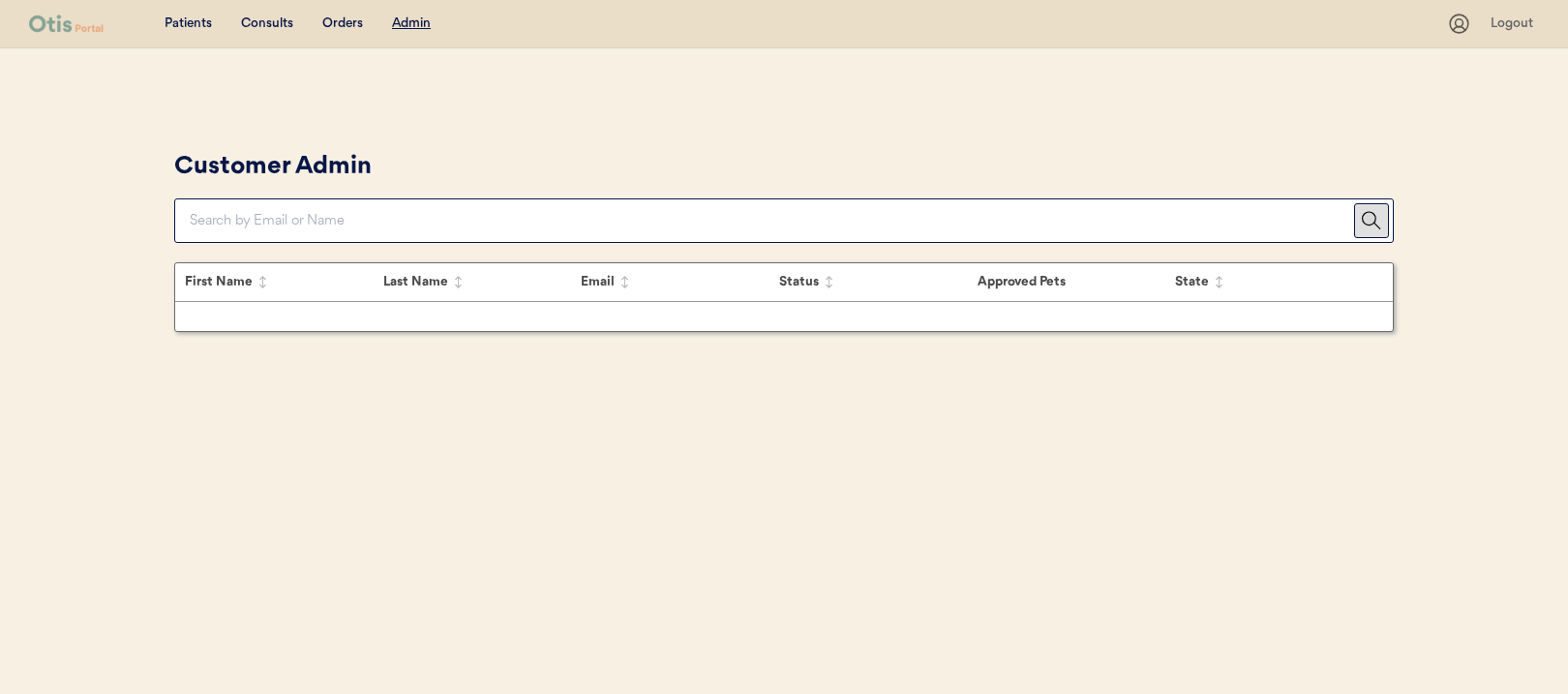 scroll, scrollTop: 0, scrollLeft: 0, axis: both 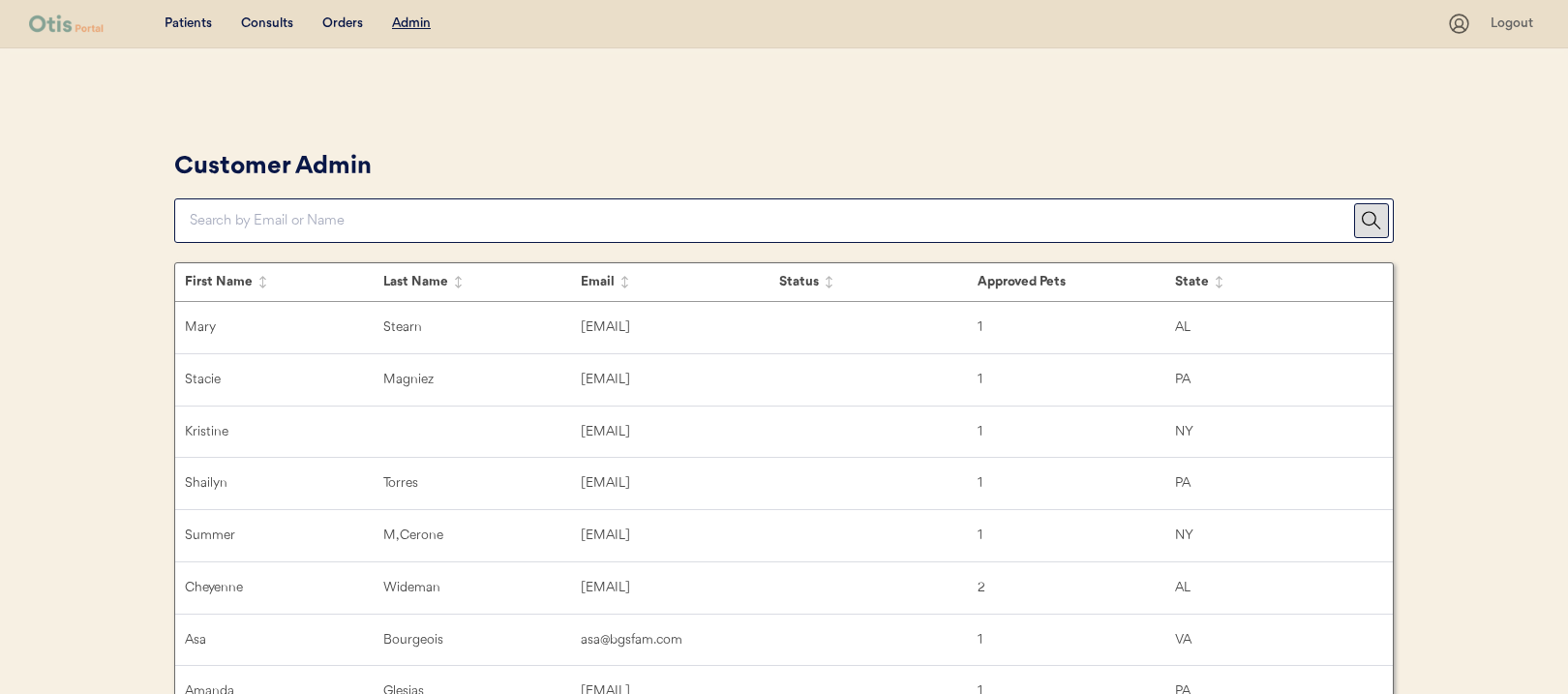click at bounding box center [771, 221] 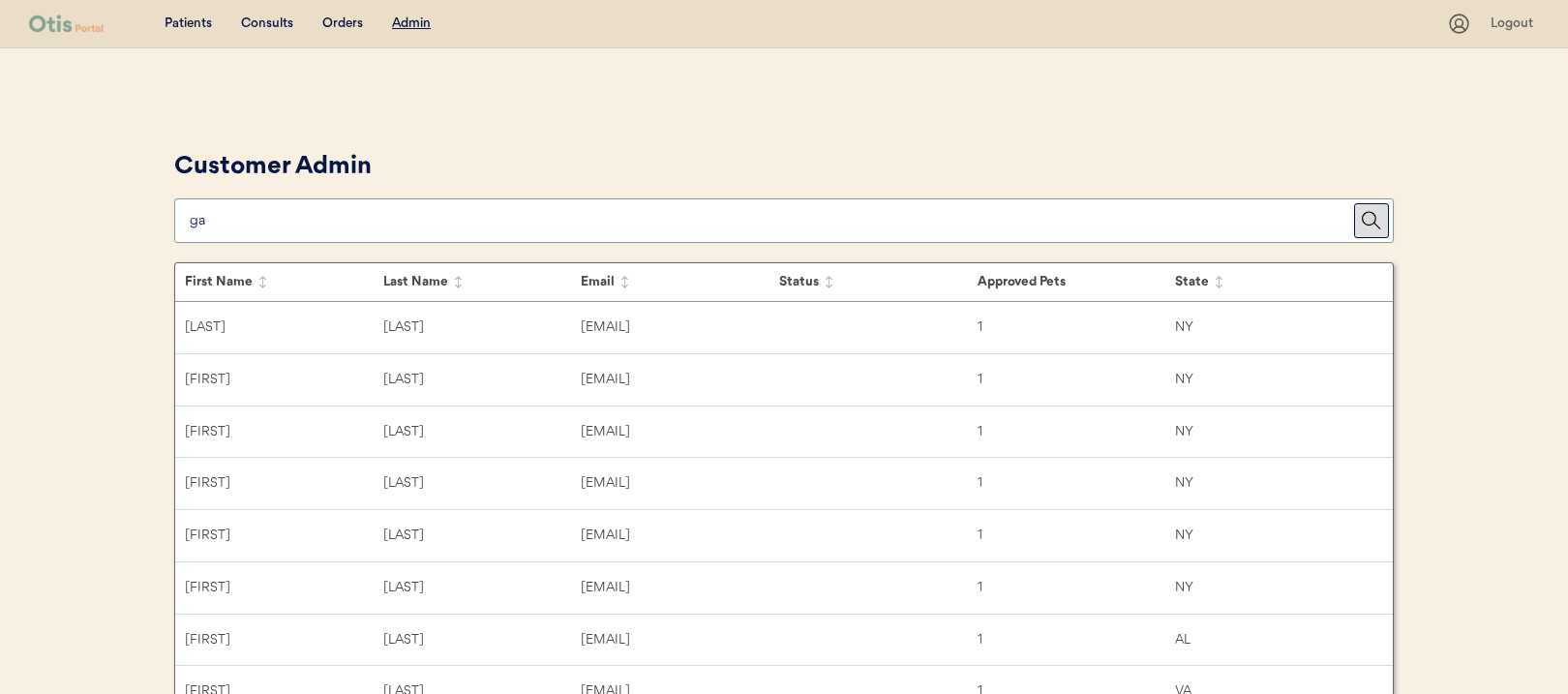 type on "g" 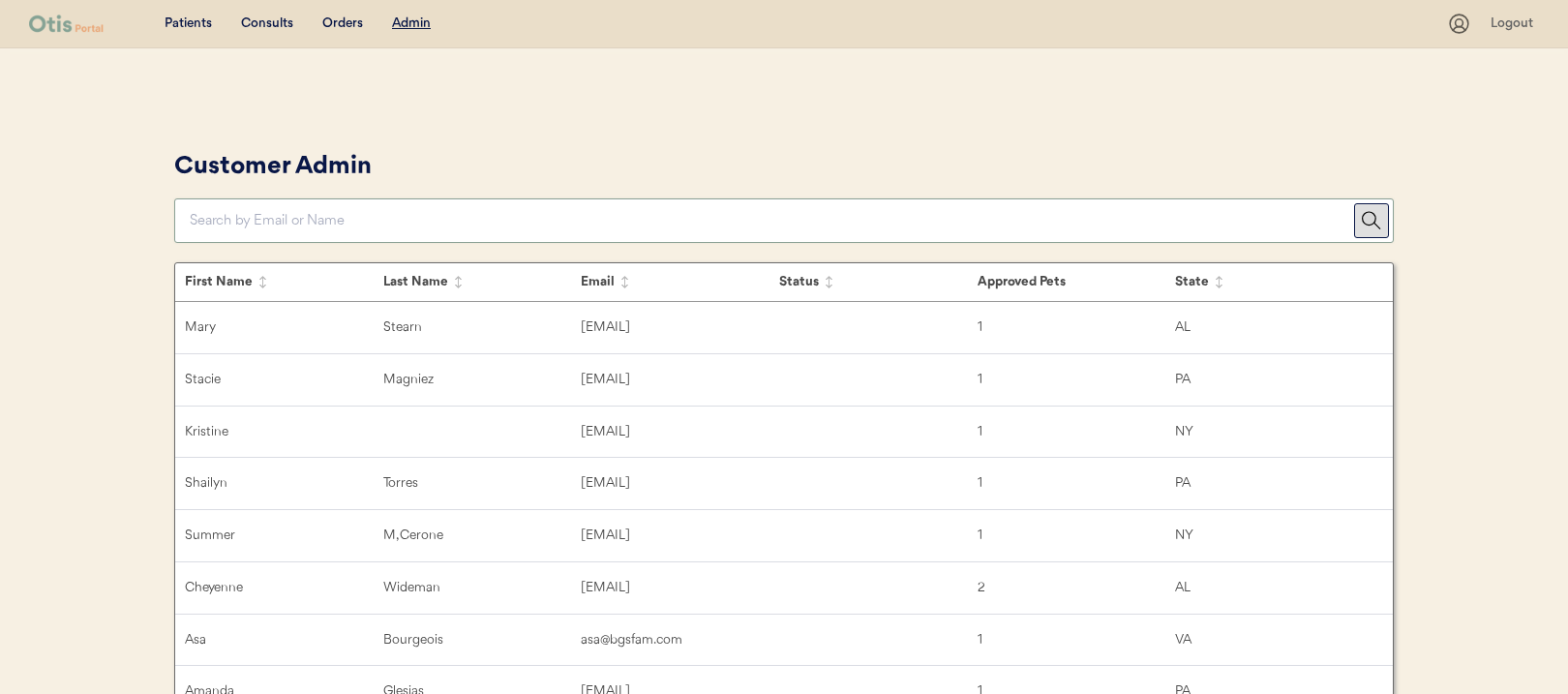type on "a" 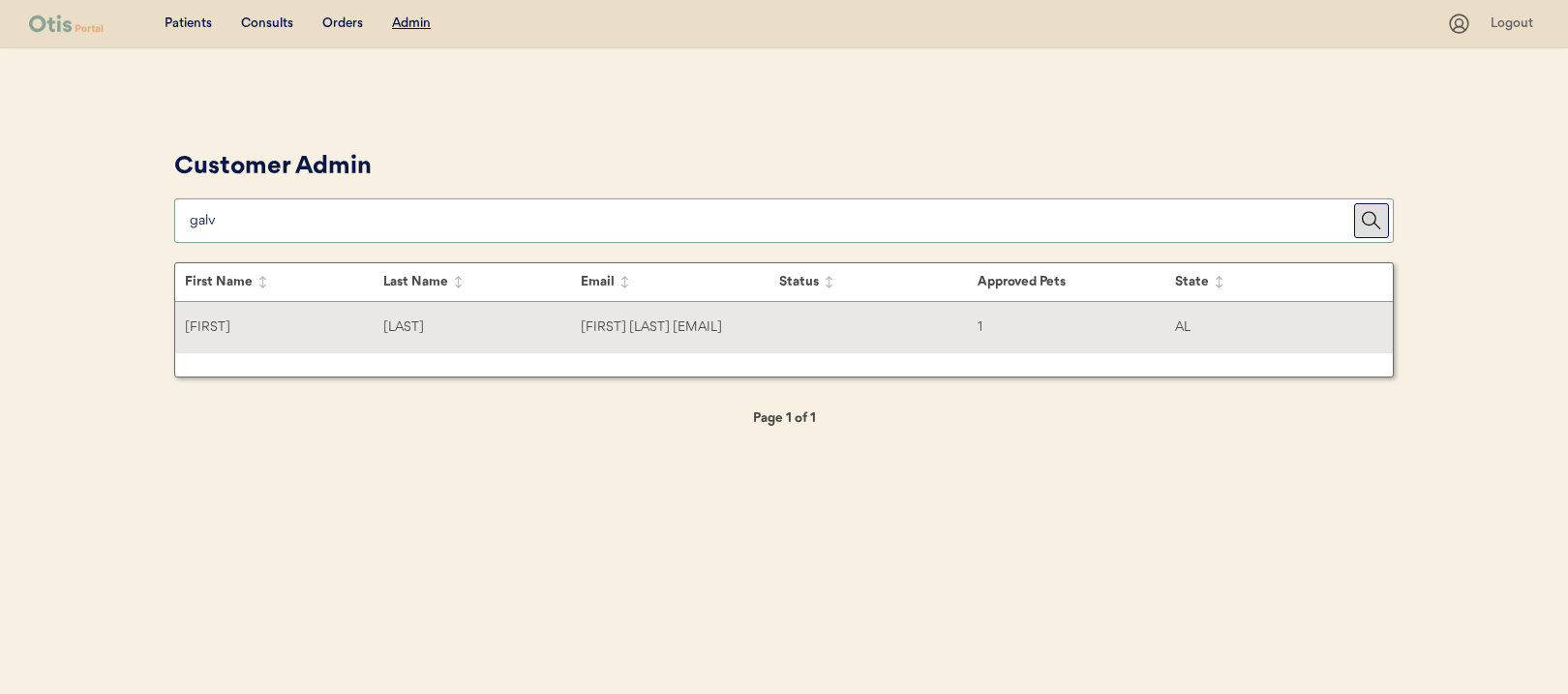 type on "galv" 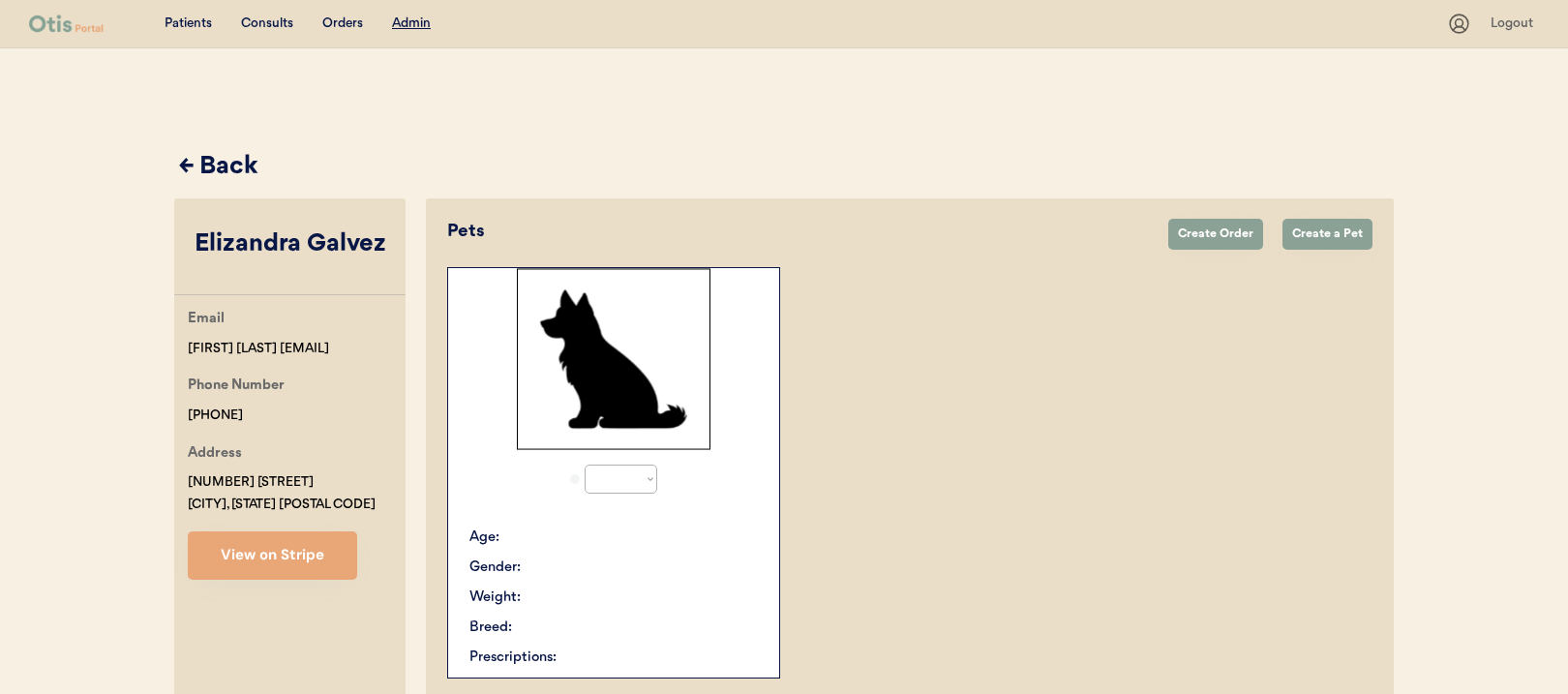 select on "true" 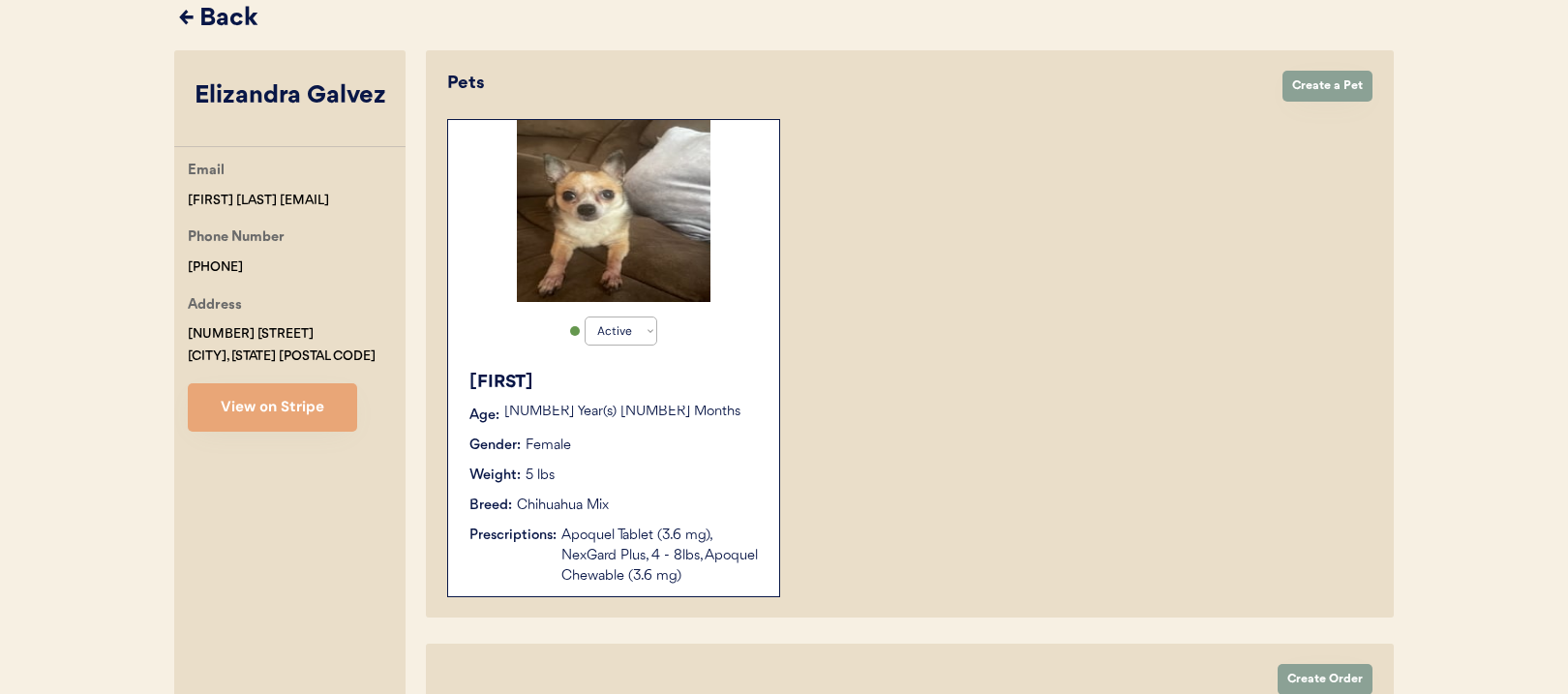 scroll, scrollTop: 369, scrollLeft: 0, axis: vertical 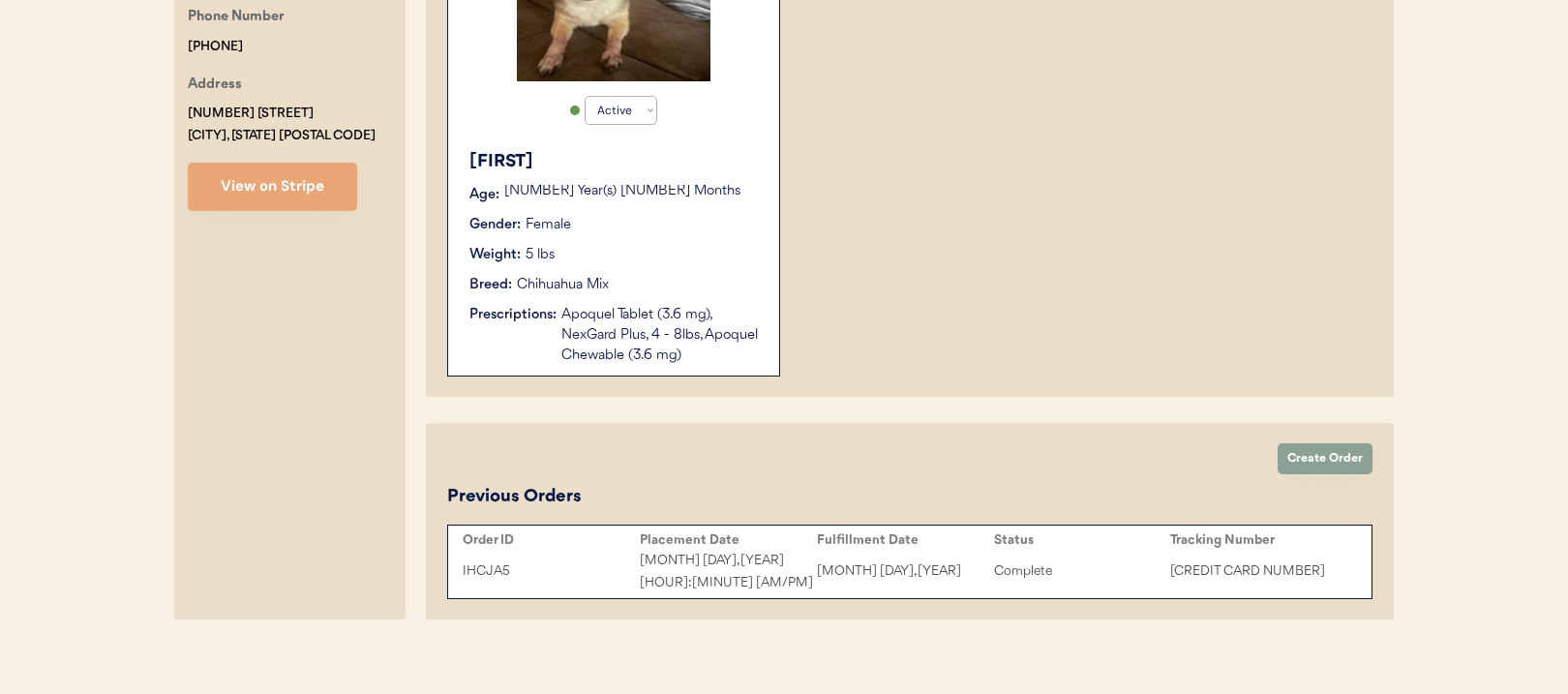 click on "IHCJA5" at bounding box center [551, 571] 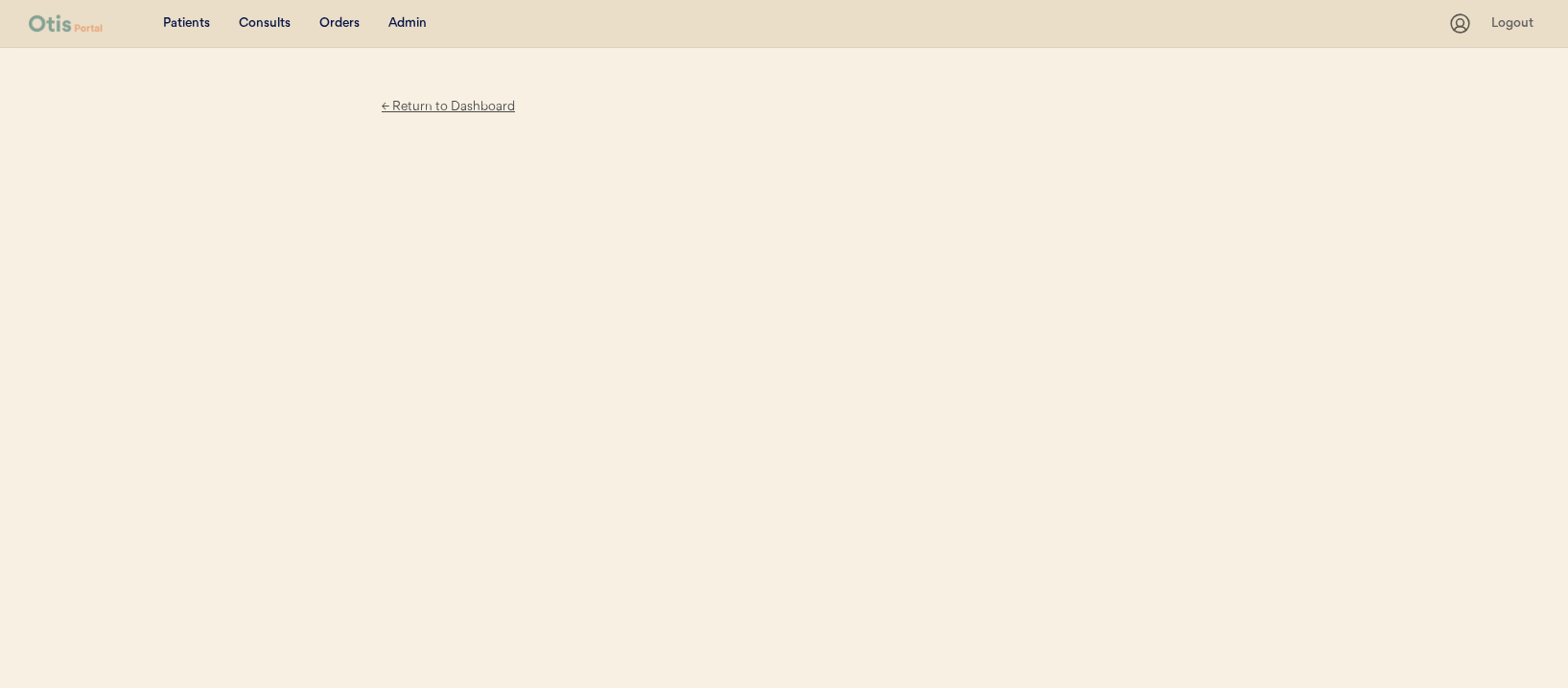 scroll, scrollTop: 0, scrollLeft: 0, axis: both 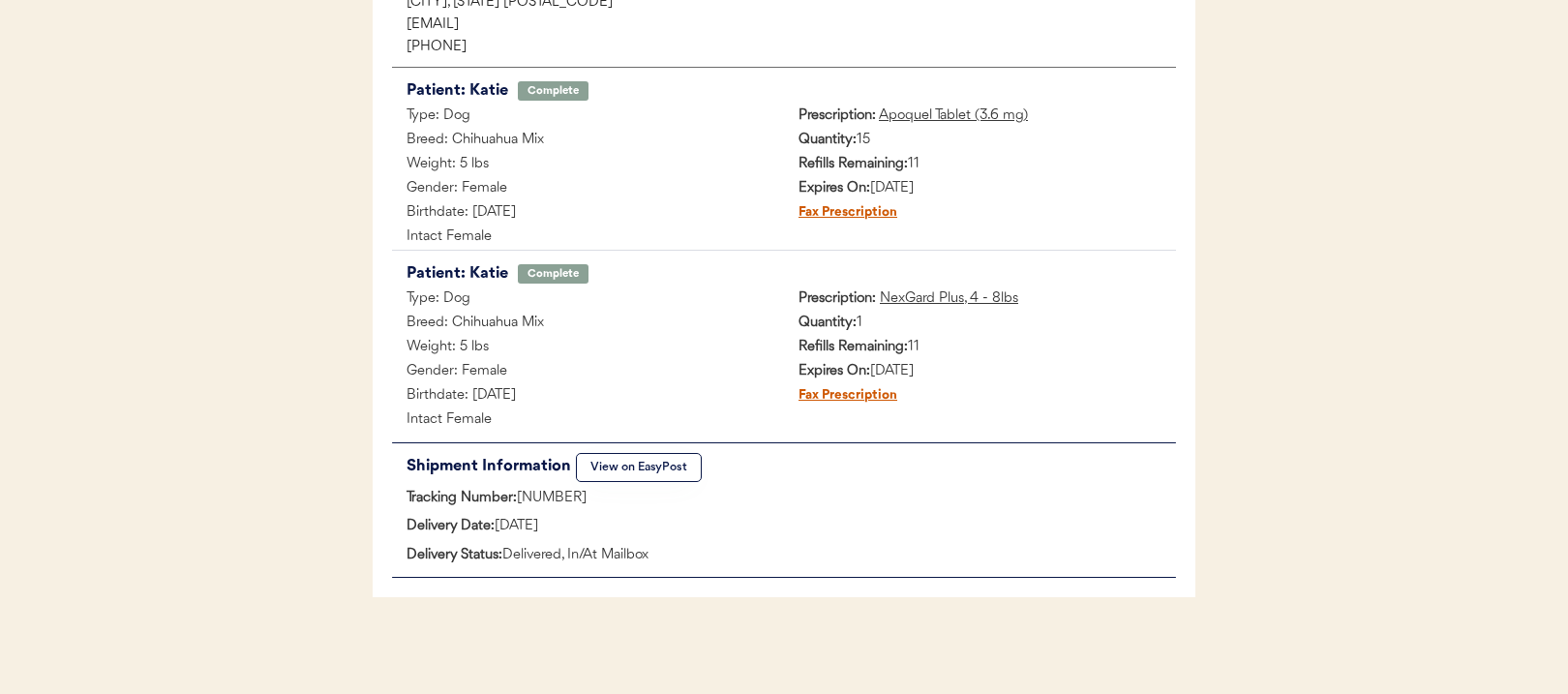 click on "Tracking Number:  9400150105800003557793" at bounding box center (784, 498) 